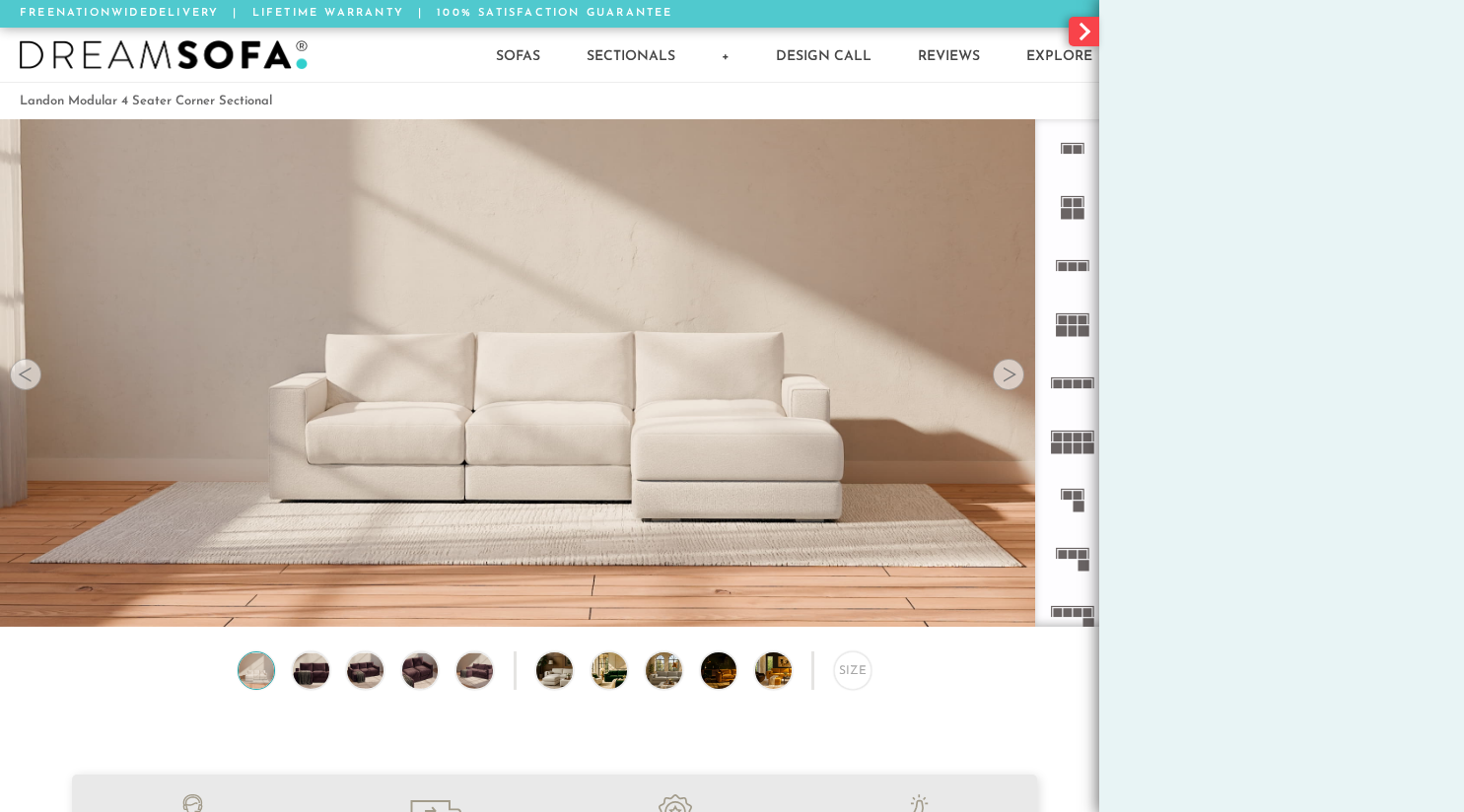 scroll, scrollTop: 0, scrollLeft: 0, axis: both 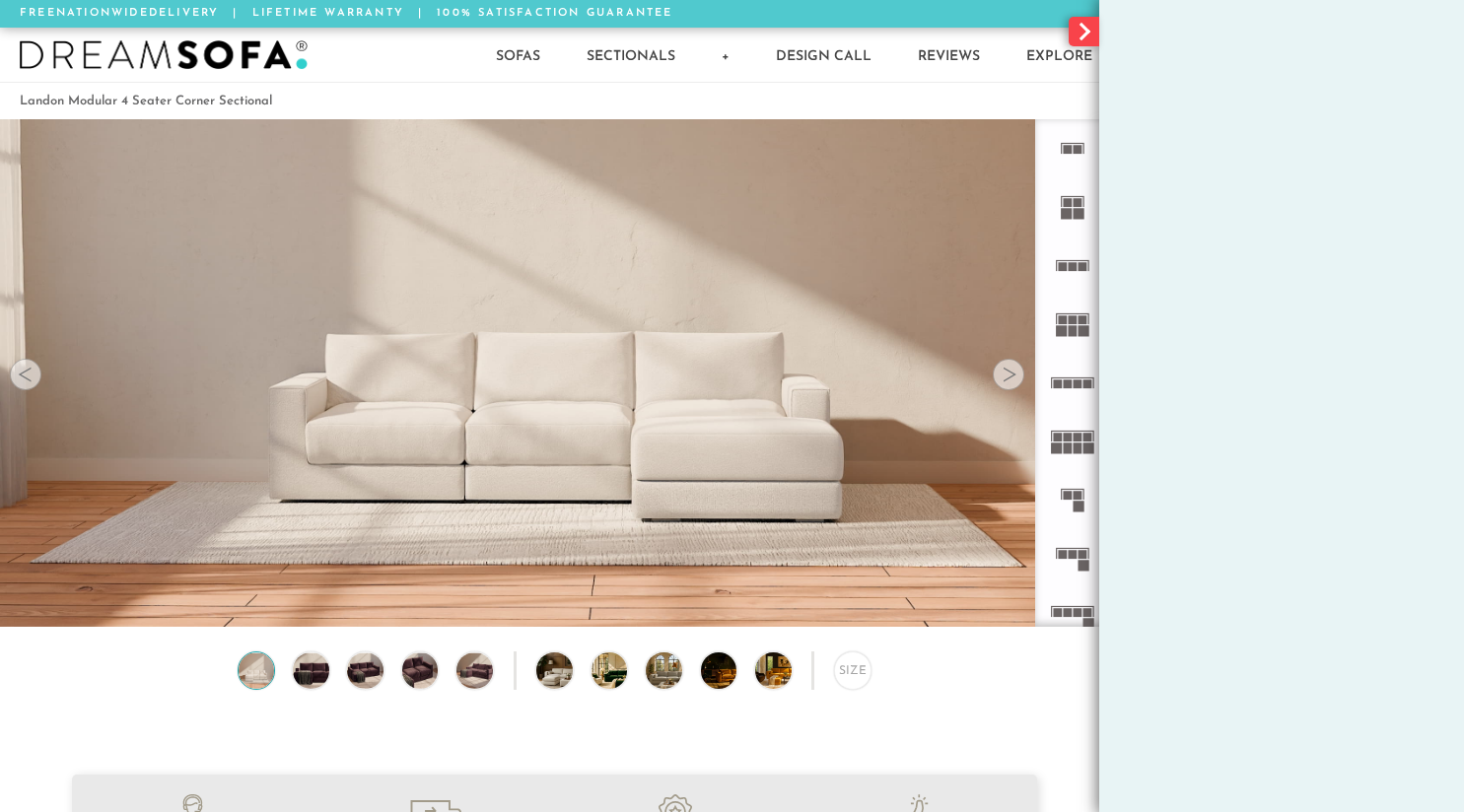 click at bounding box center [1083, 32] 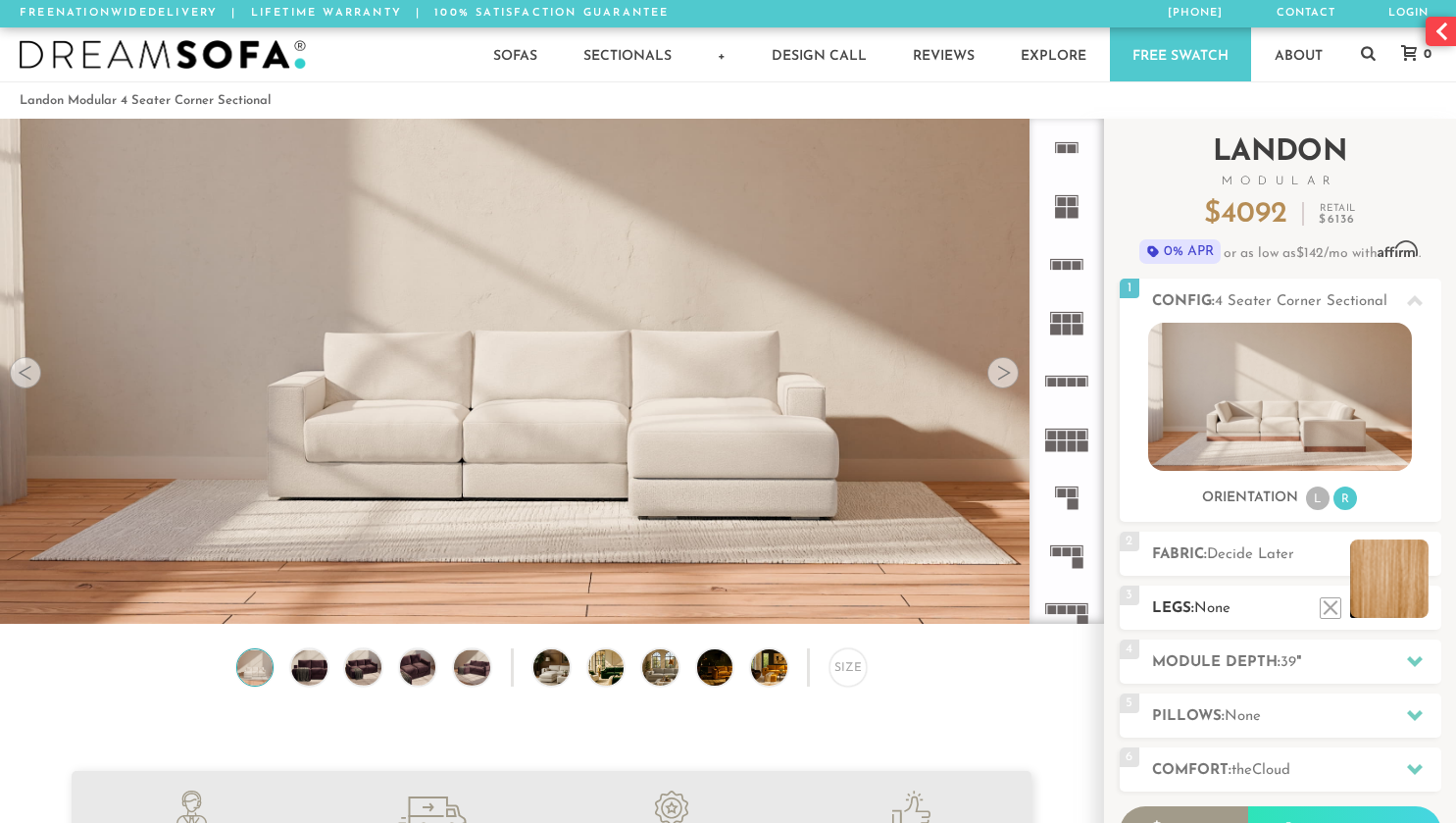 click at bounding box center (1389, 579) 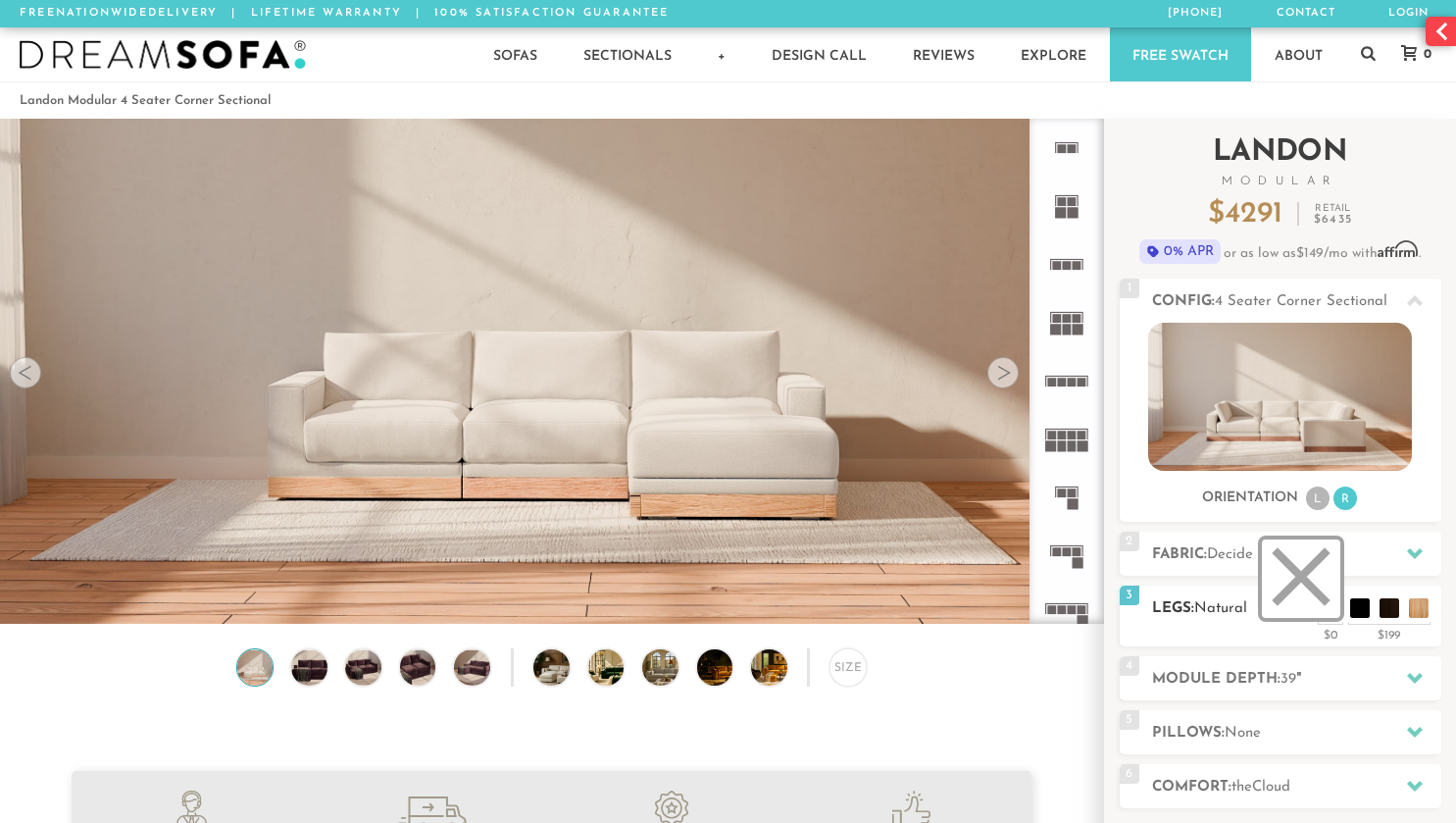 click at bounding box center [1301, 579] 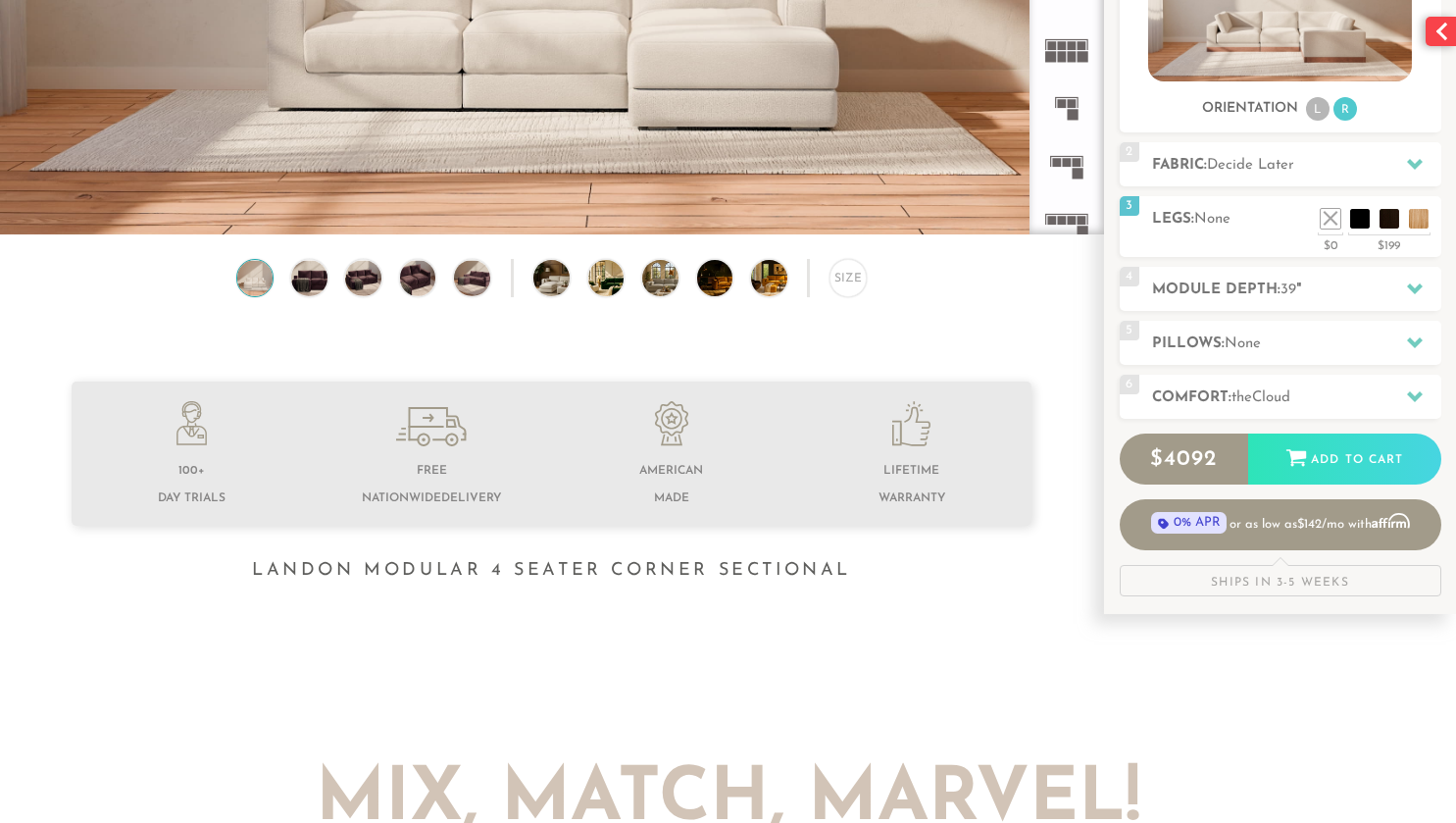 scroll, scrollTop: 392, scrollLeft: 0, axis: vertical 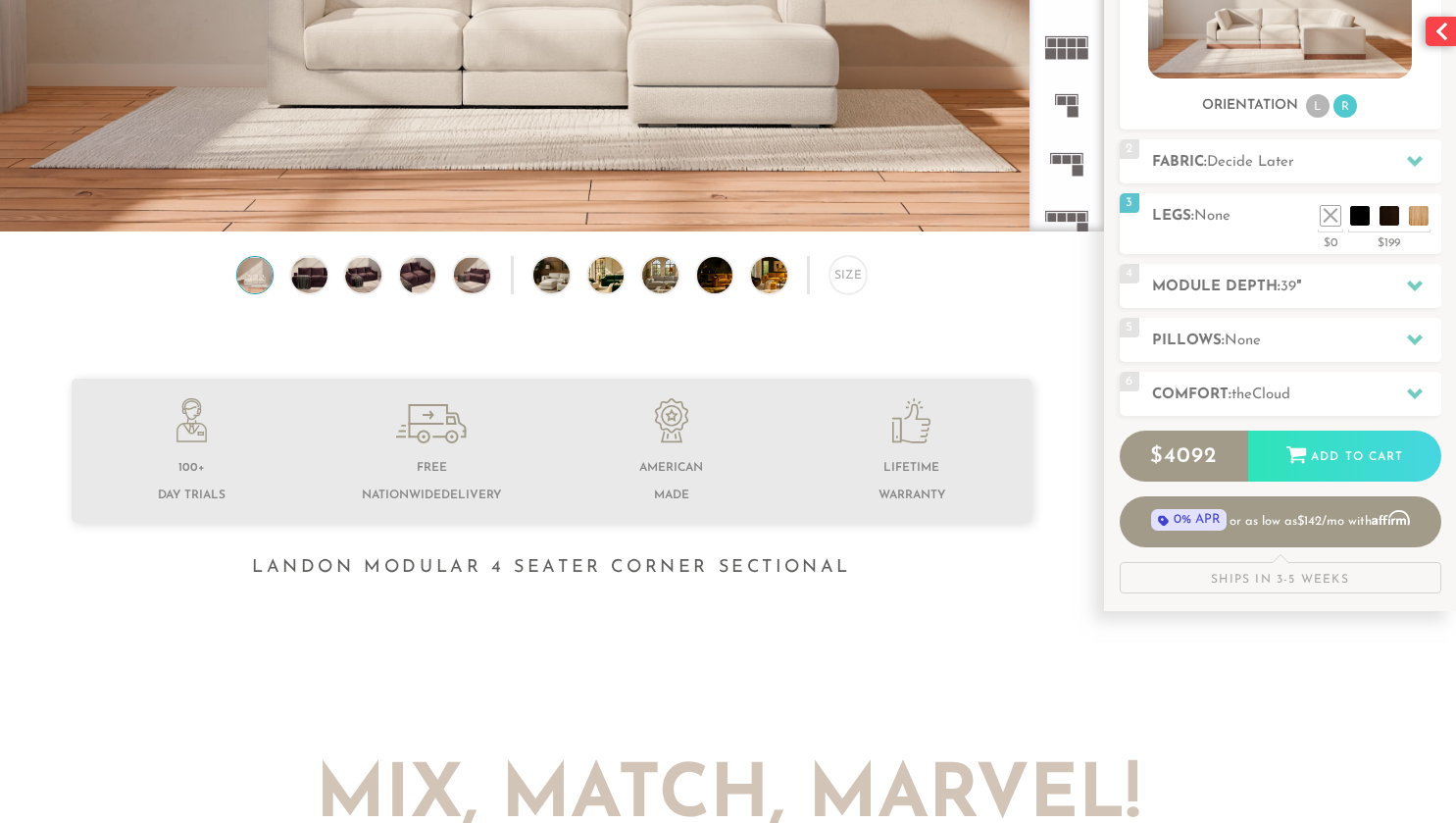 click at bounding box center (1440, 31) 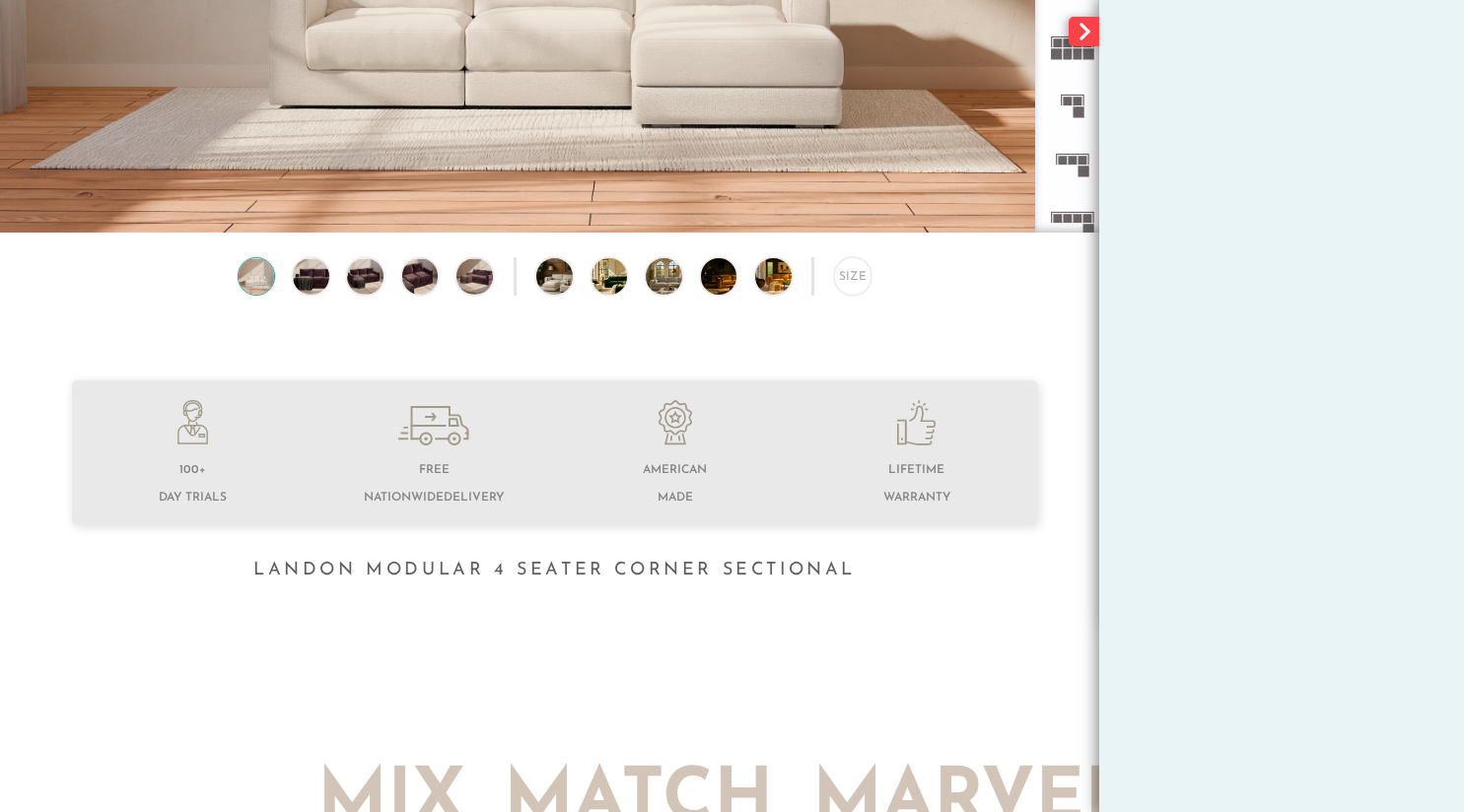 click on "Size" at bounding box center [554, 281] 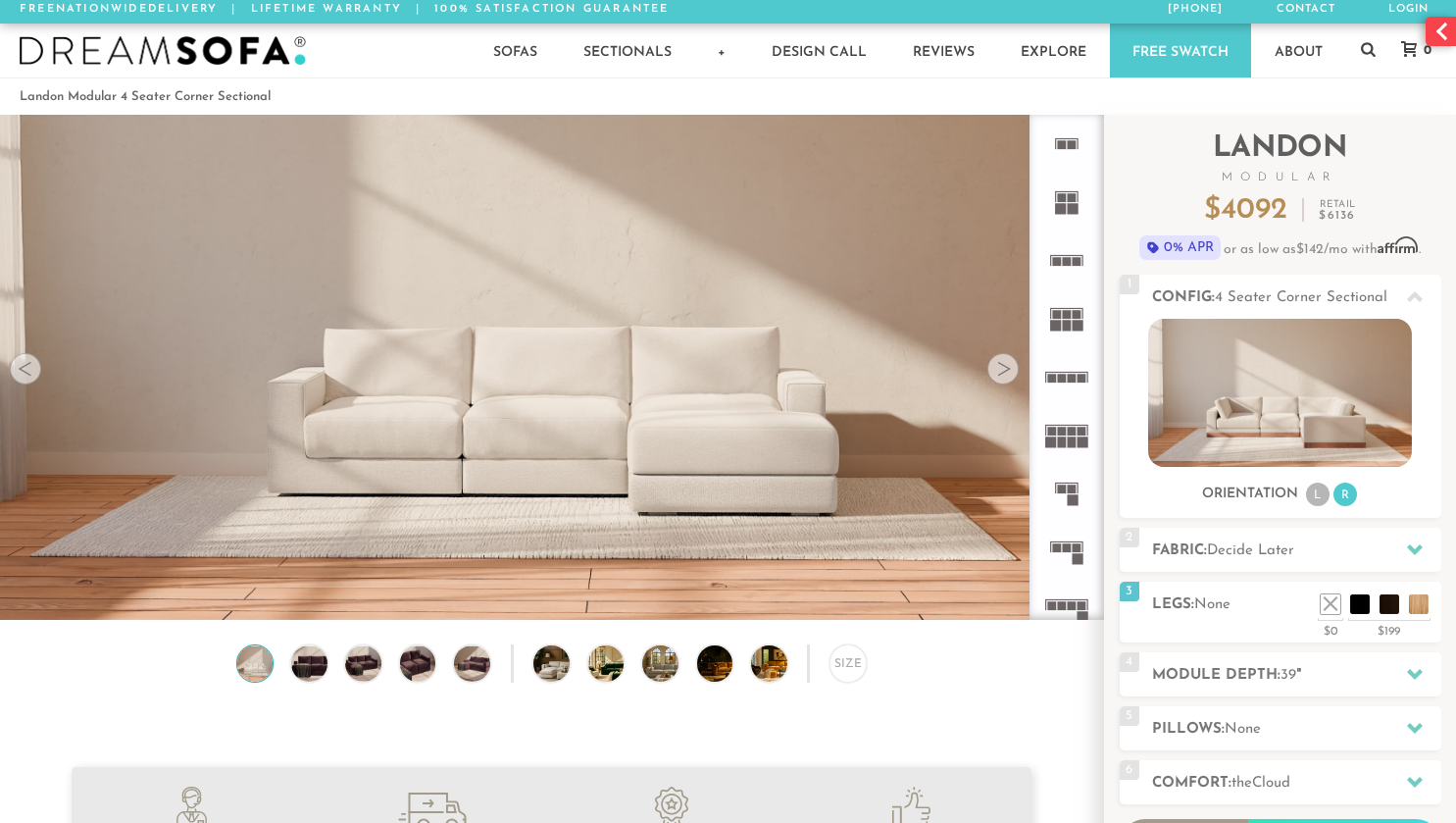 scroll, scrollTop: 0, scrollLeft: 0, axis: both 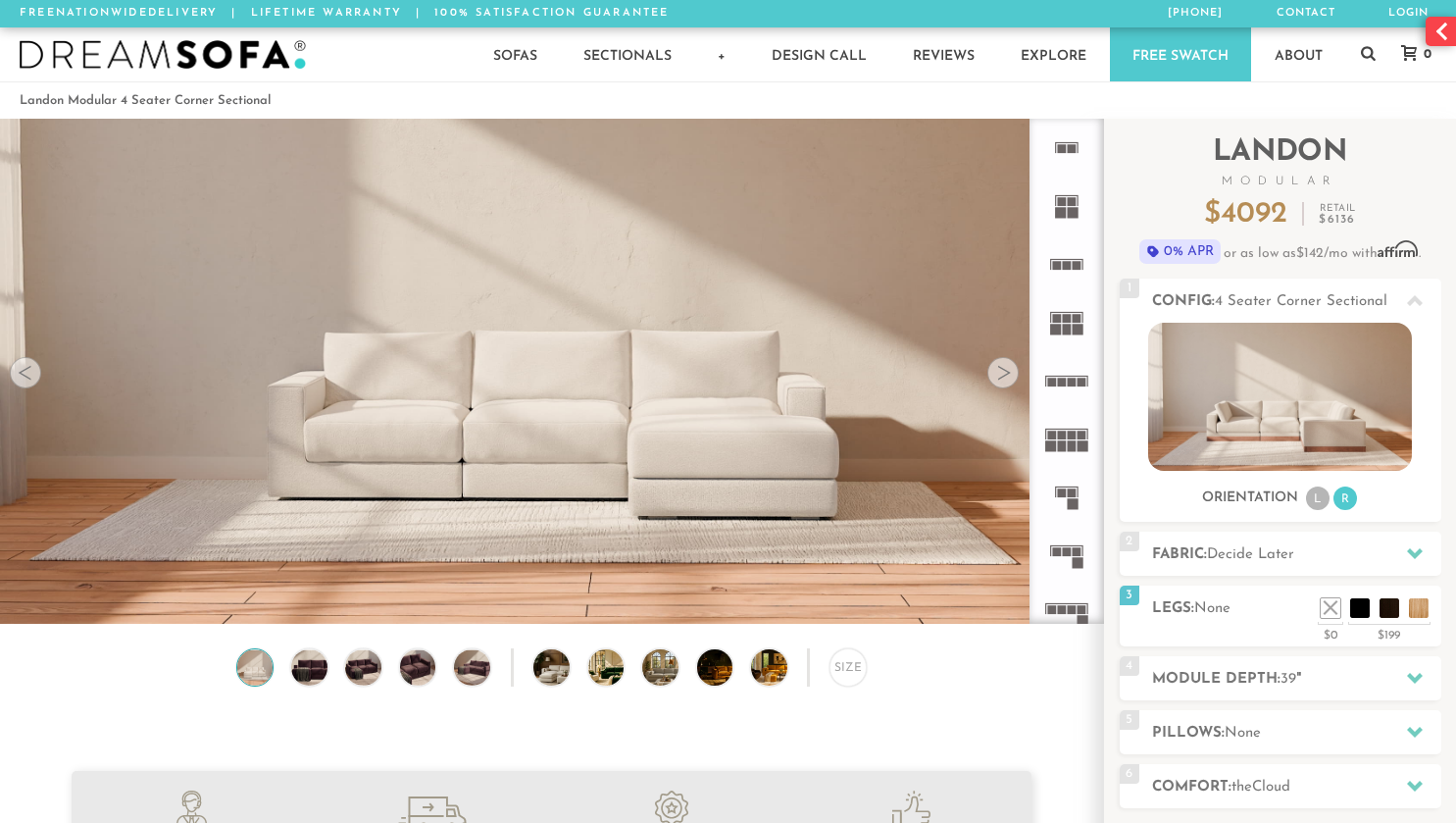 click at bounding box center [1003, 373] 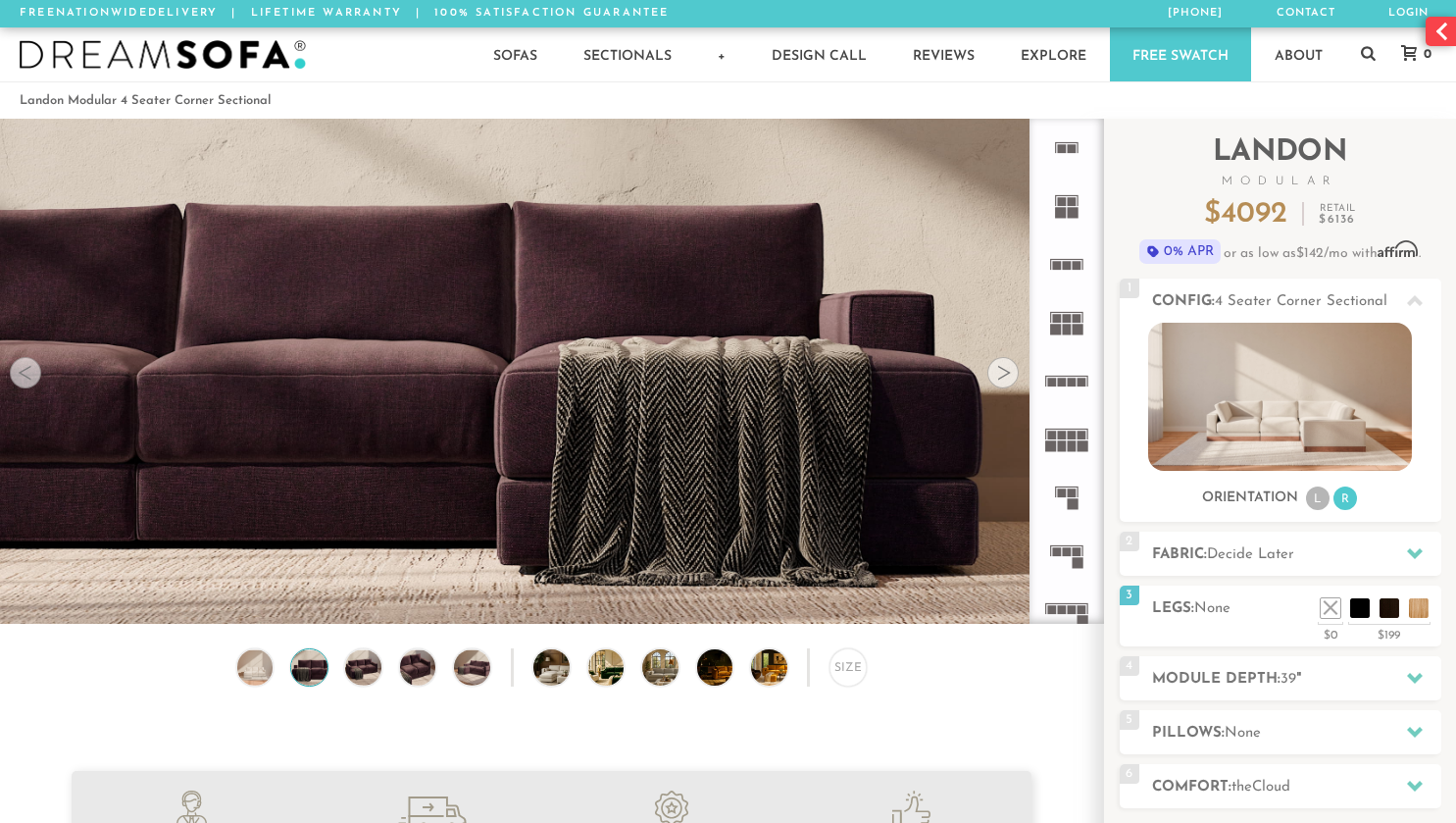 click at bounding box center [1003, 373] 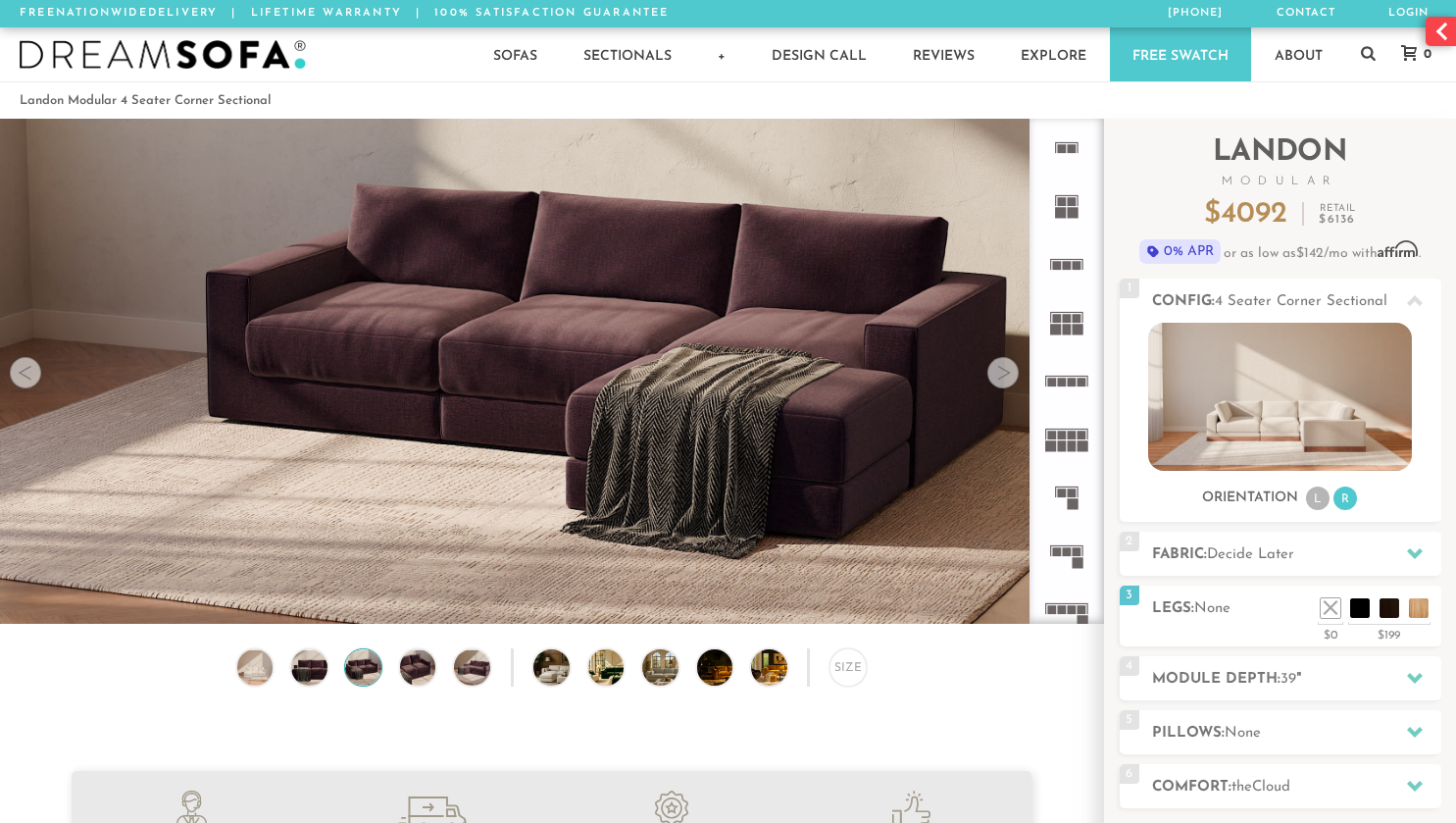 click at bounding box center [1003, 373] 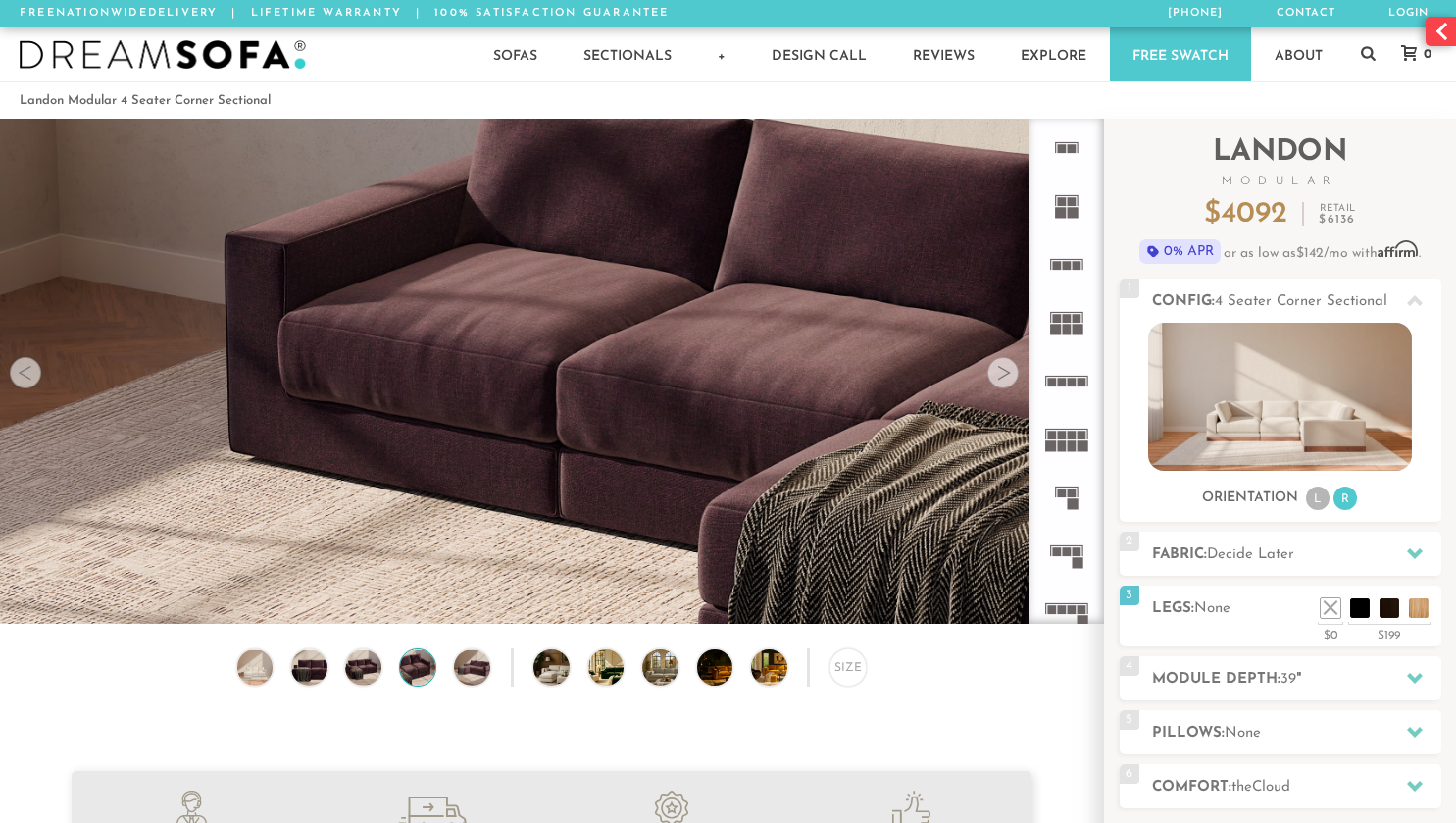 click at bounding box center (1003, 373) 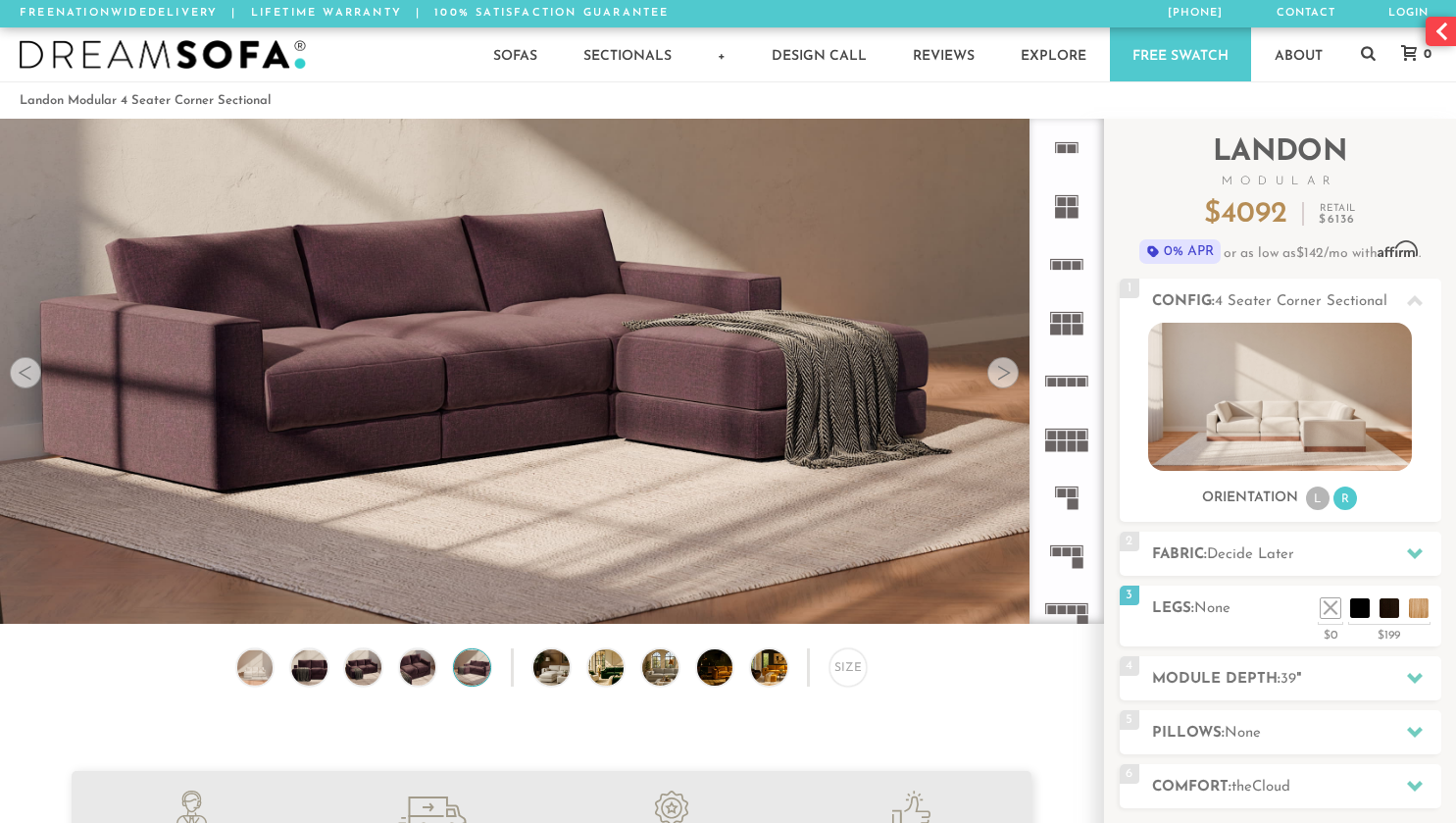 click at bounding box center [1003, 373] 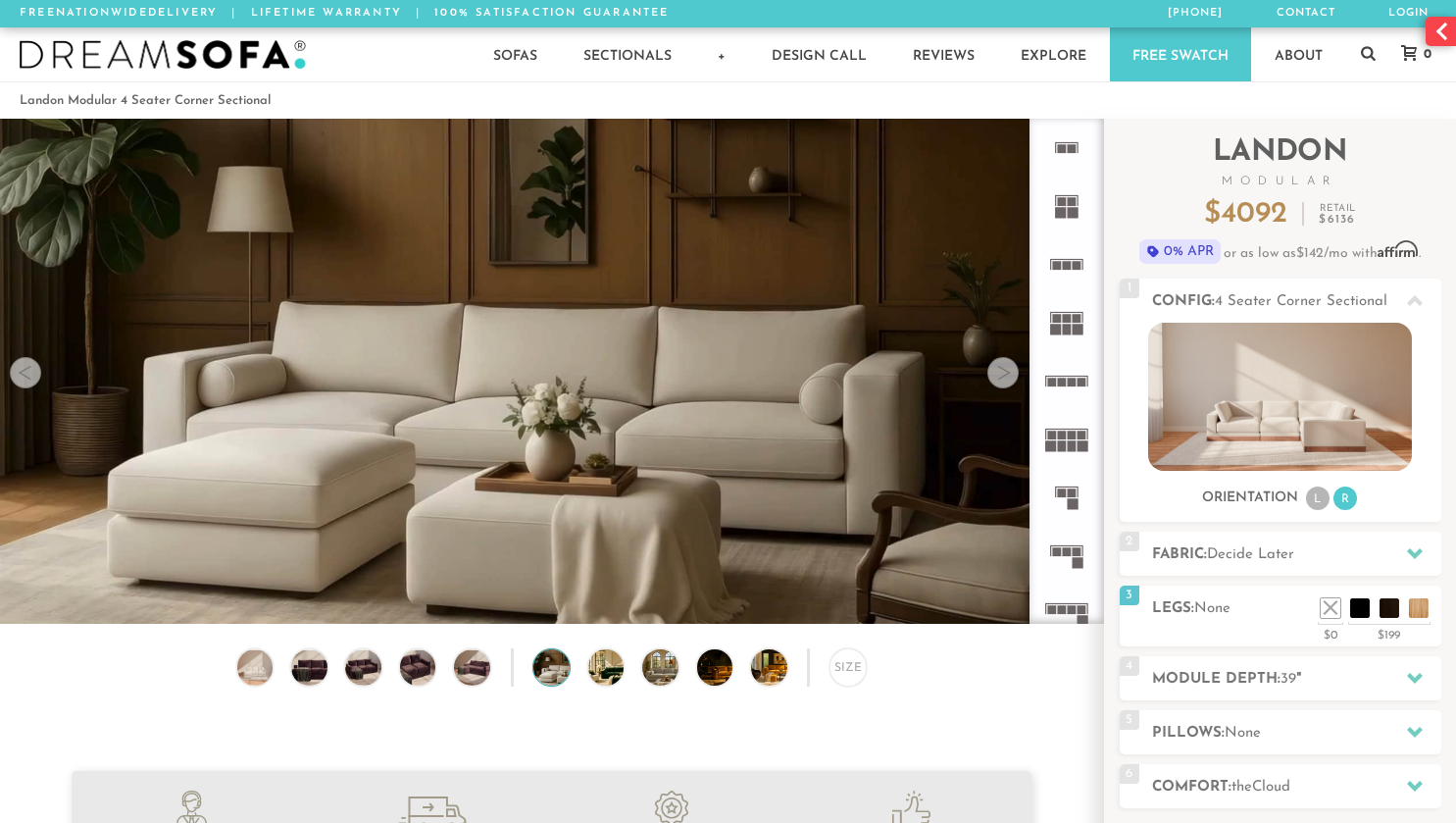 click at bounding box center (1003, 373) 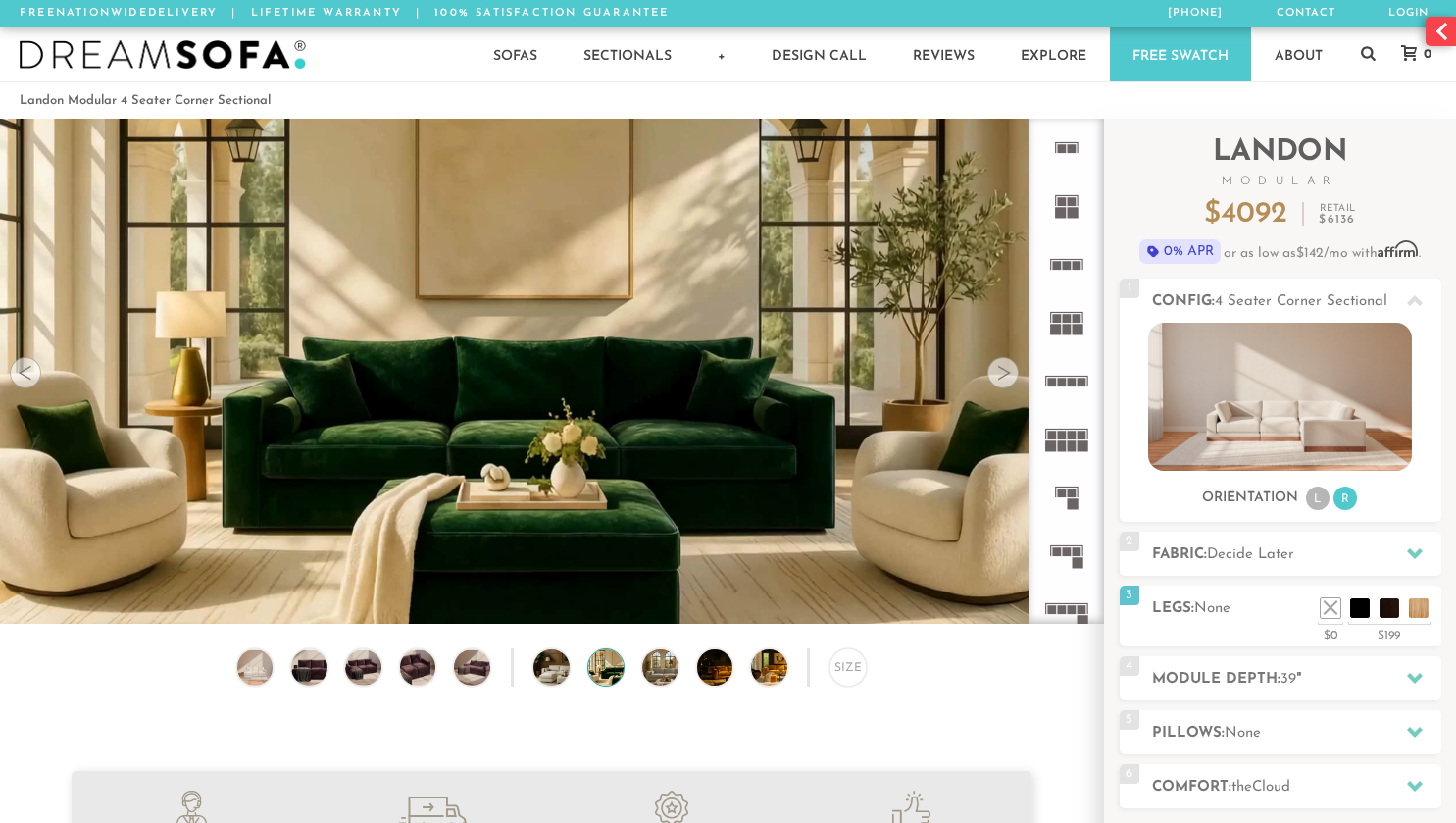 click at bounding box center [1003, 373] 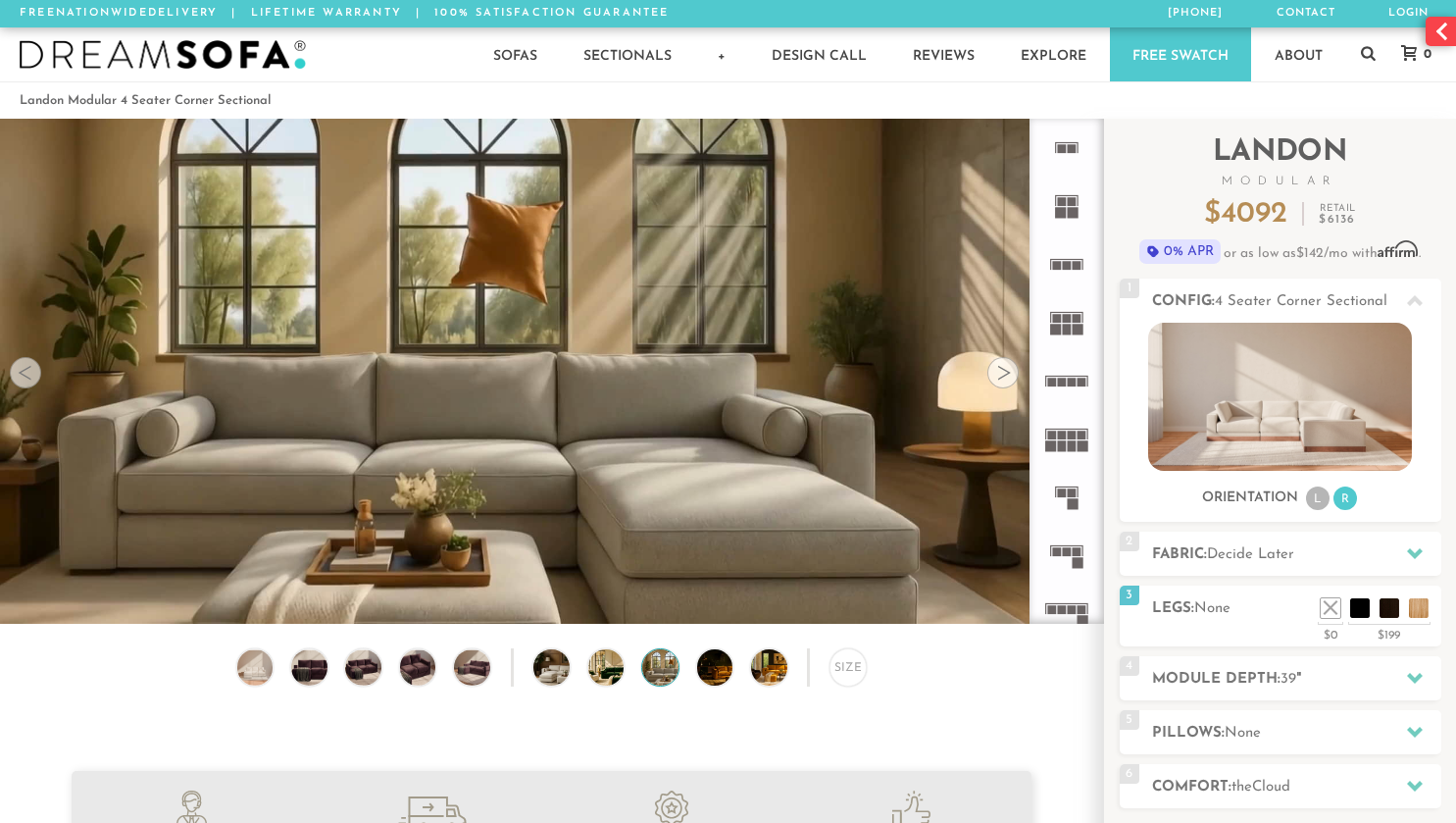 click at bounding box center (1003, 373) 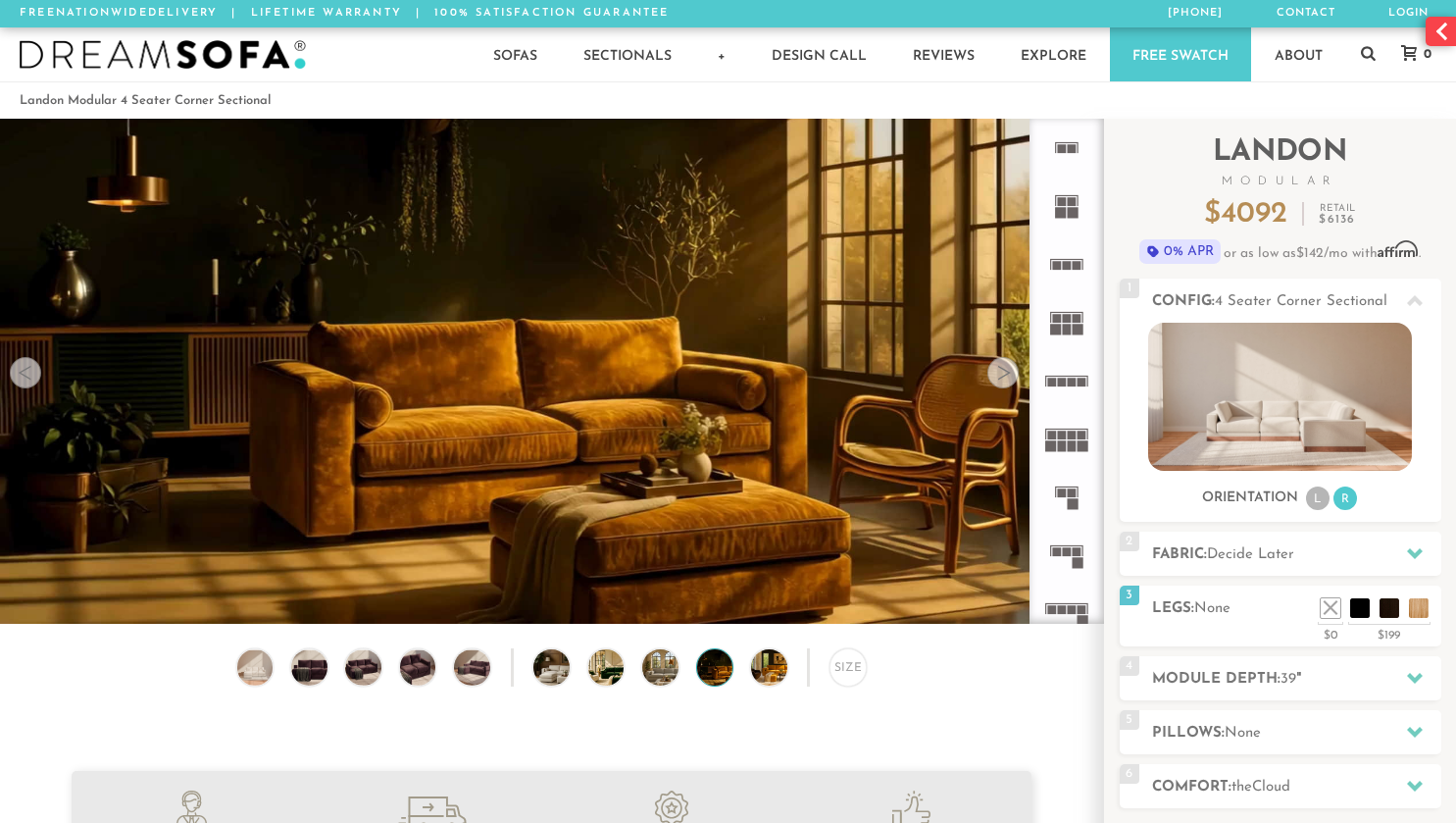 click at bounding box center [1003, 373] 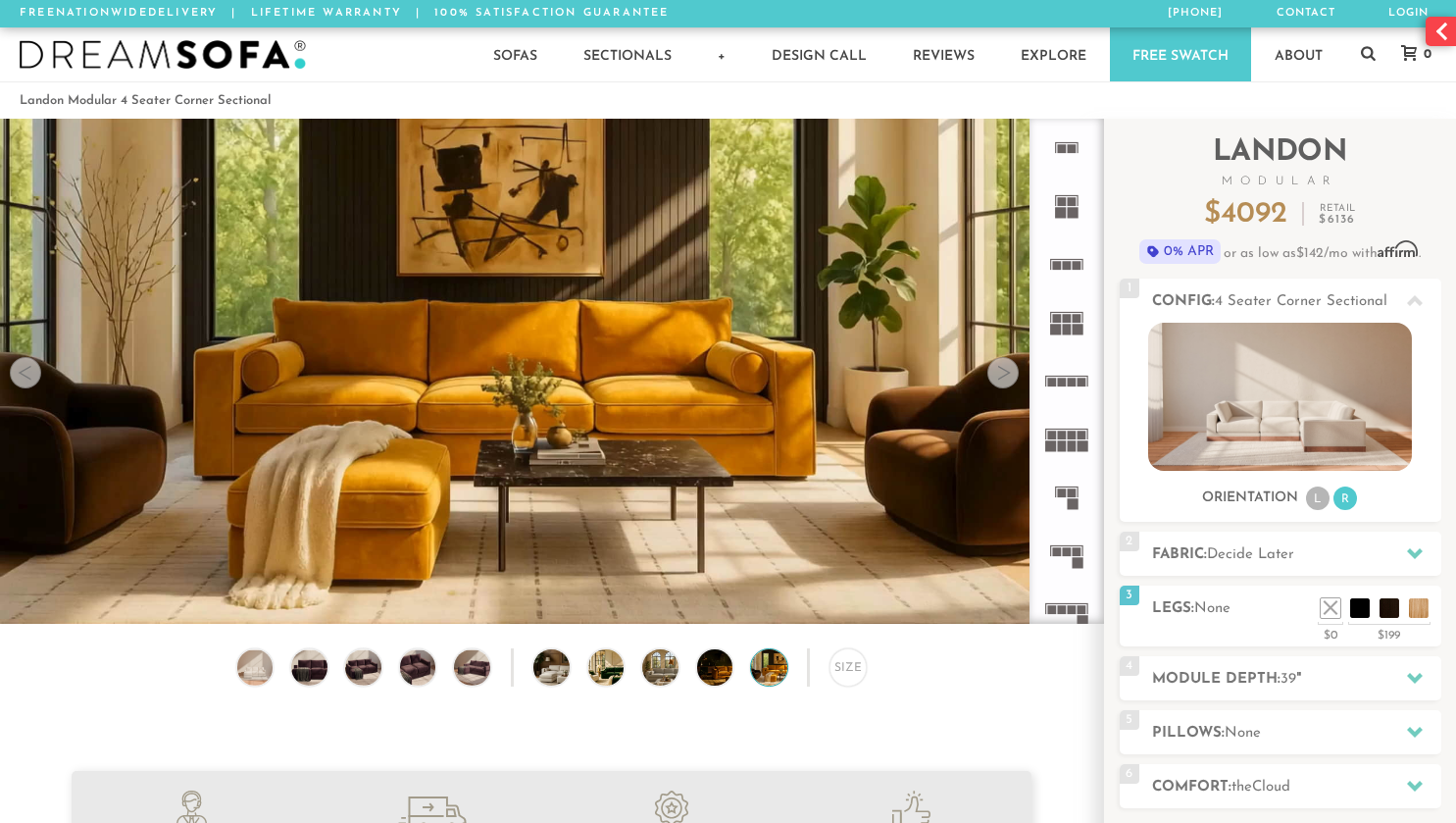 click at bounding box center [1003, 373] 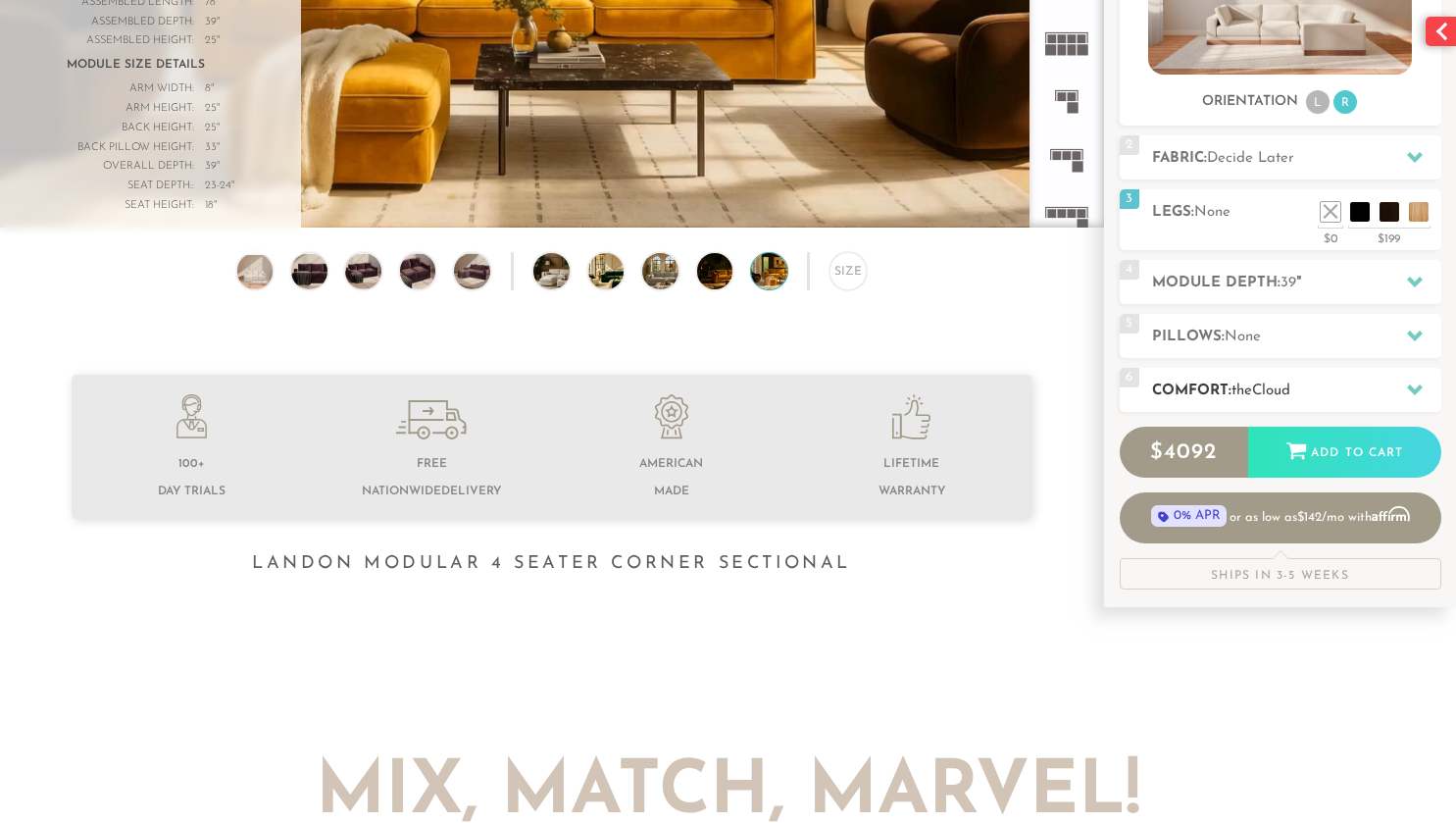 scroll, scrollTop: 0, scrollLeft: 0, axis: both 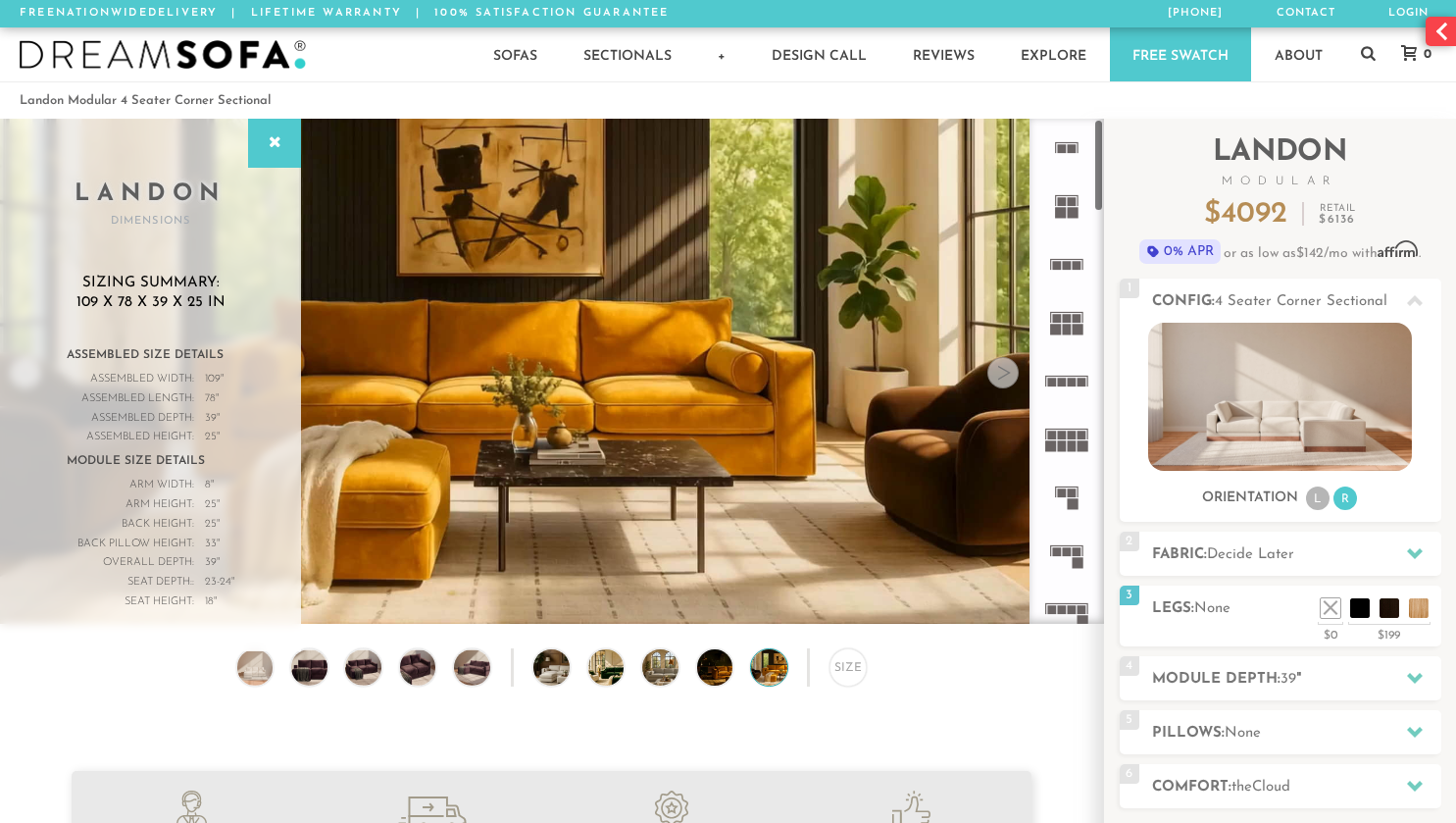 click 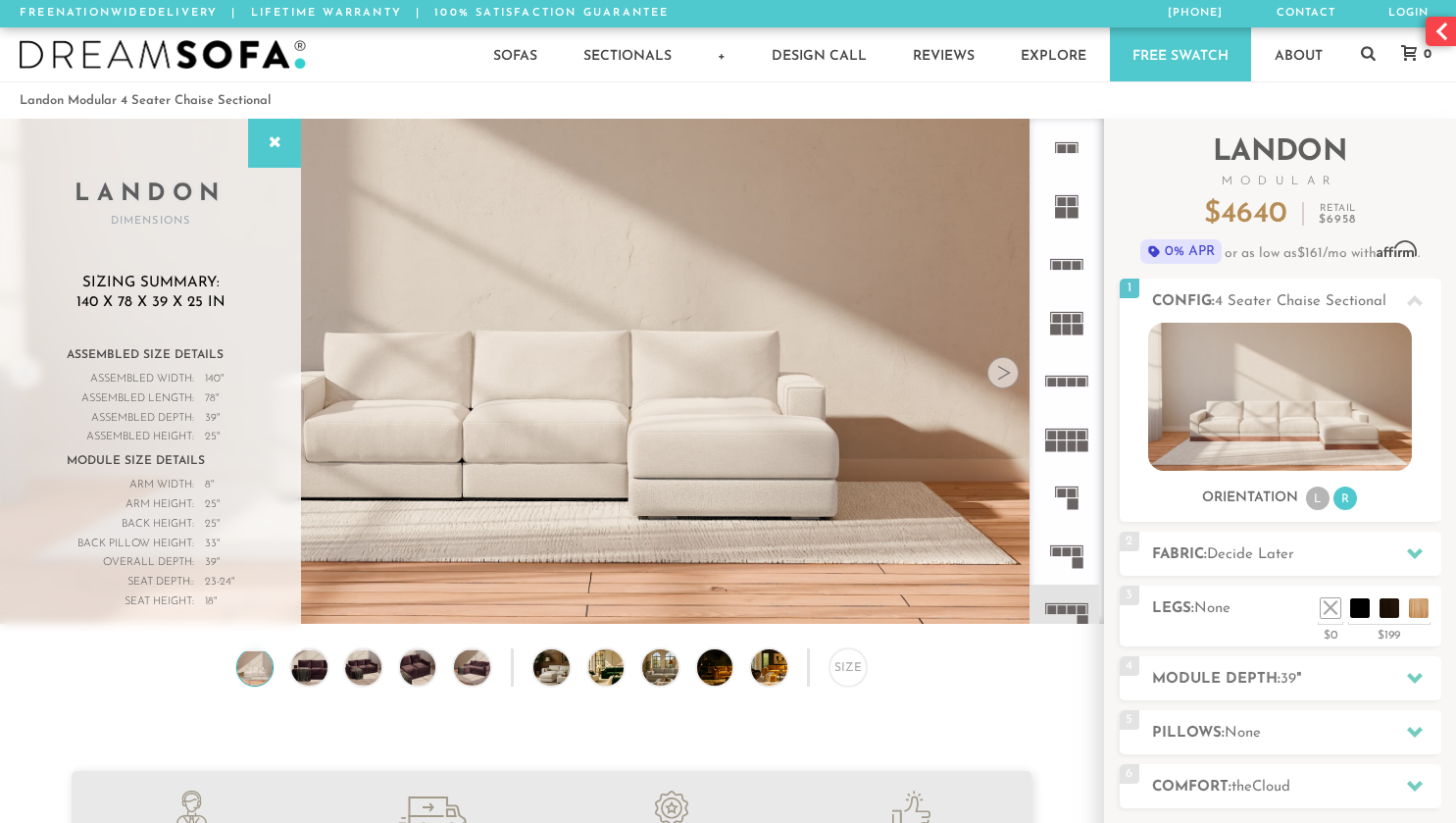 click 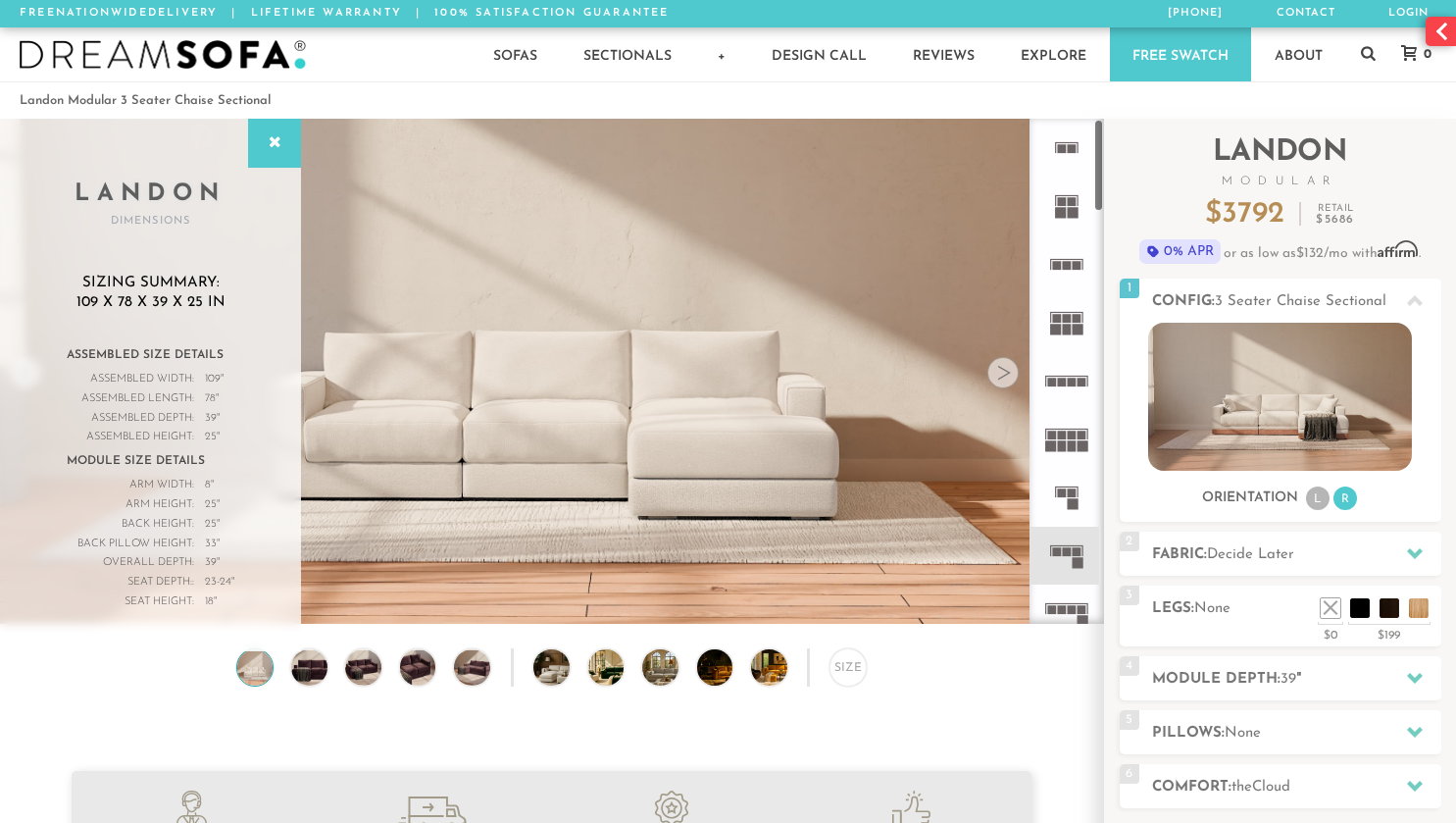 click 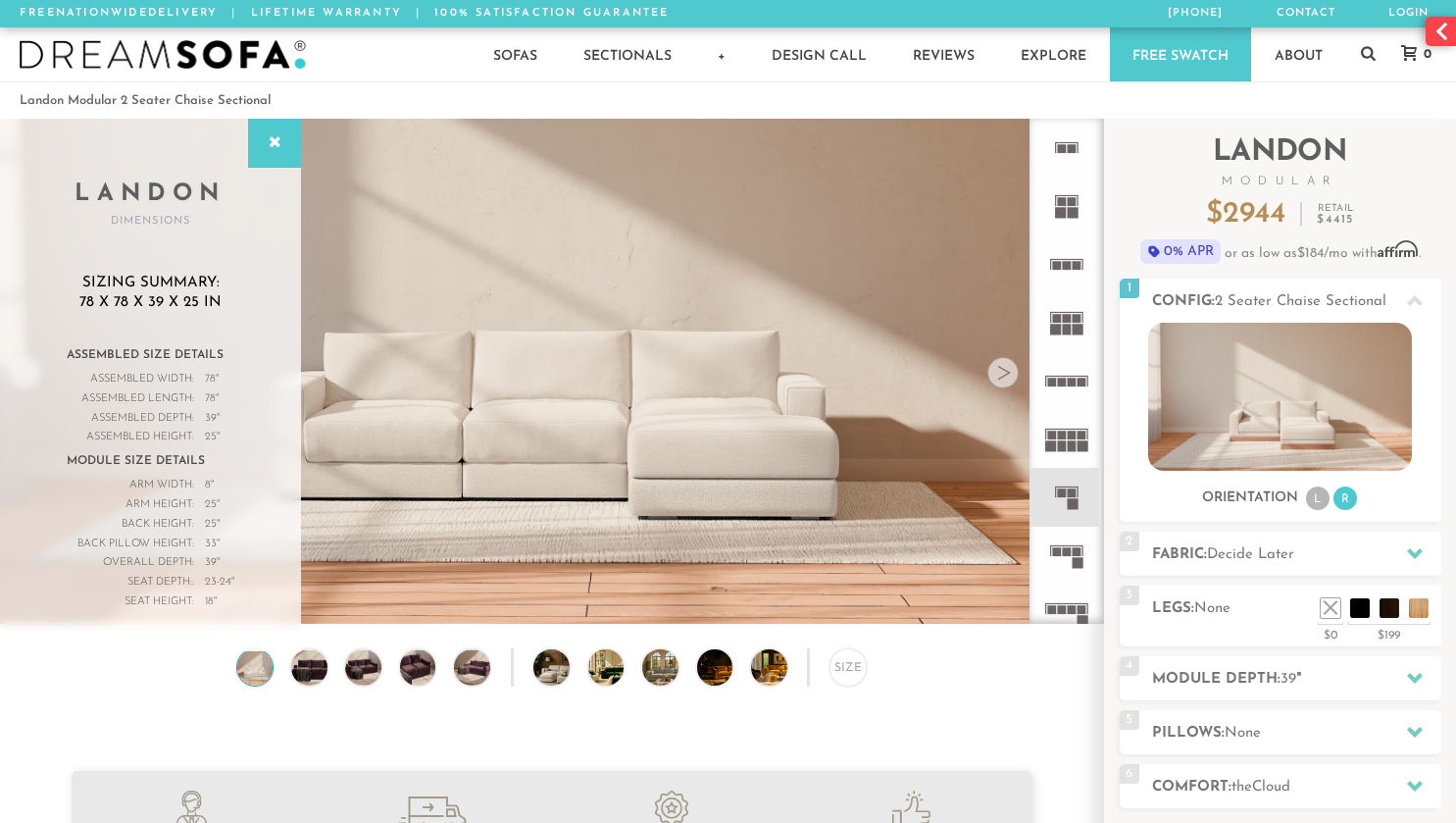 click 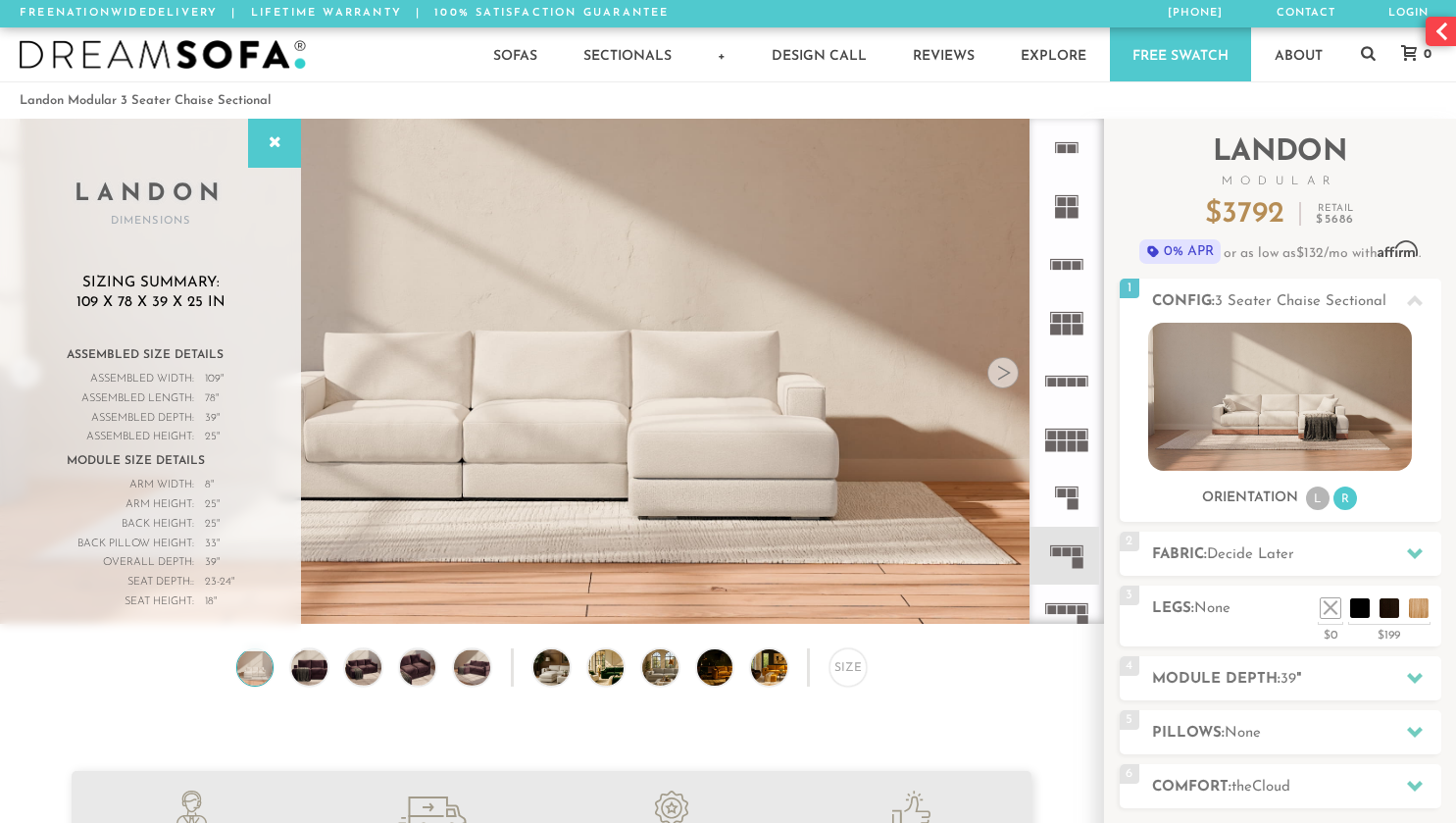 click at bounding box center (1003, 373) 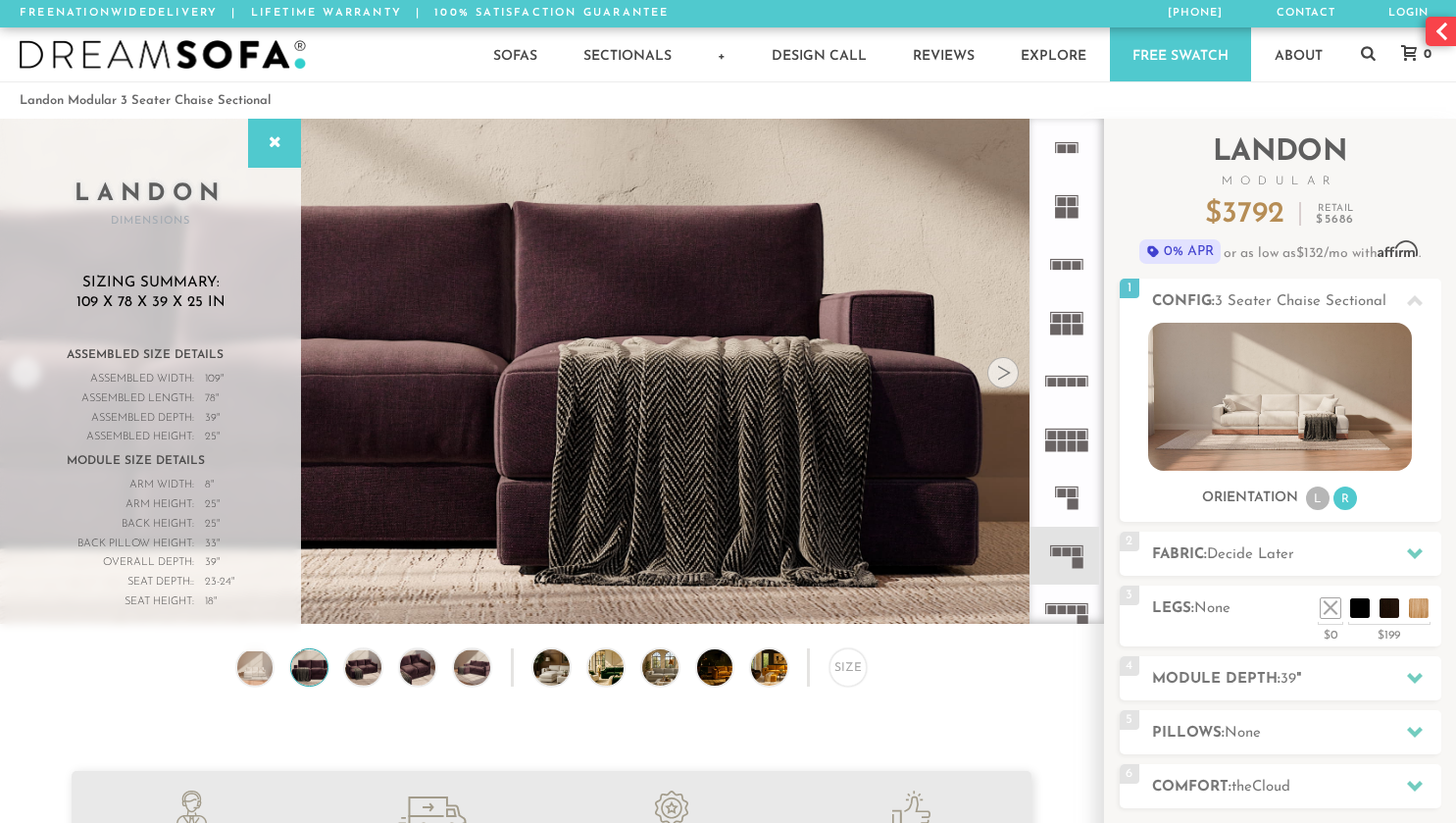 click at bounding box center [1003, 373] 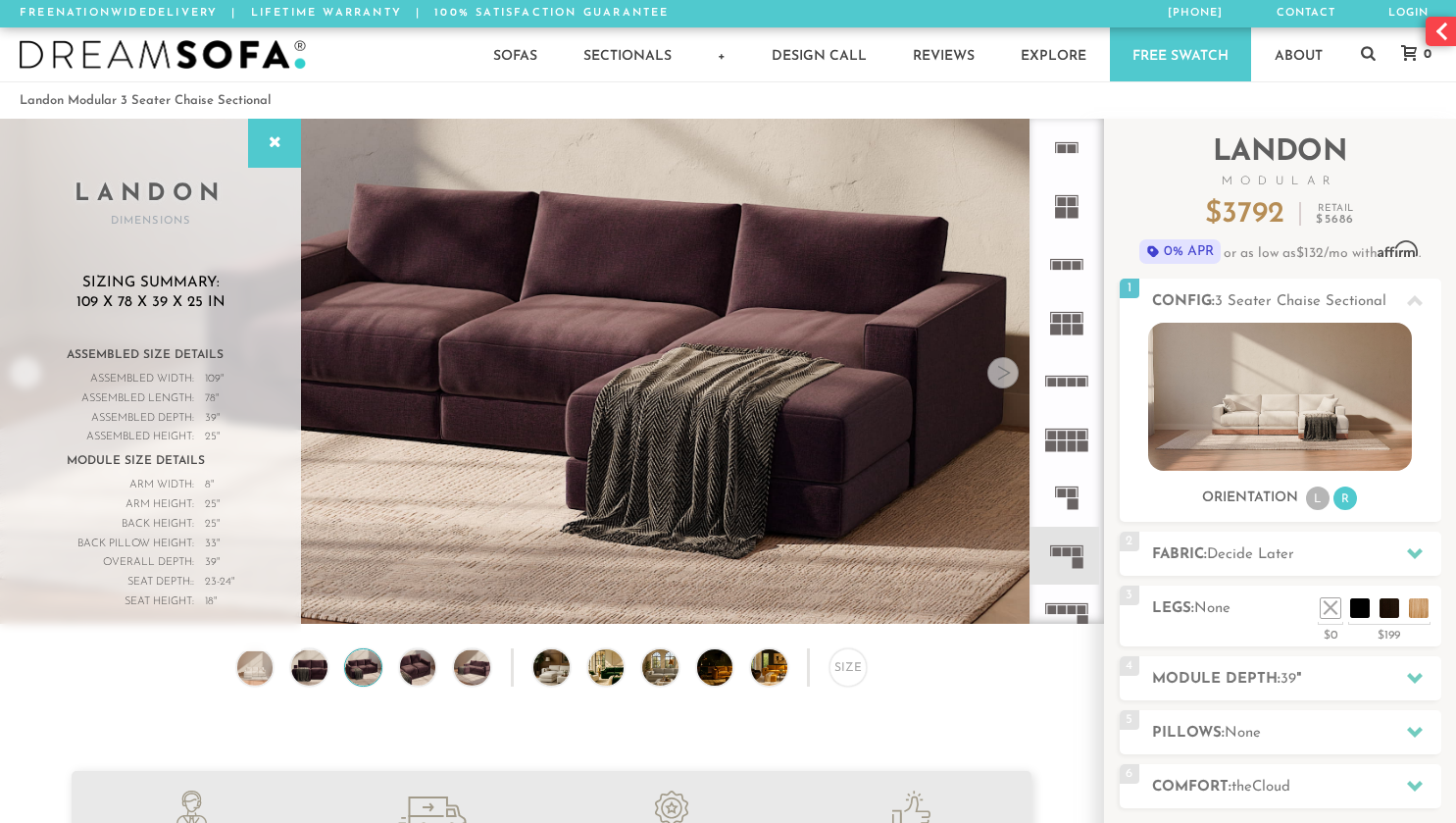click at bounding box center (1003, 373) 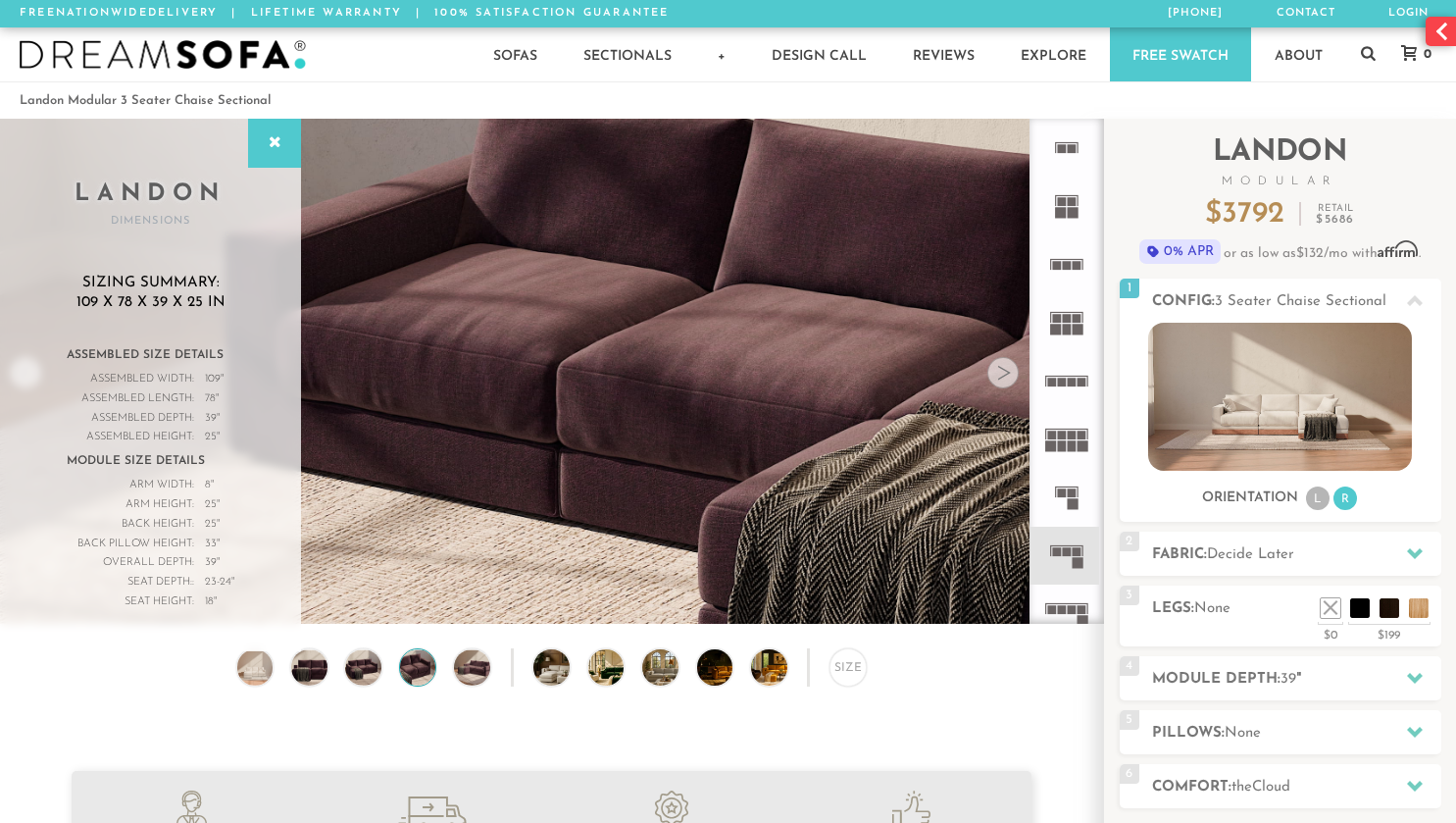 click at bounding box center (1003, 373) 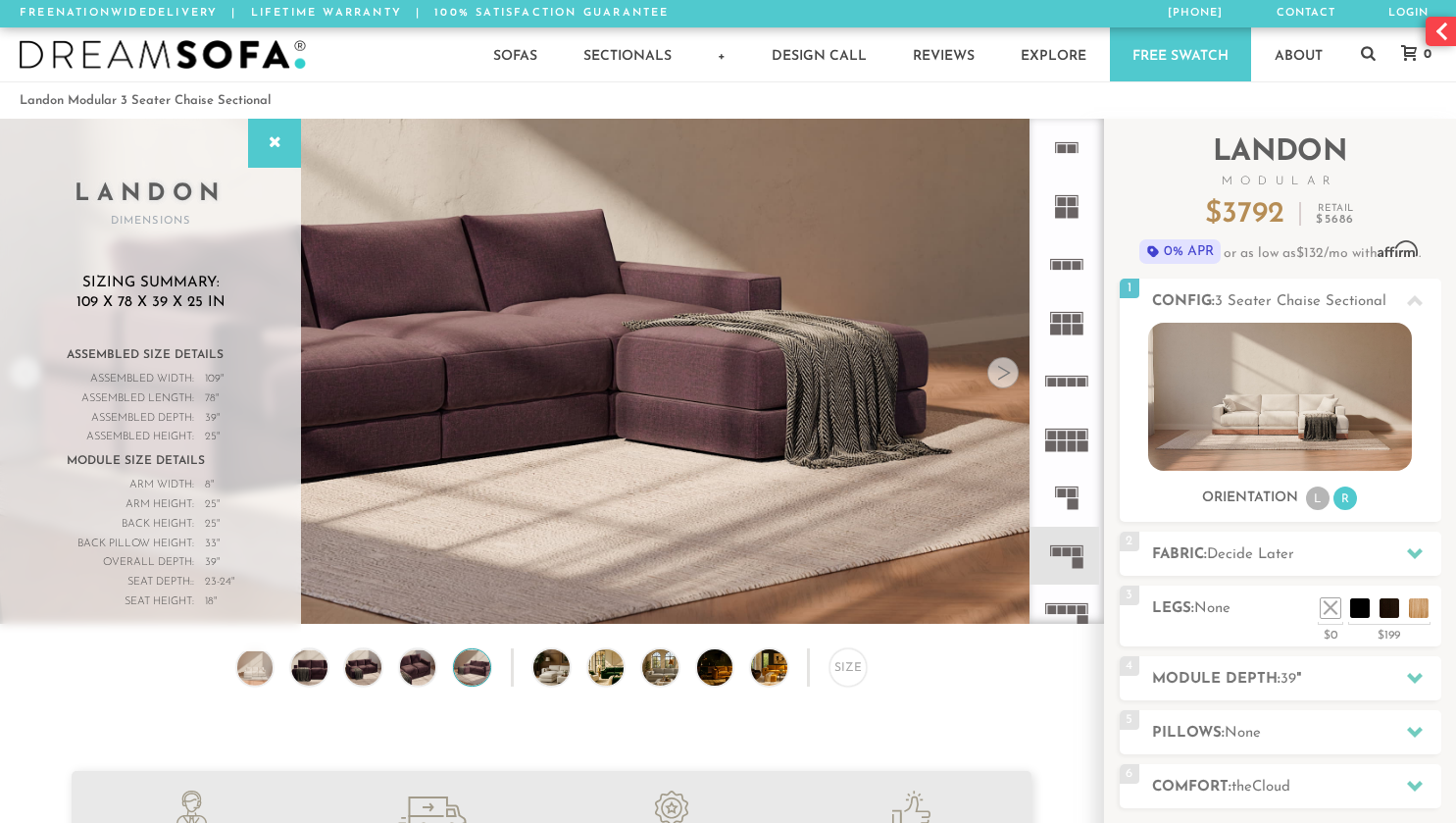 click at bounding box center [1003, 373] 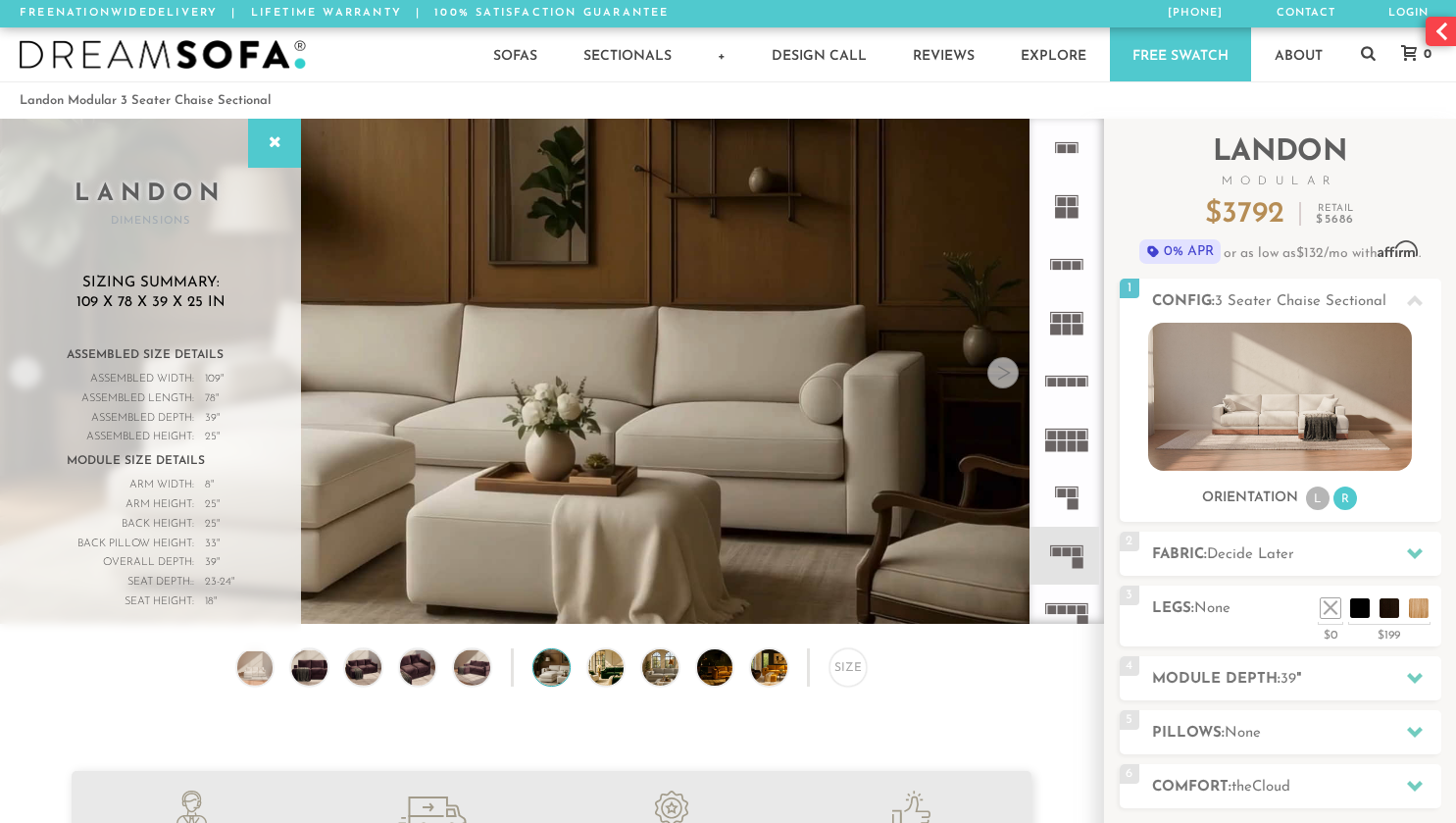 click at bounding box center (1003, 373) 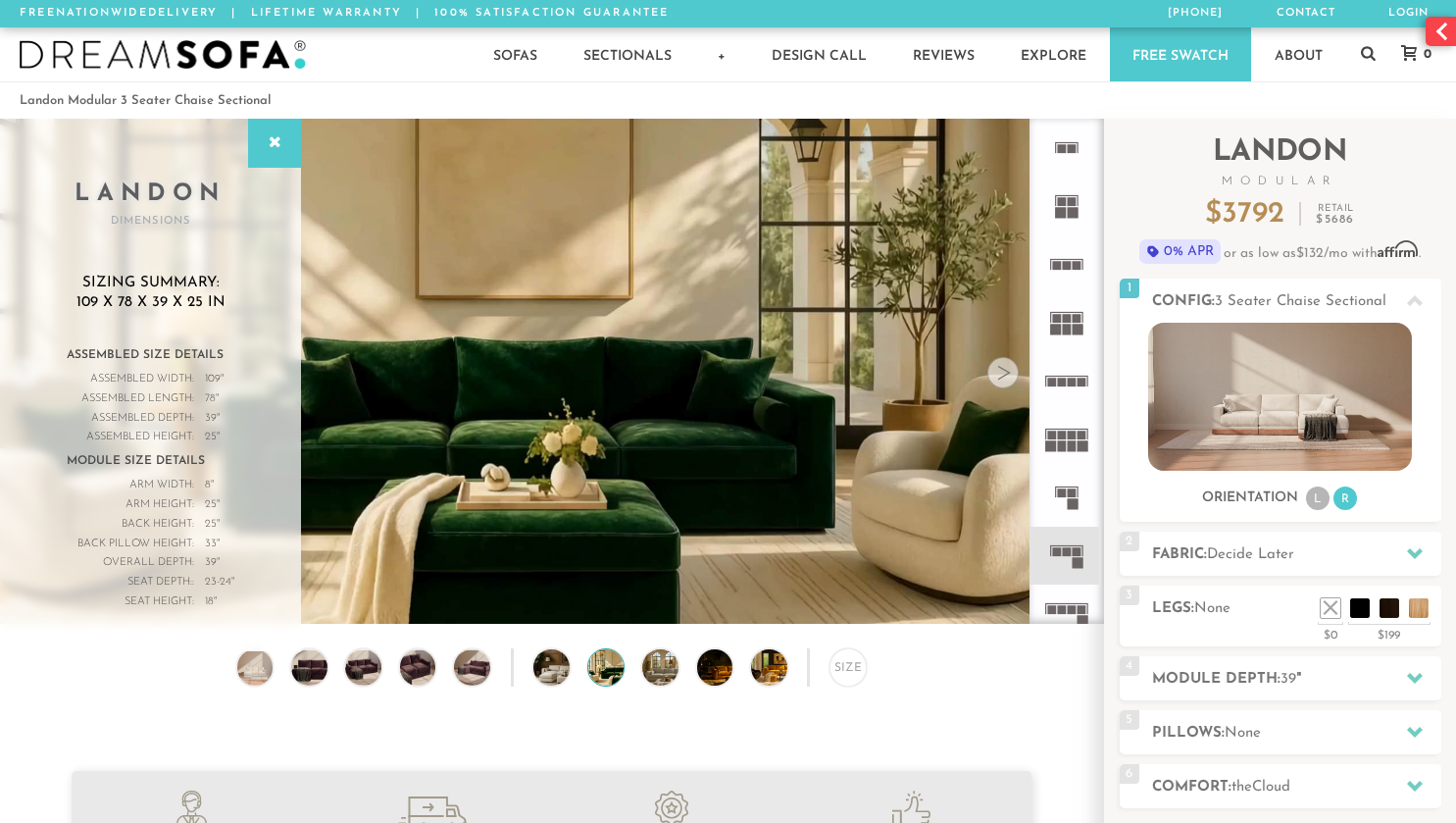click at bounding box center (1003, 373) 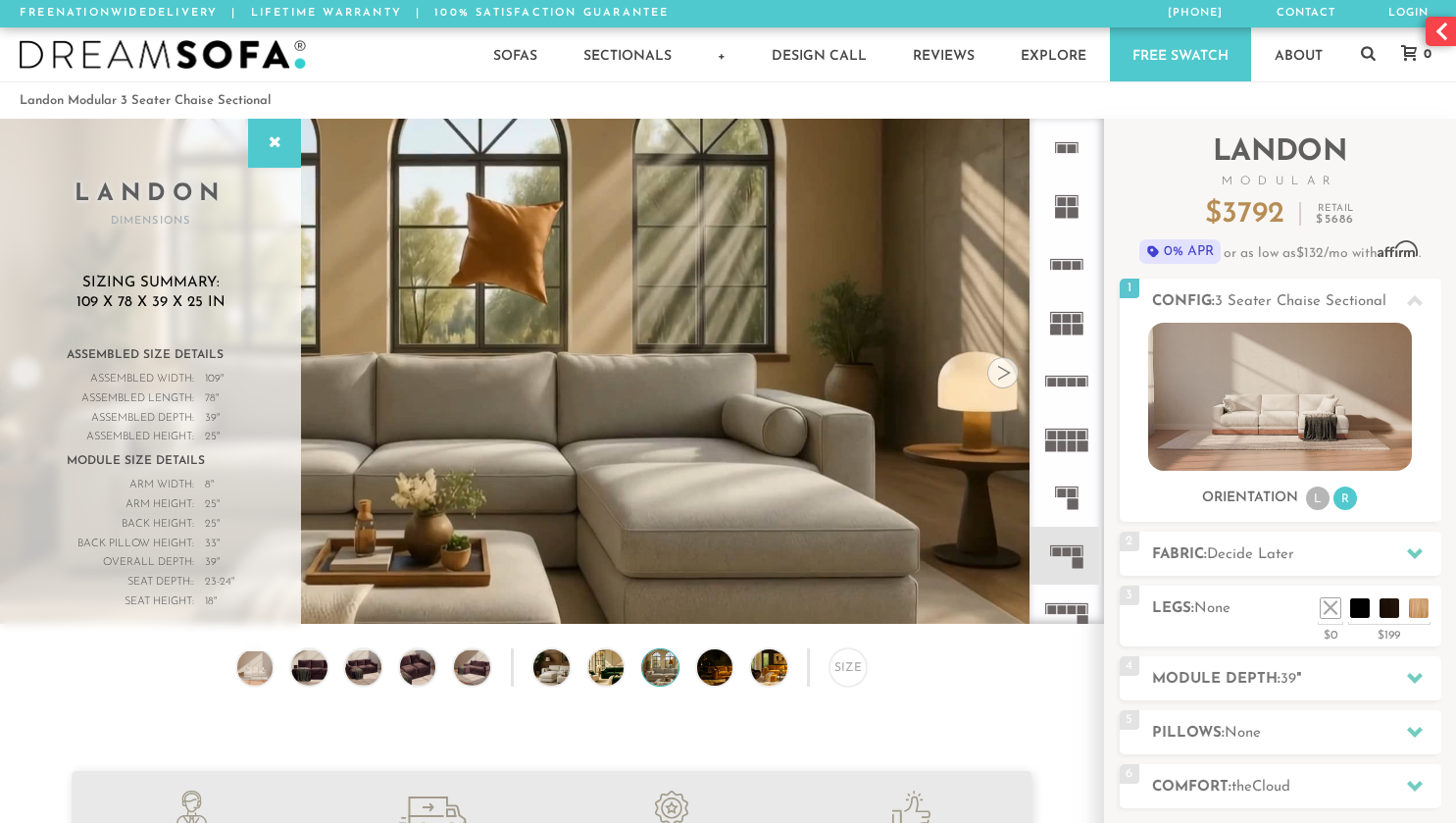 click at bounding box center (1003, 373) 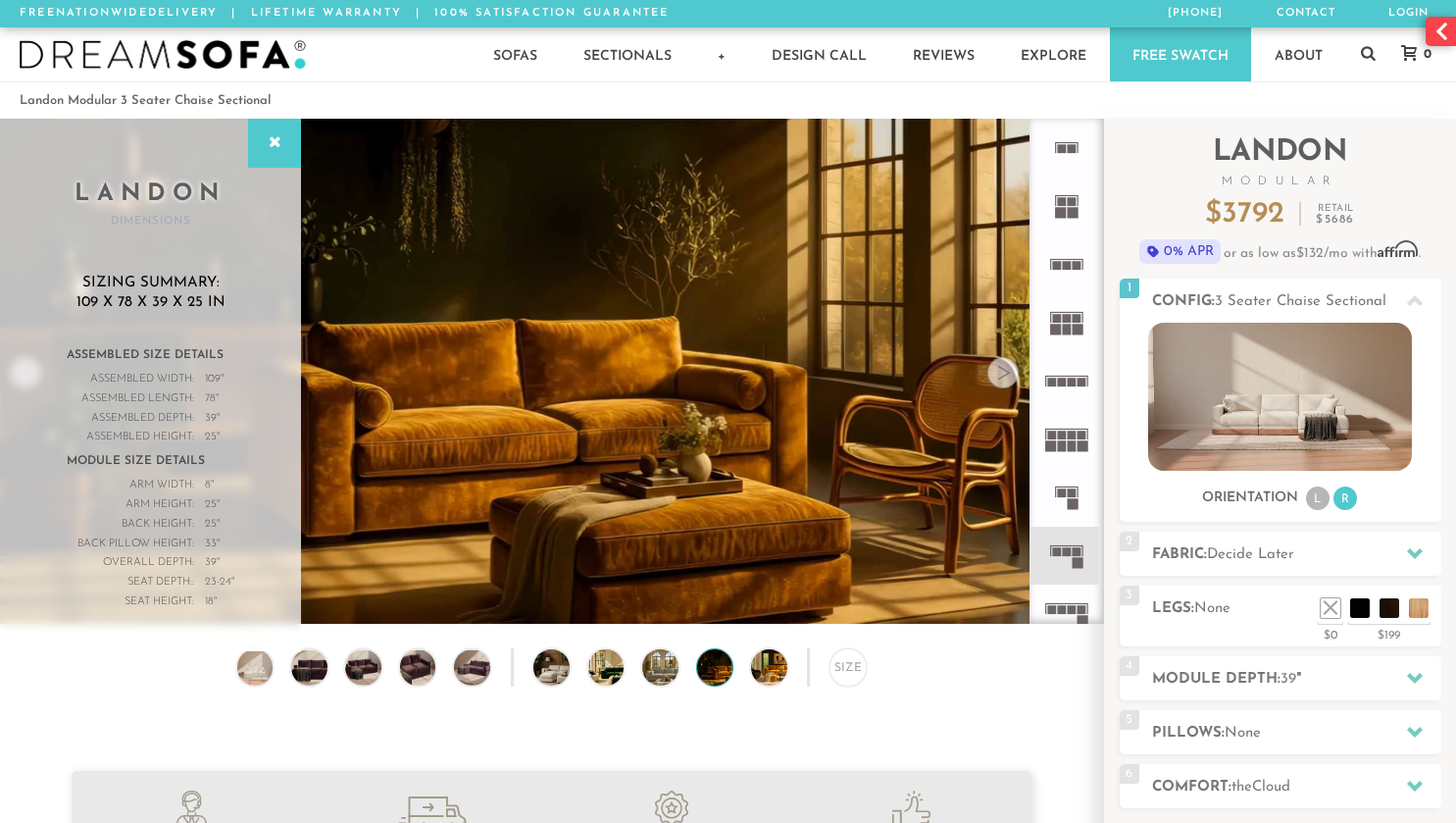 click at bounding box center [1003, 373] 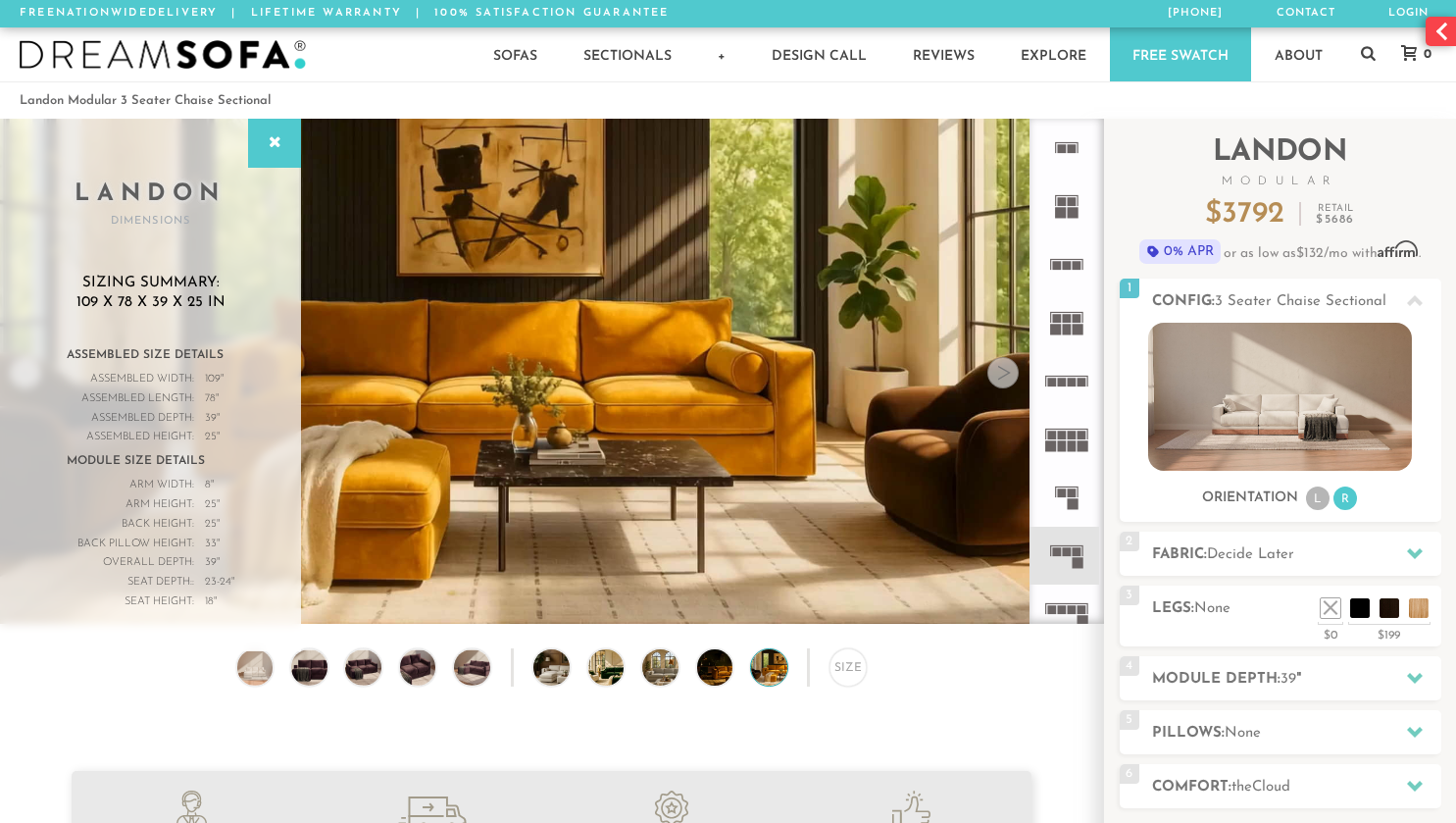 click at bounding box center (1003, 373) 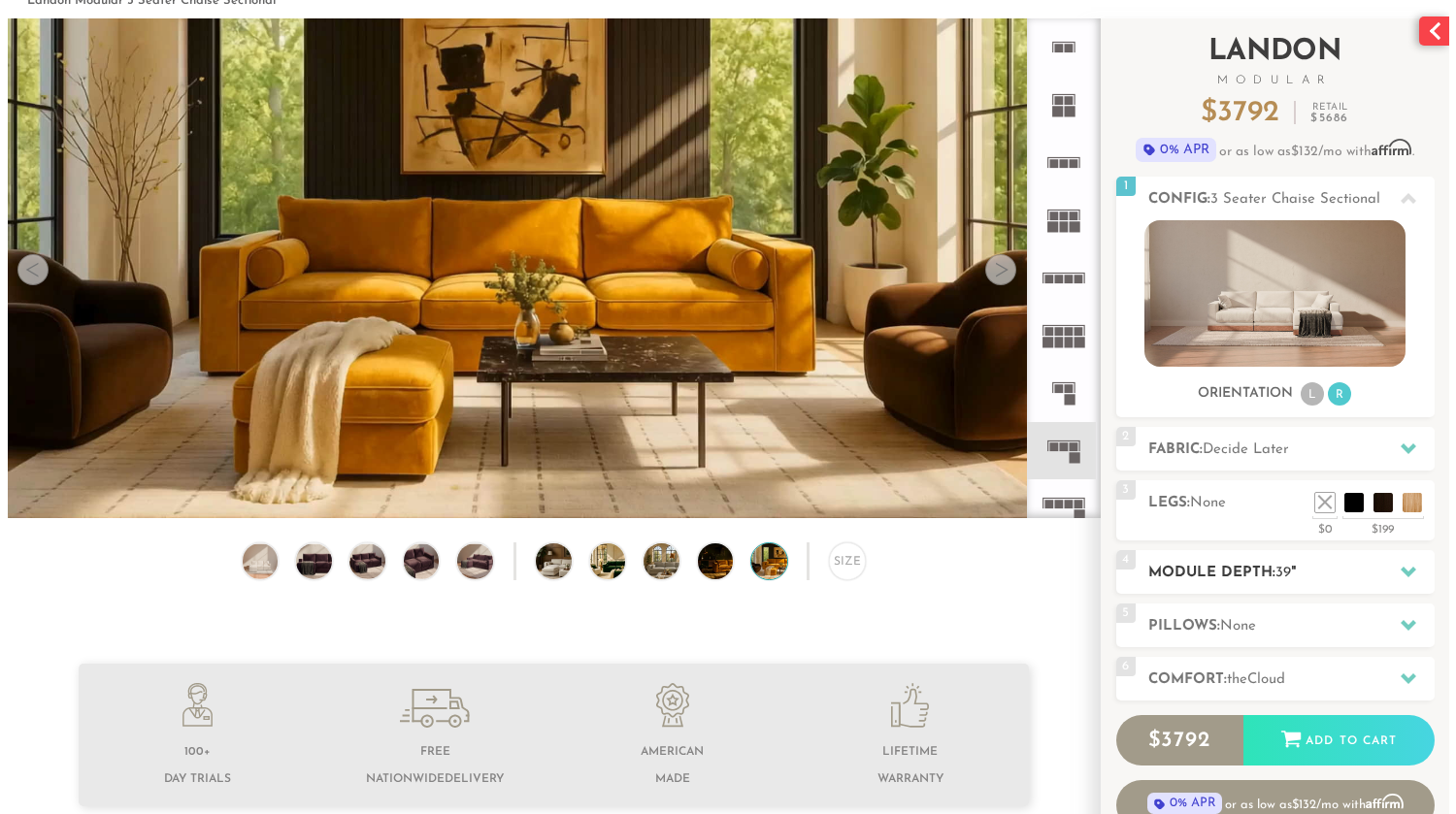scroll, scrollTop: 0, scrollLeft: 0, axis: both 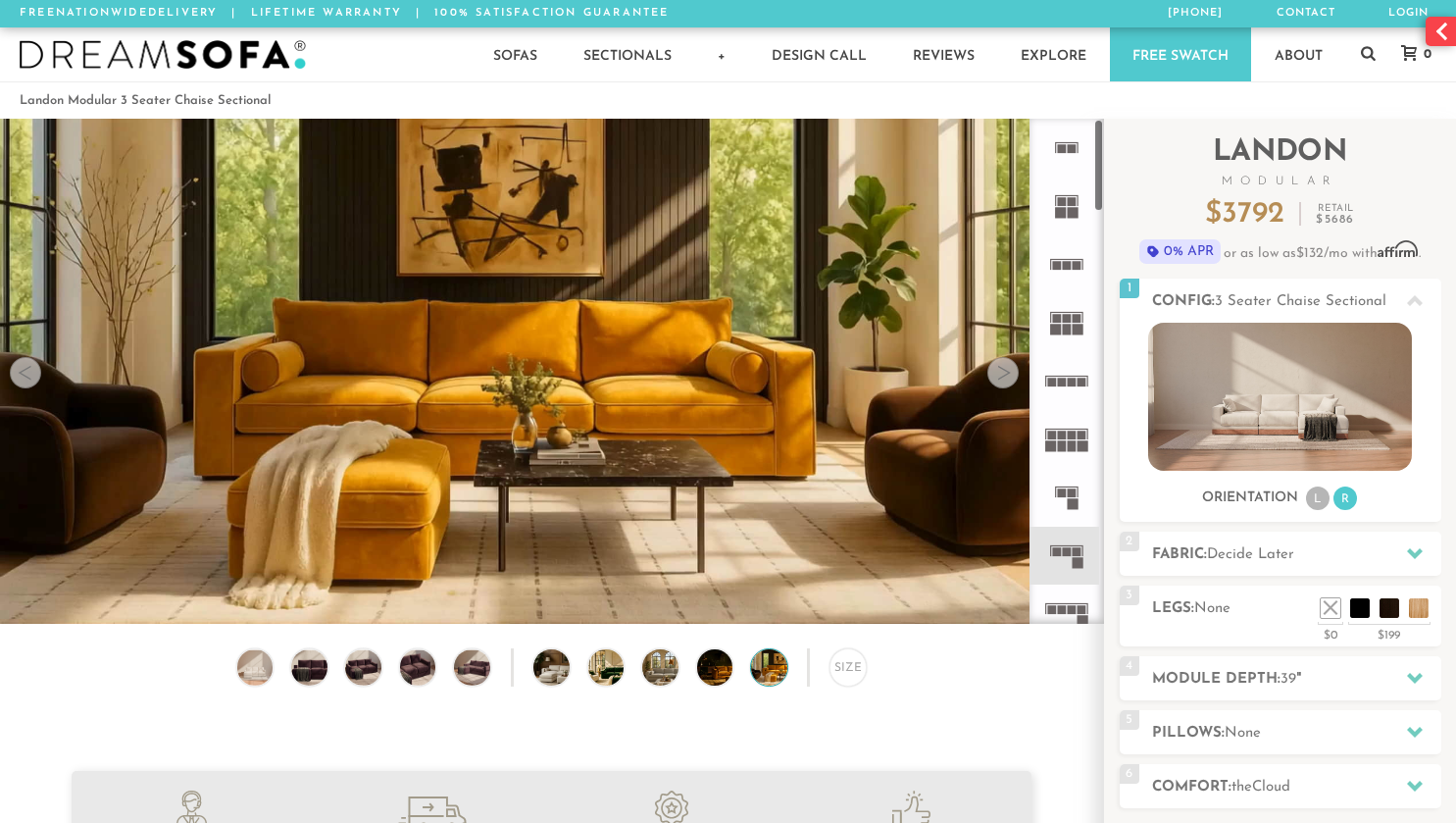 click 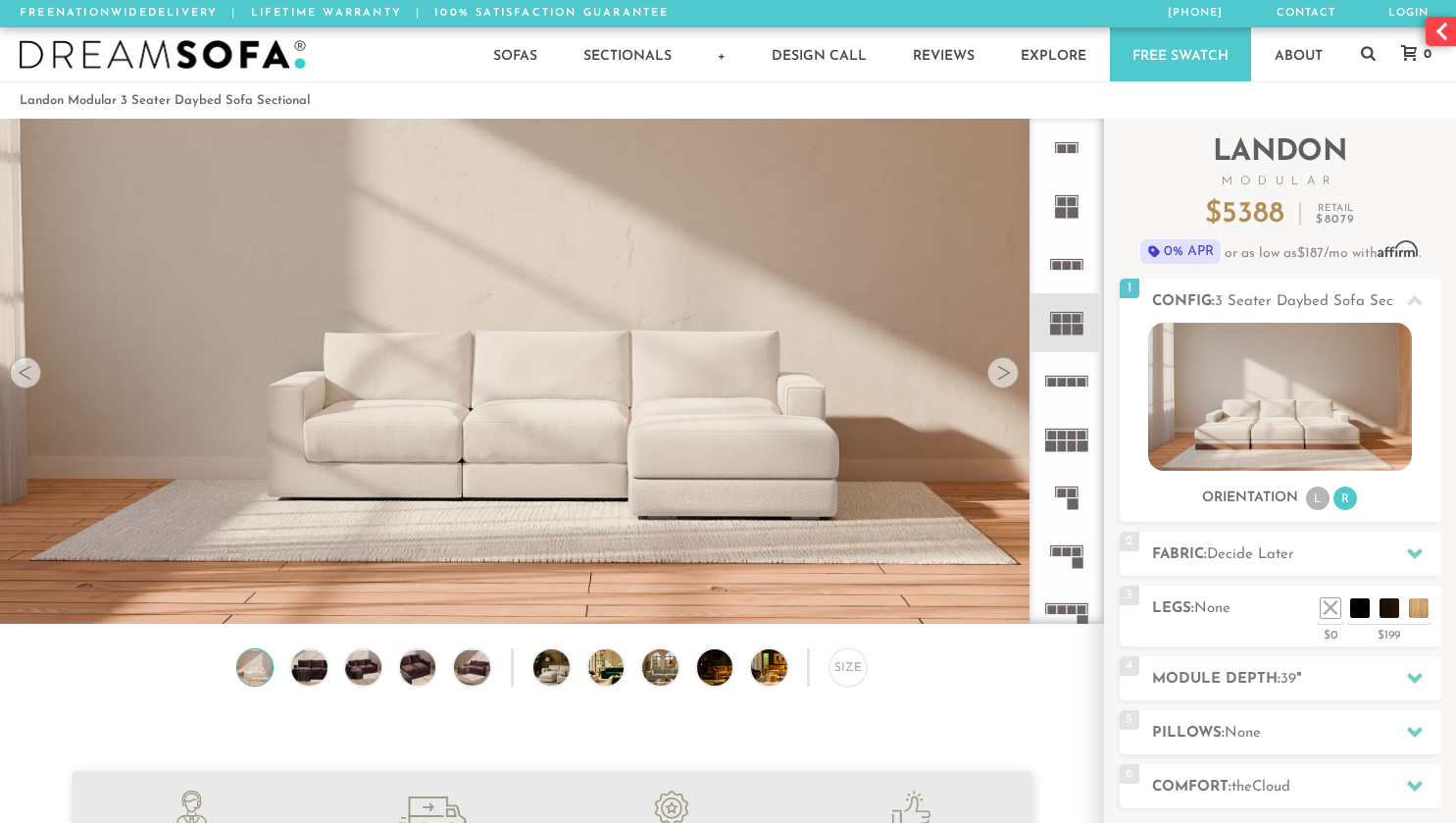 drag, startPoint x: 1300, startPoint y: 402, endPoint x: 919, endPoint y: 372, distance: 382.17928 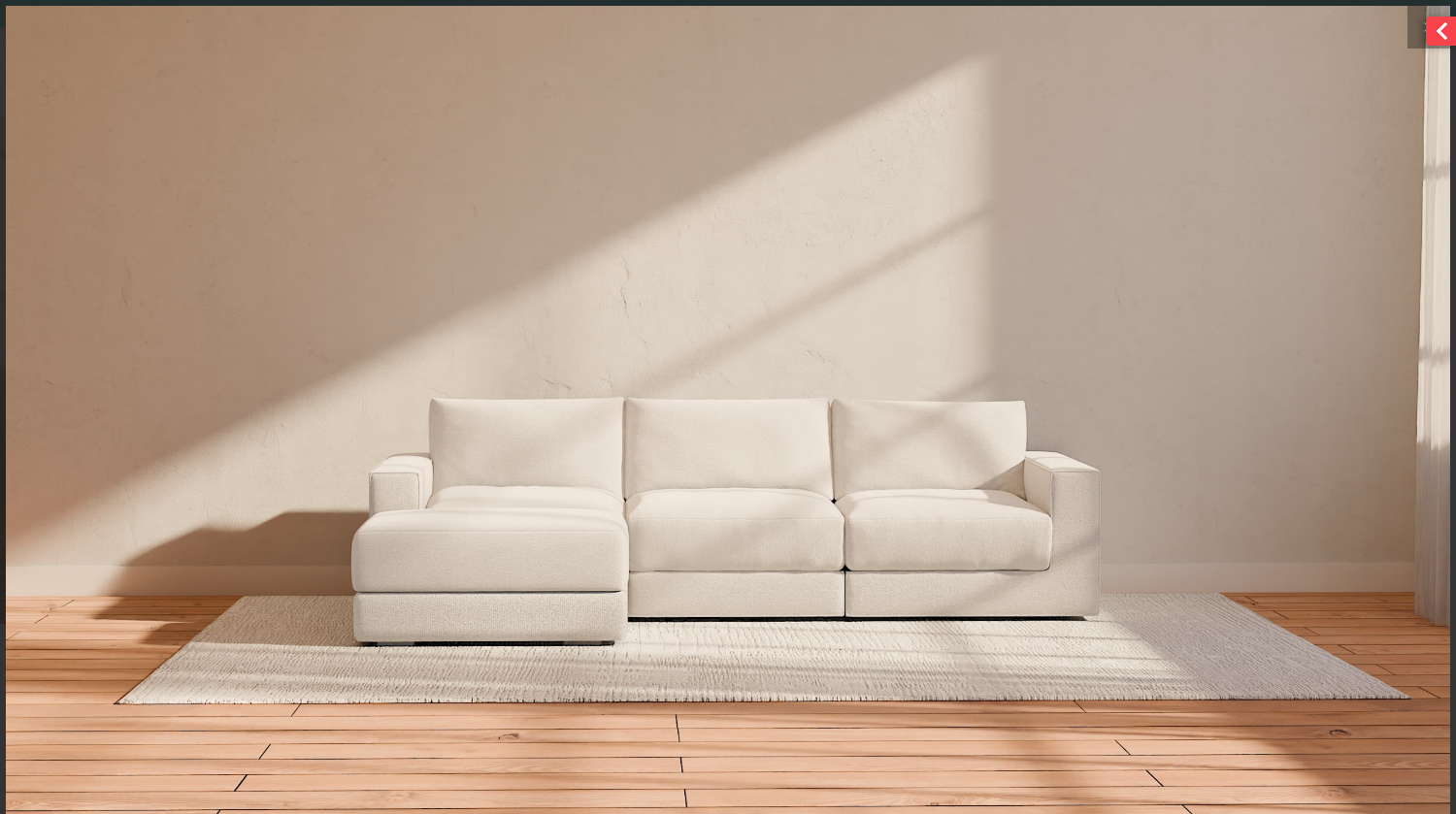scroll, scrollTop: 16, scrollLeft: 16, axis: both 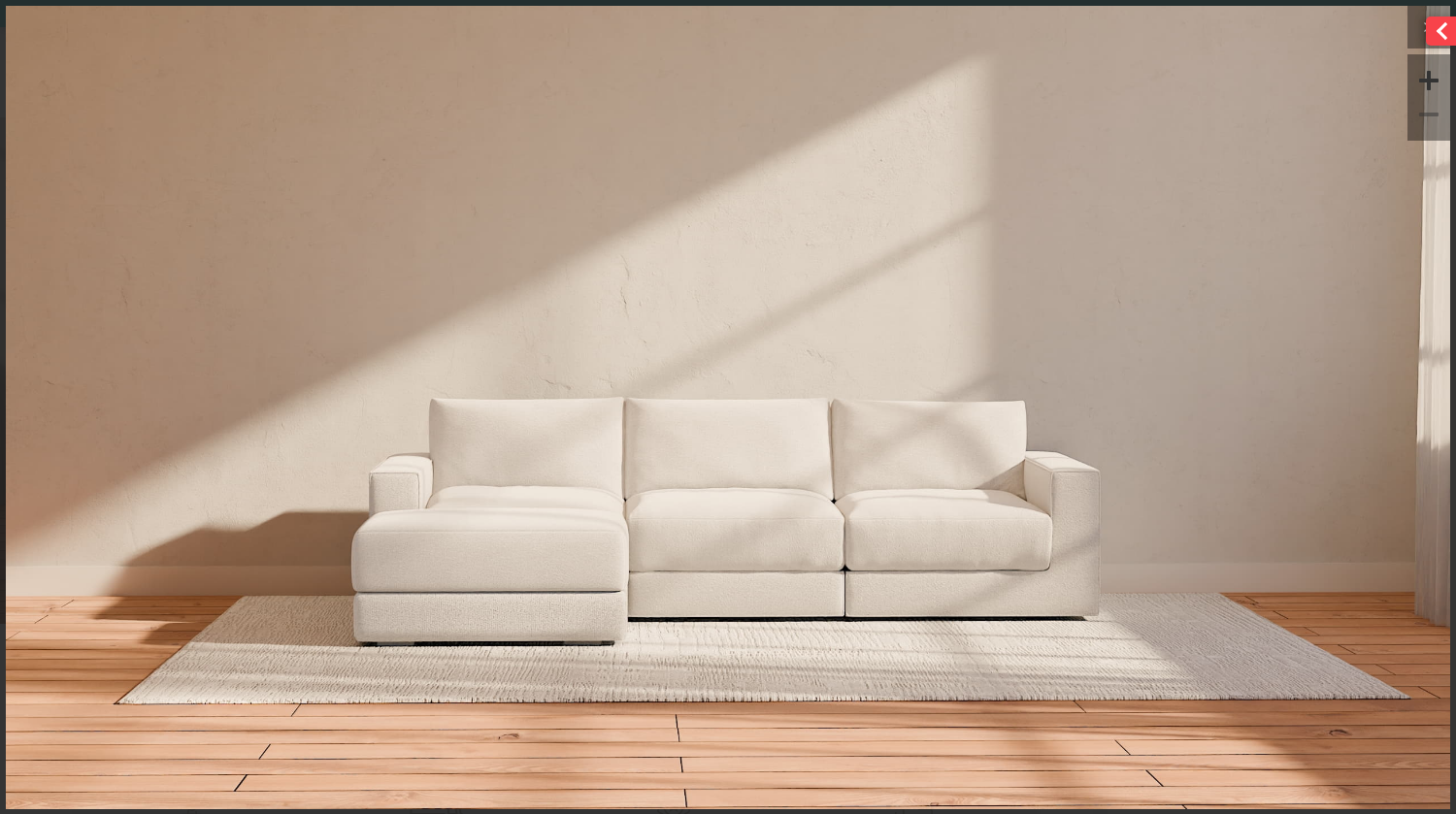 click at bounding box center [1429, 27] 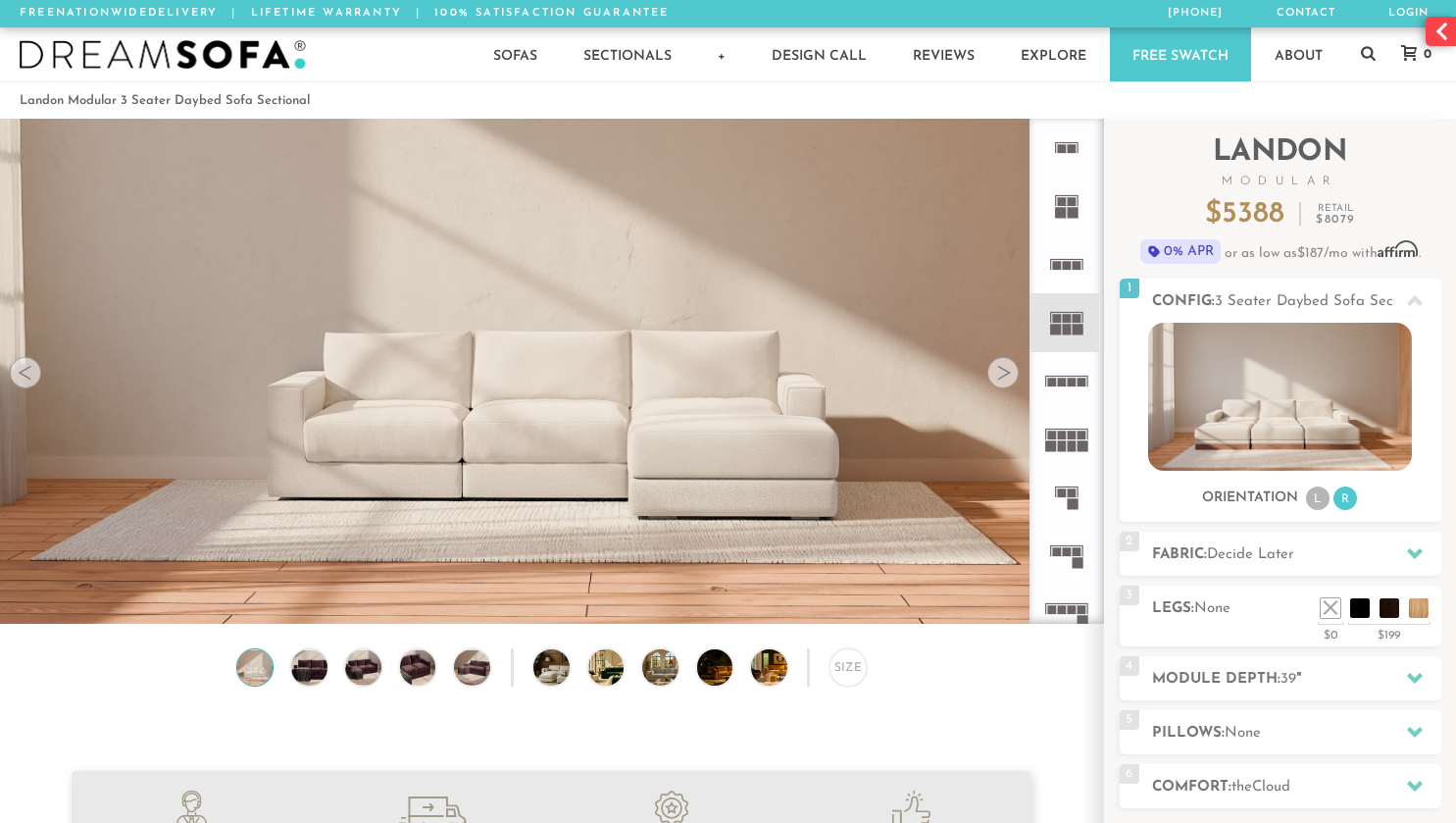 scroll, scrollTop: 21708, scrollLeft: 1441, axis: both 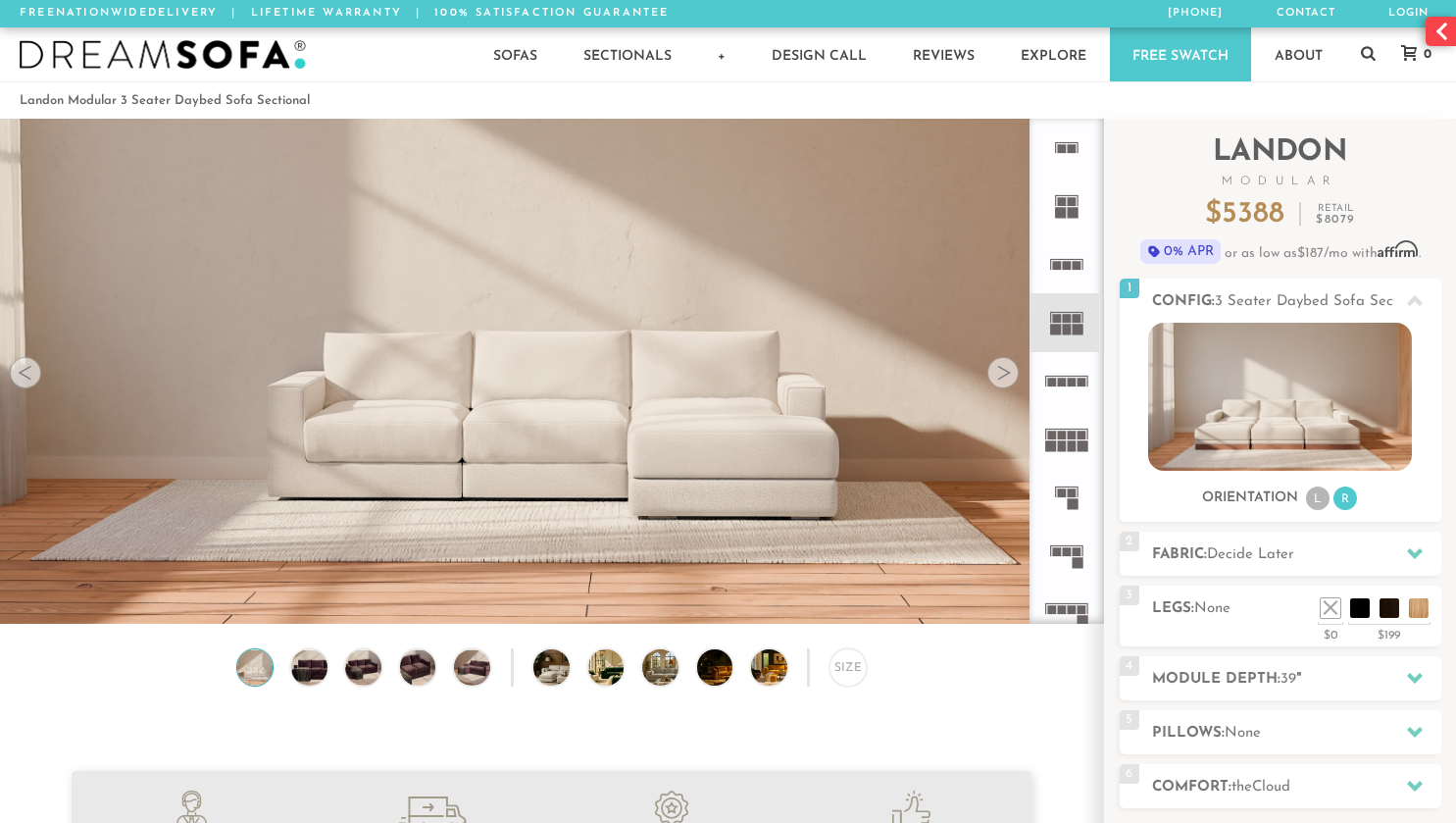 click 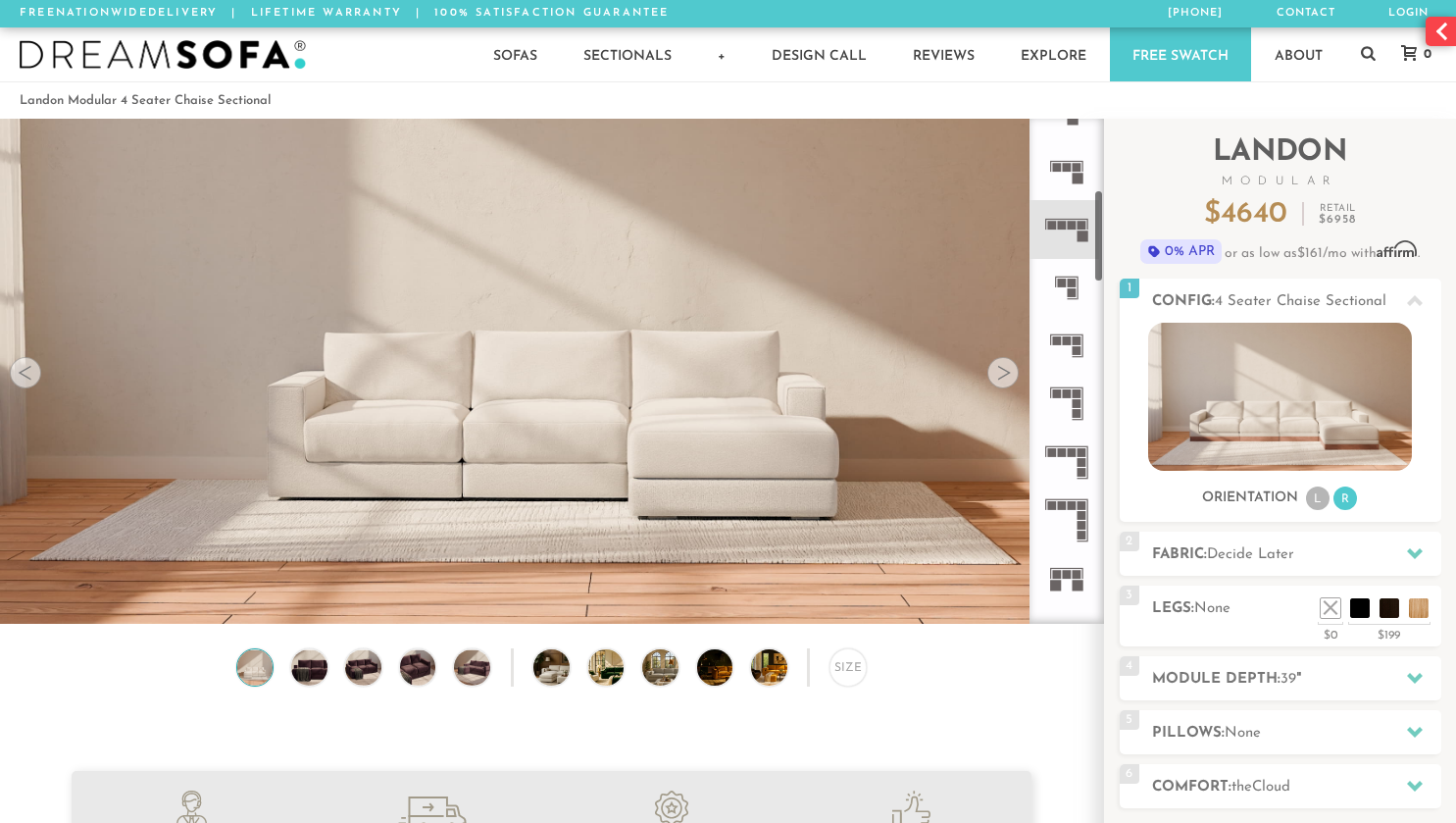 scroll, scrollTop: 392, scrollLeft: 0, axis: vertical 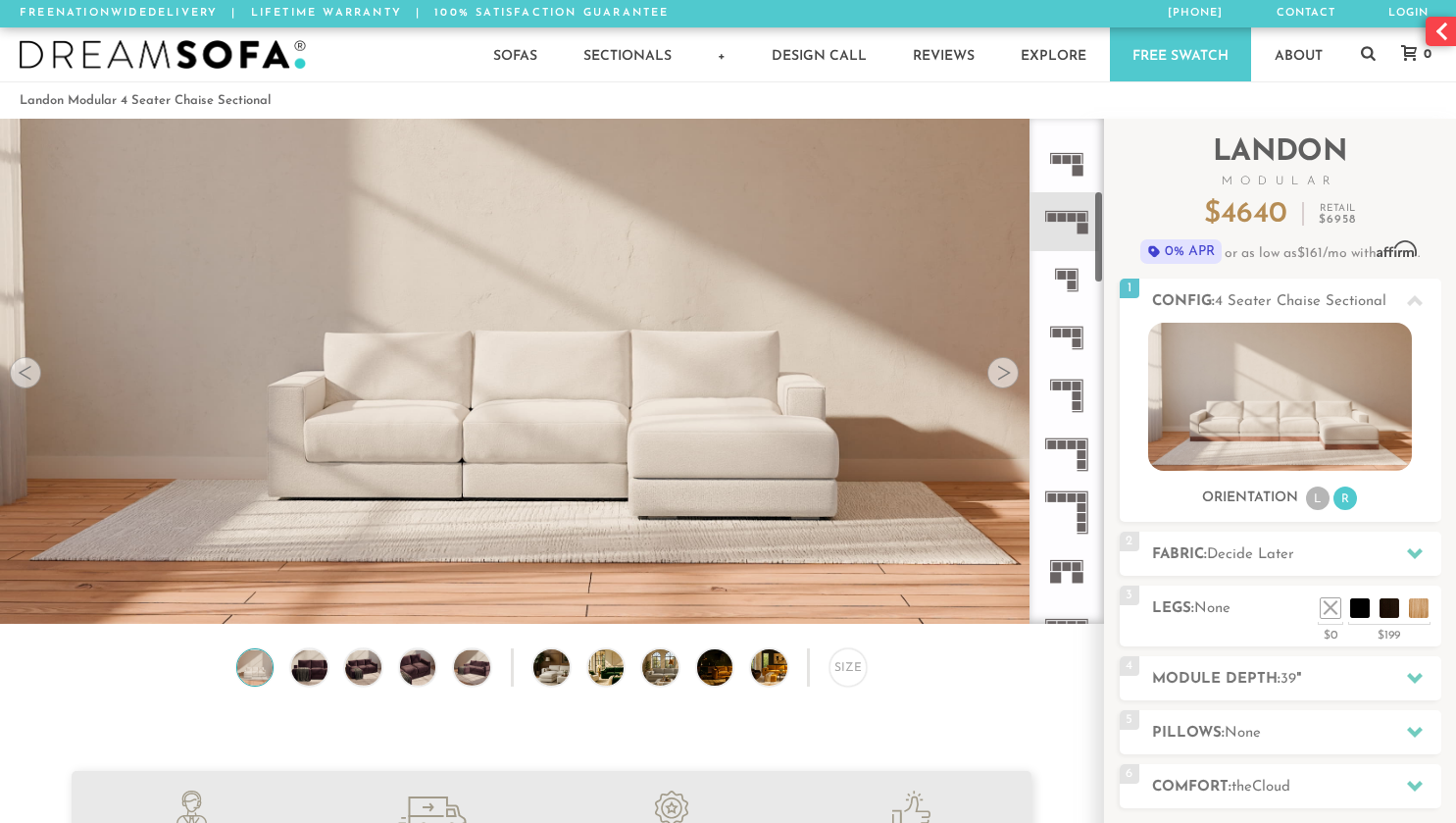 click 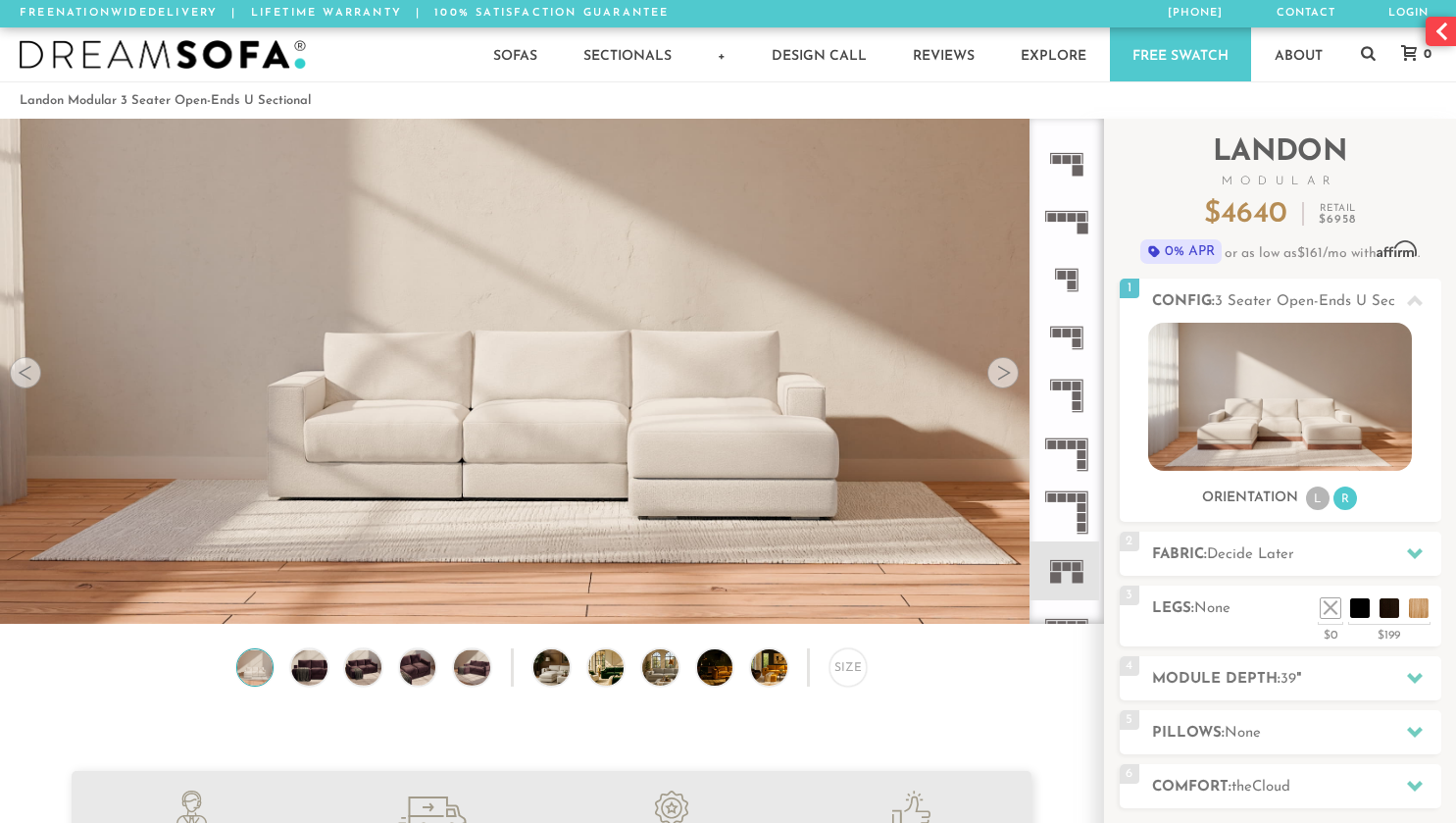 click 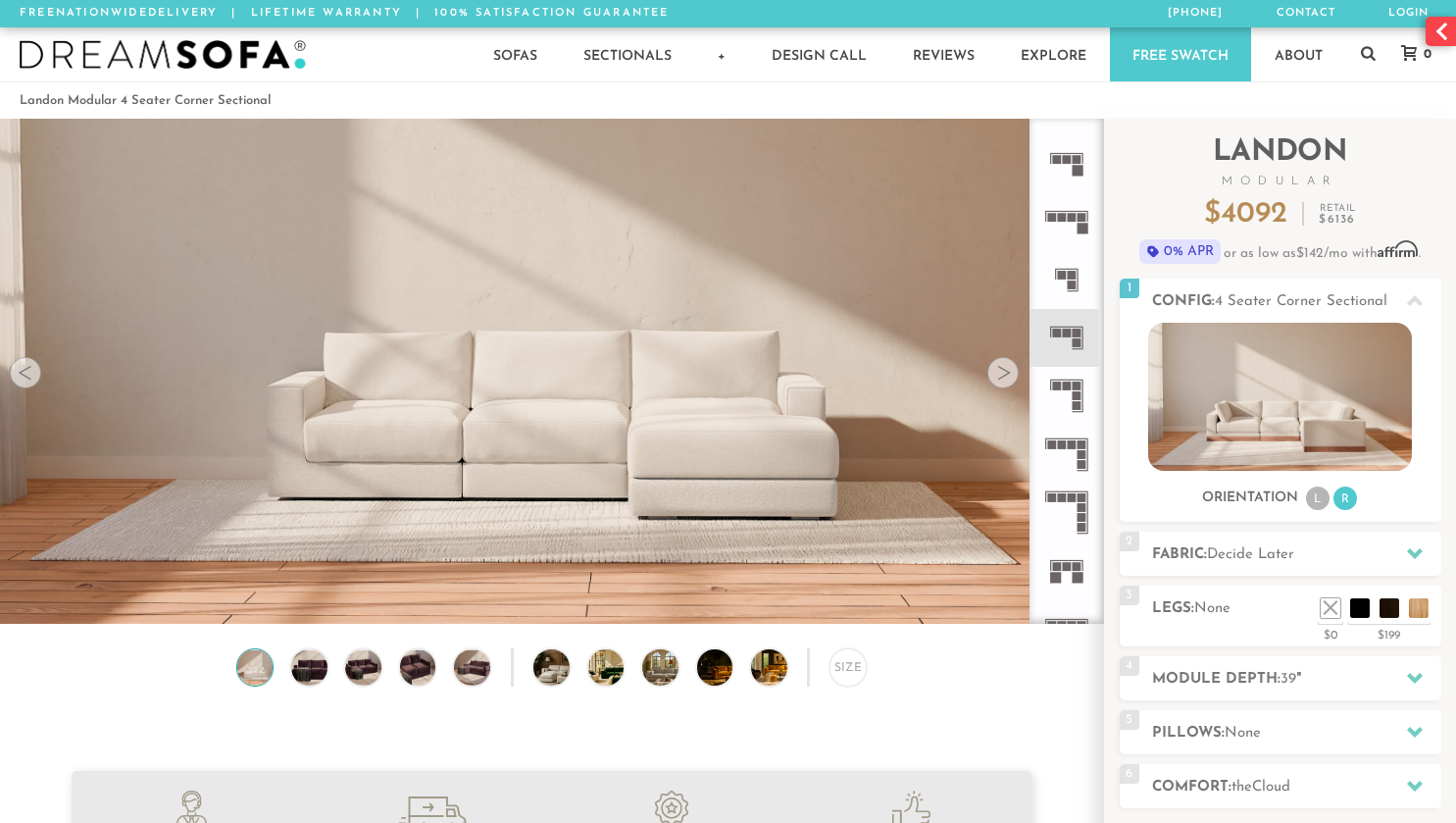 click 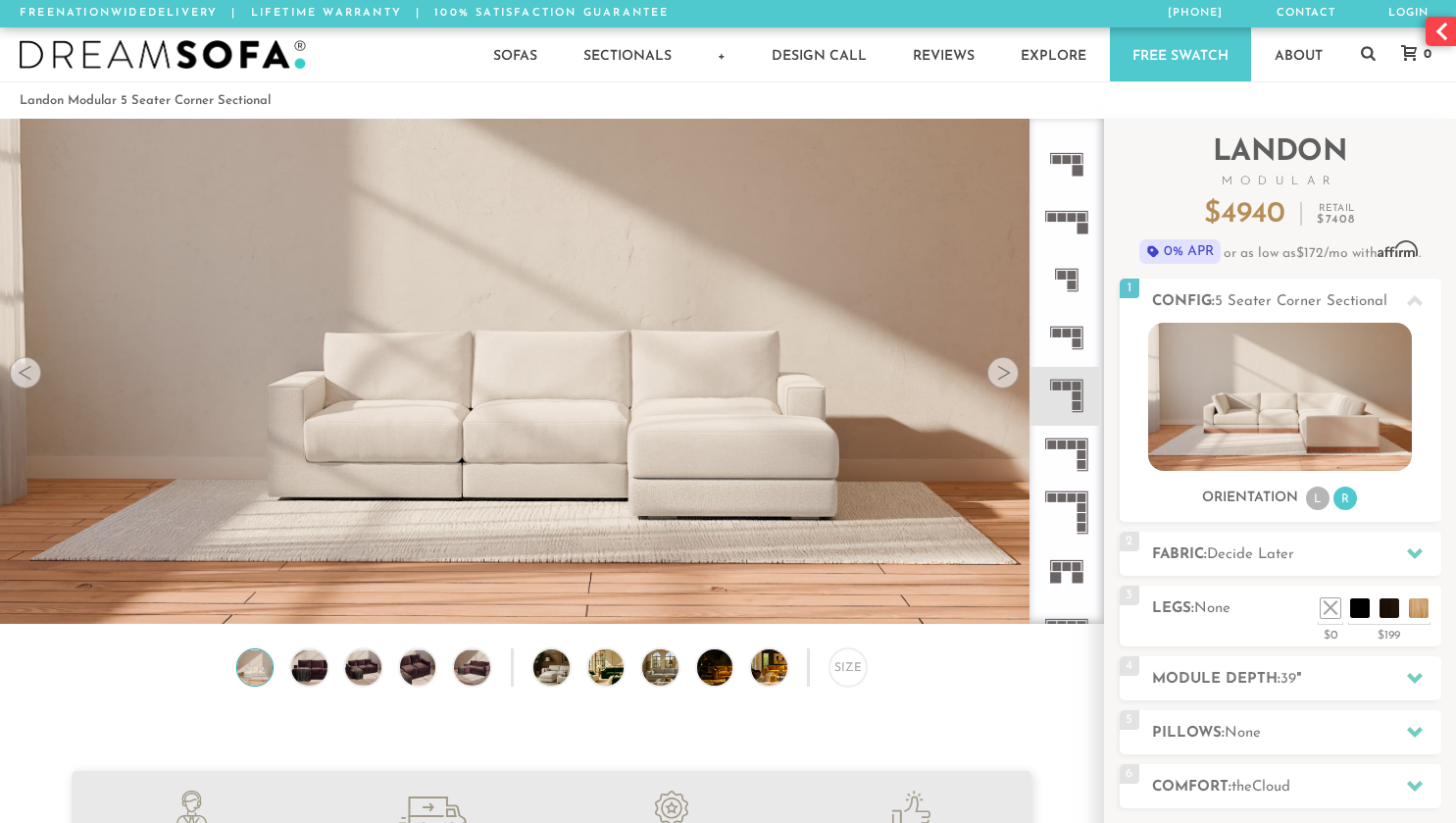 click 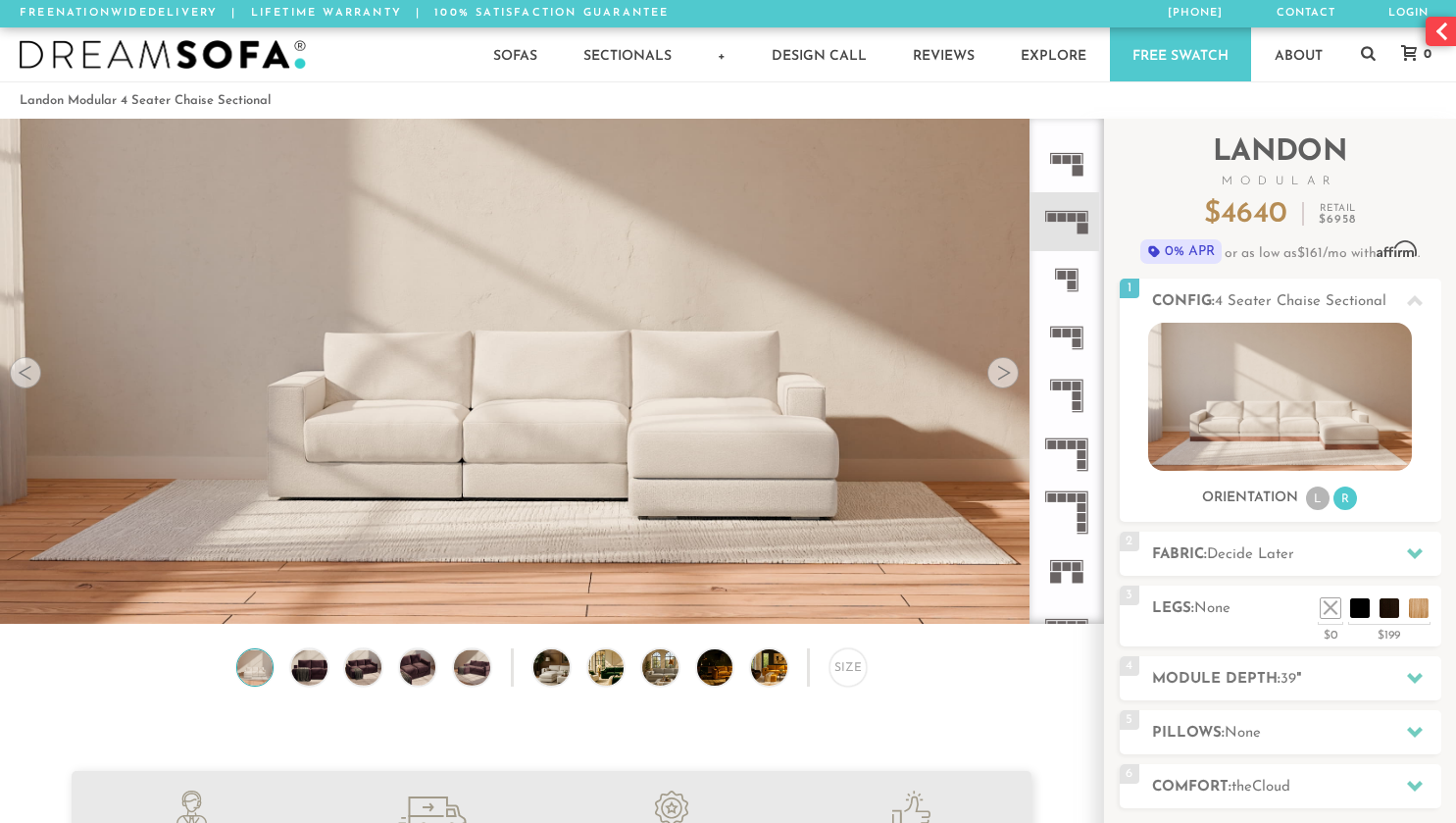 click 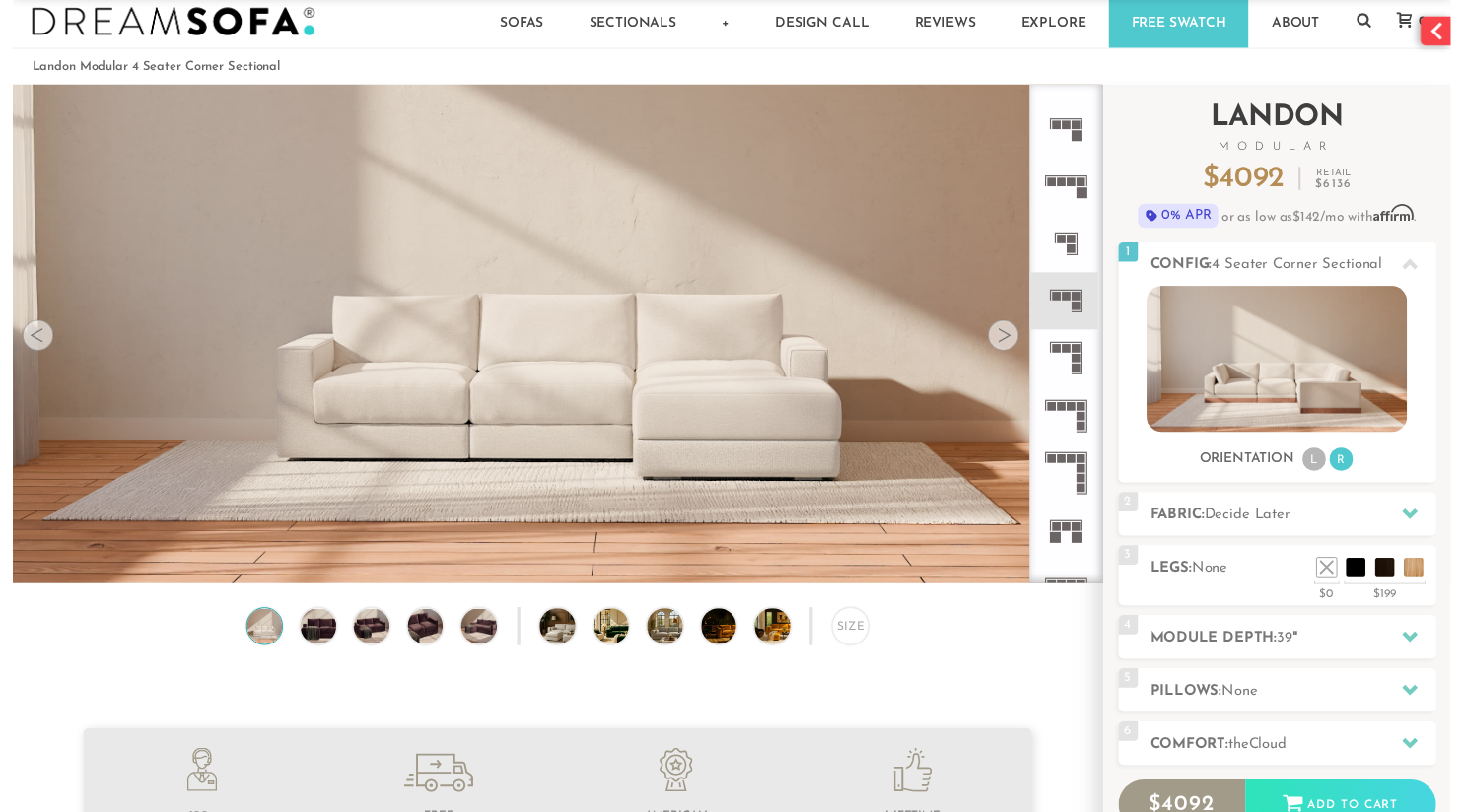 scroll, scrollTop: 3, scrollLeft: 0, axis: vertical 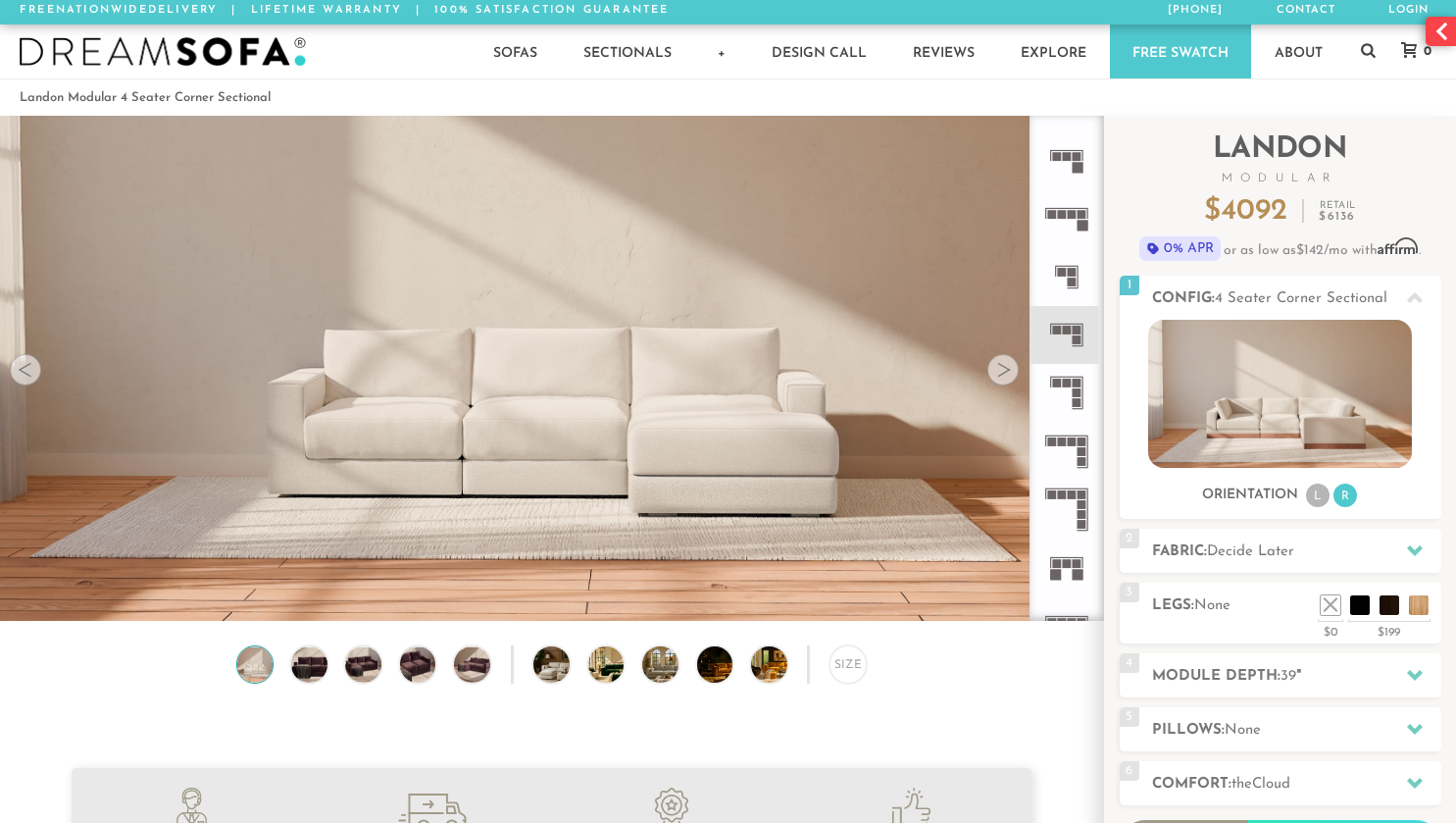 click at bounding box center [1440, 31] 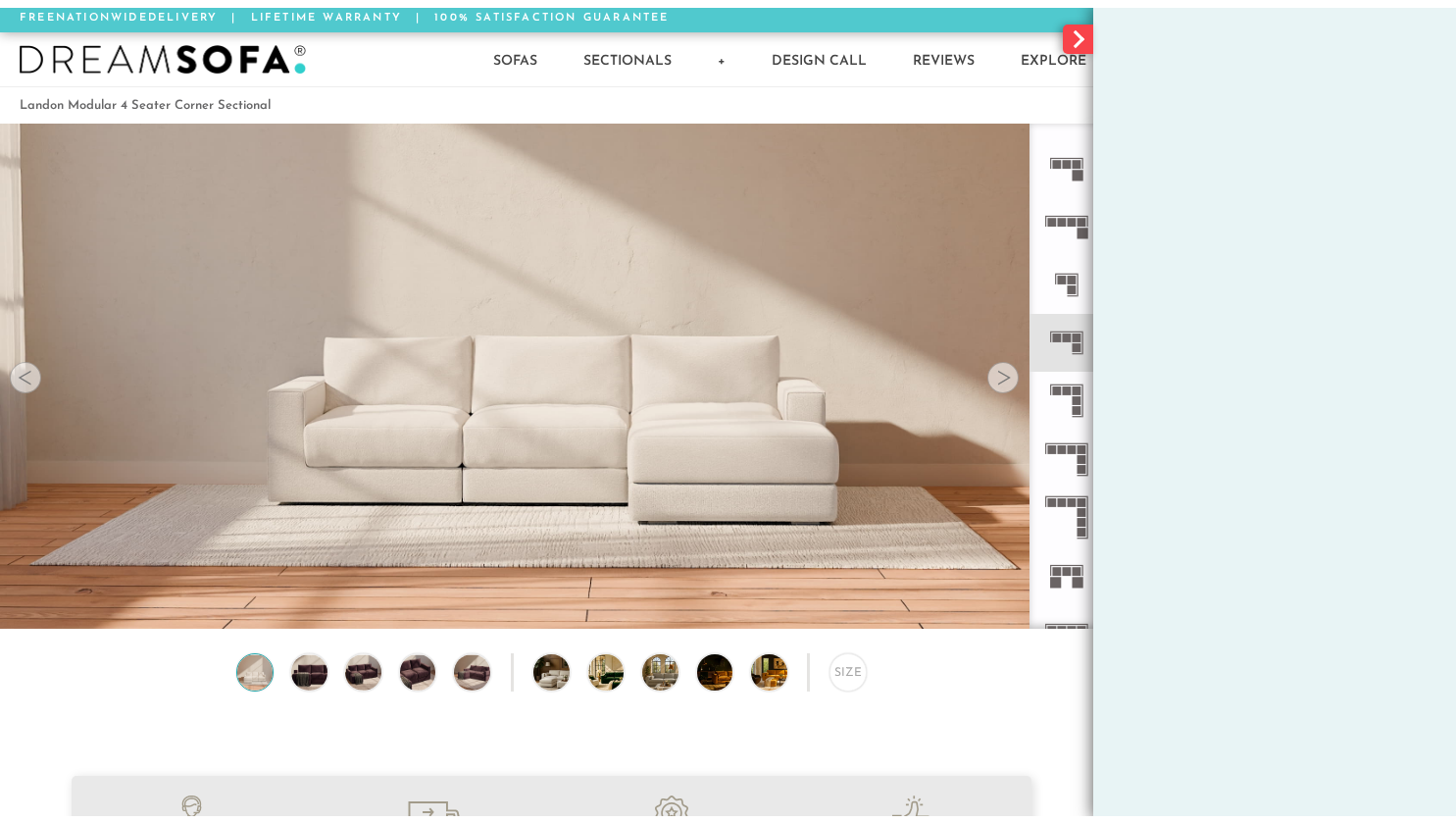 scroll, scrollTop: 0, scrollLeft: 0, axis: both 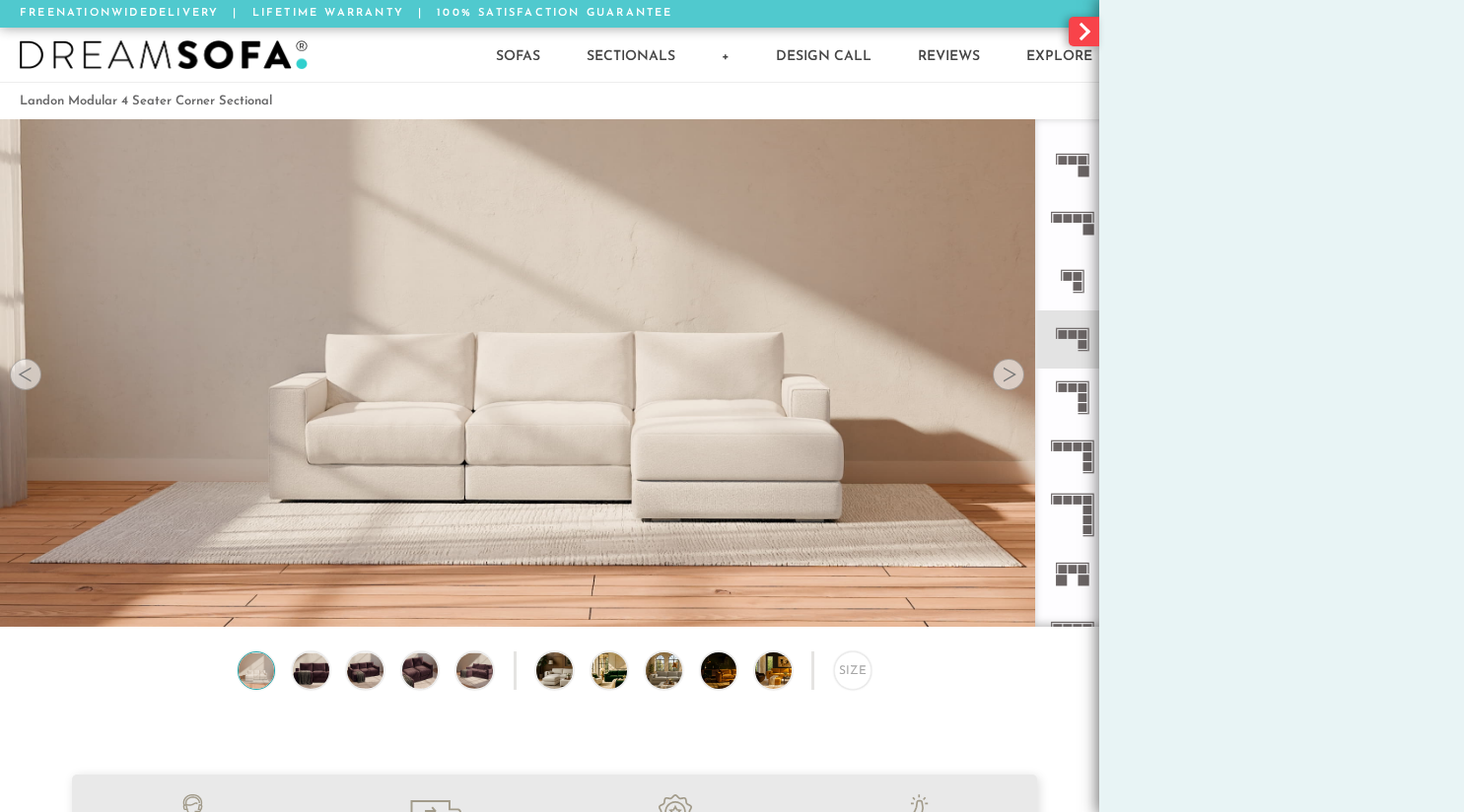 click at bounding box center (1083, 32) 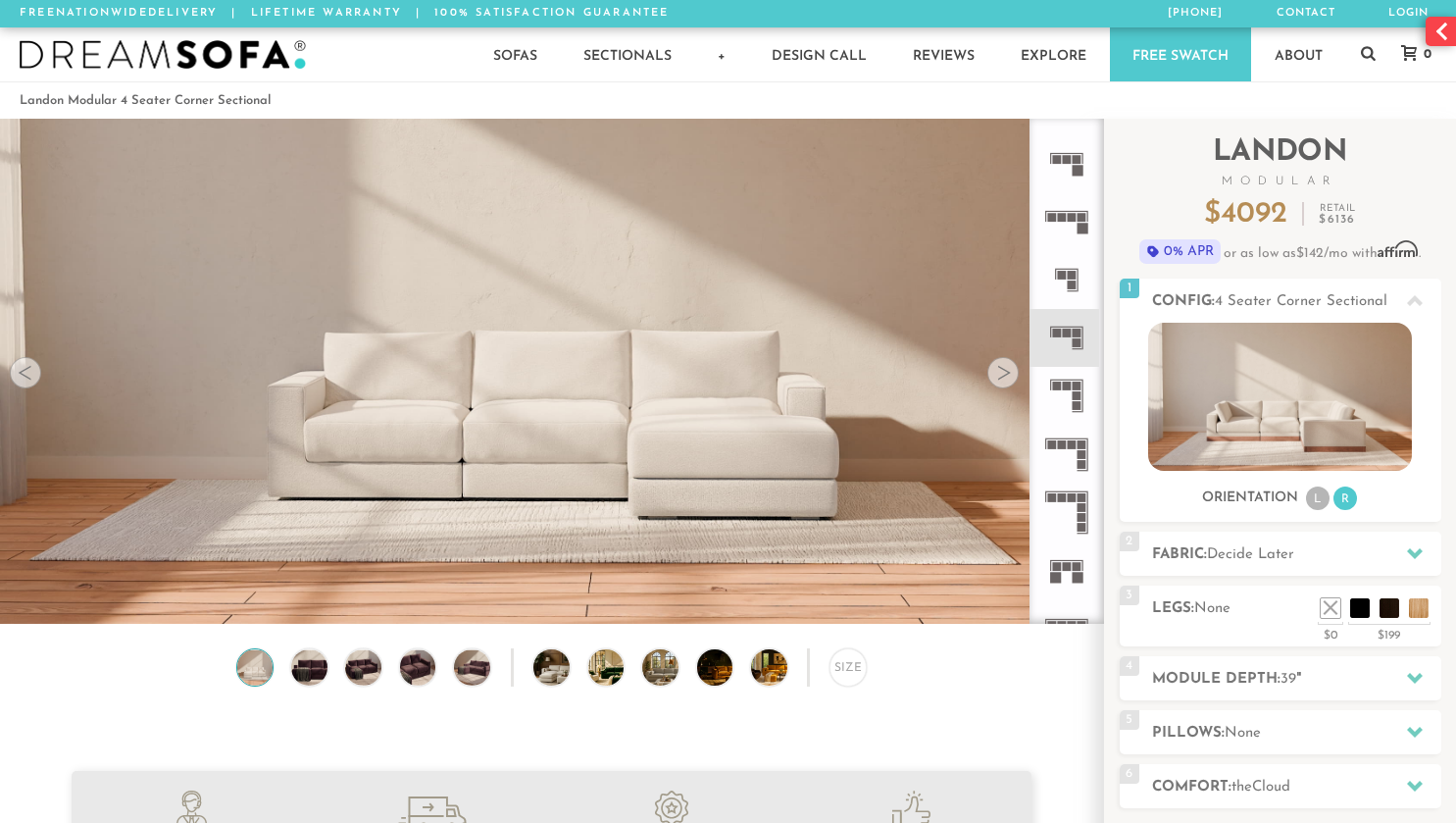 click at bounding box center [1440, 31] 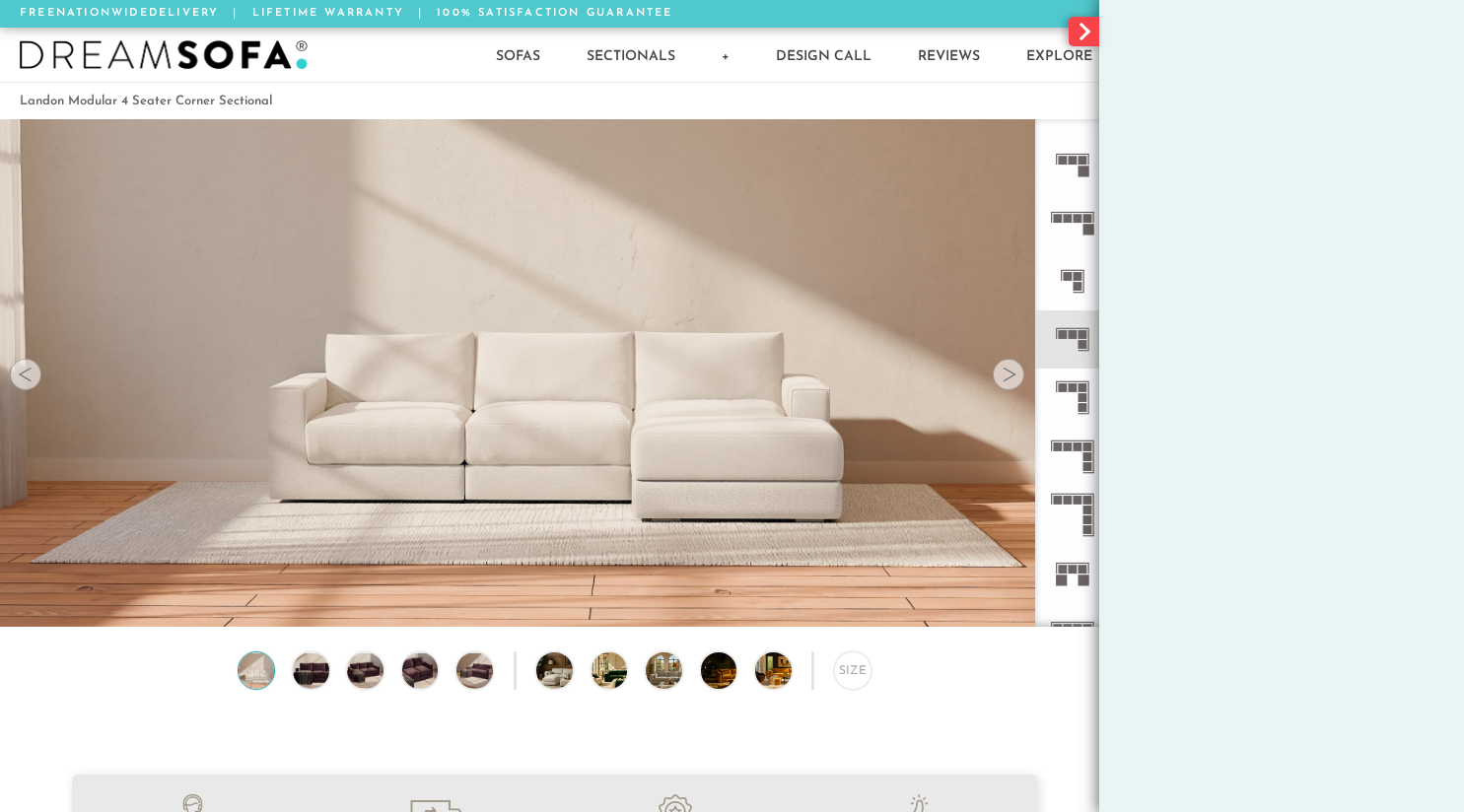 click at bounding box center [1083, 32] 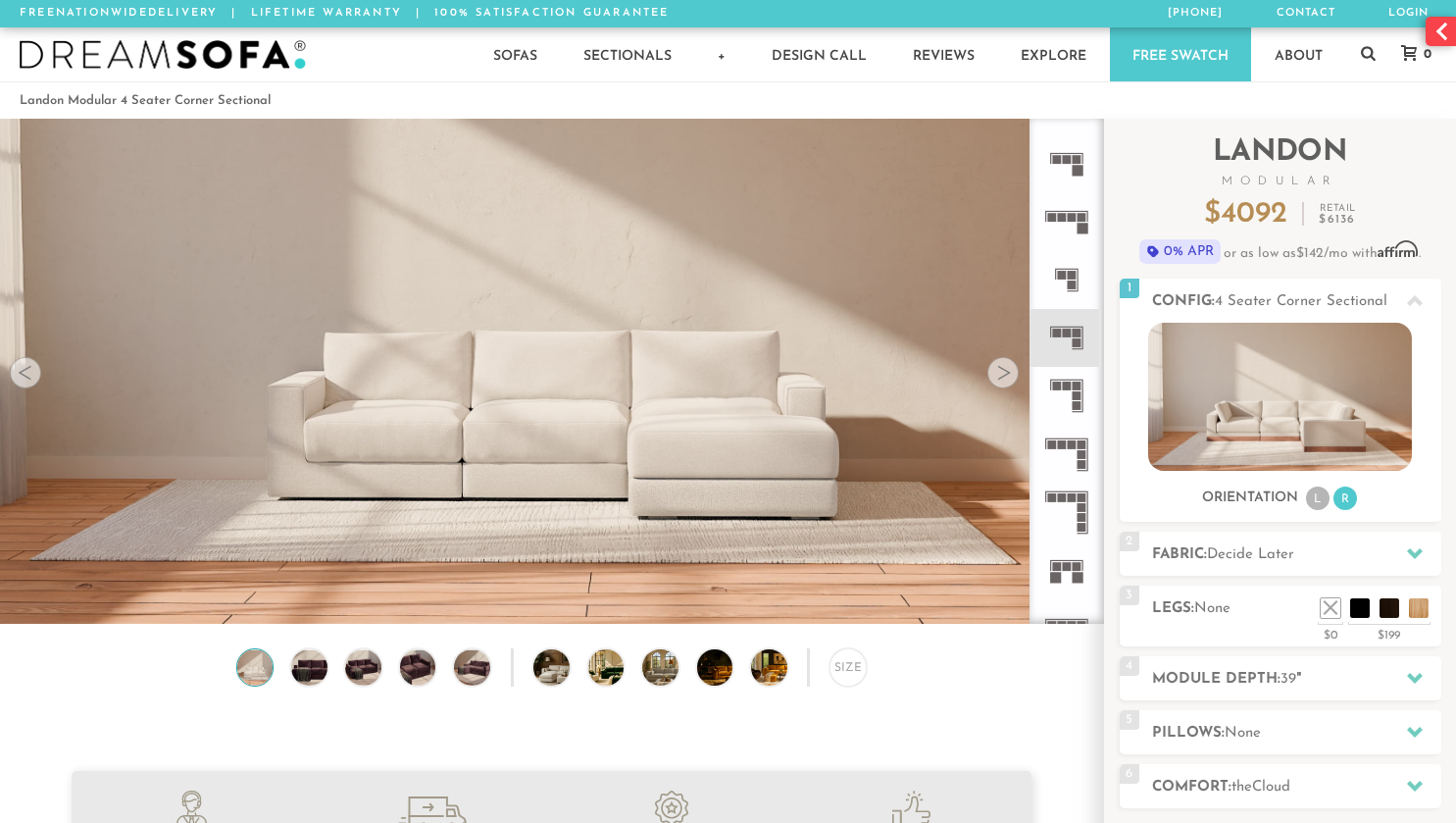 click at bounding box center [1440, 31] 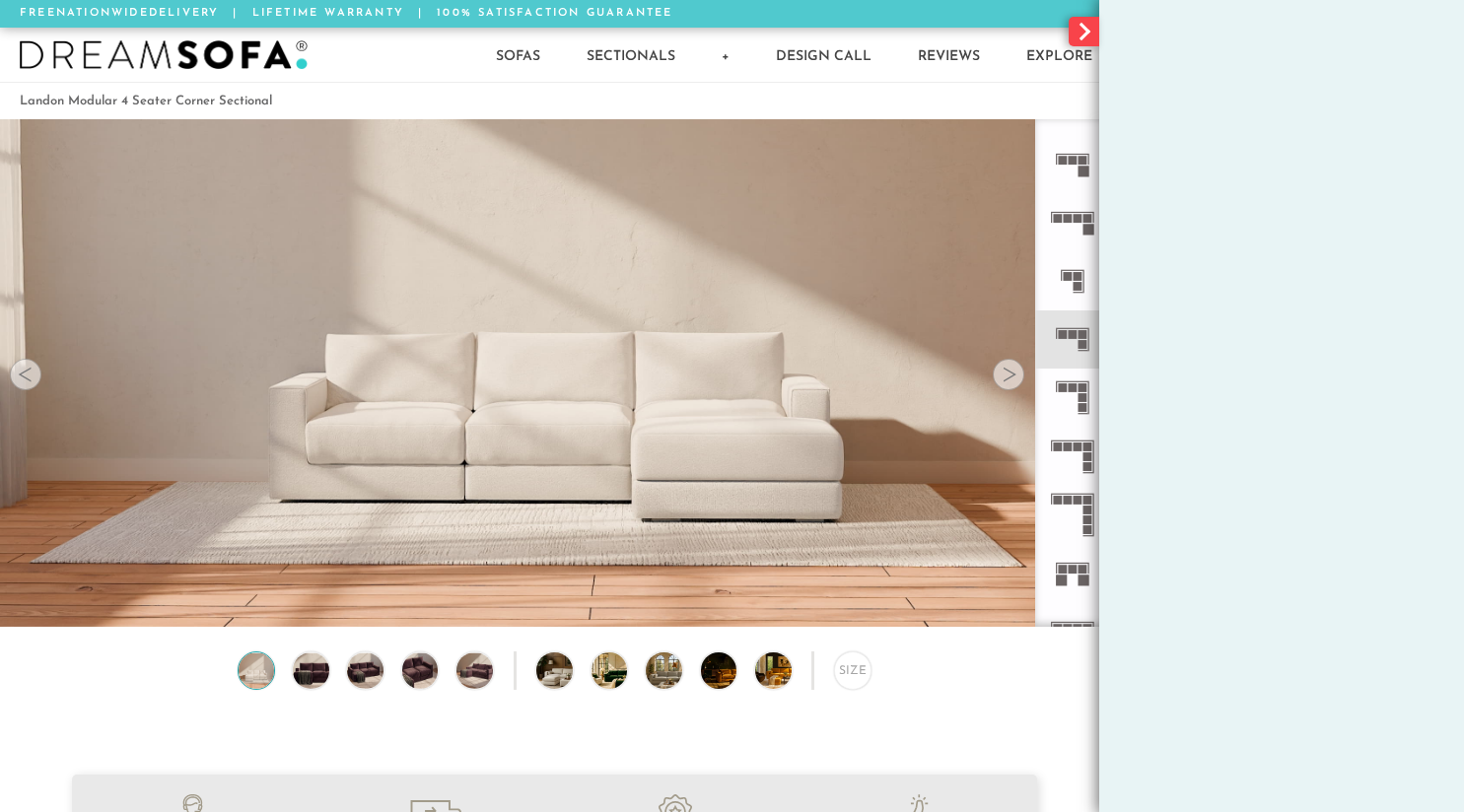 click at bounding box center [1083, 32] 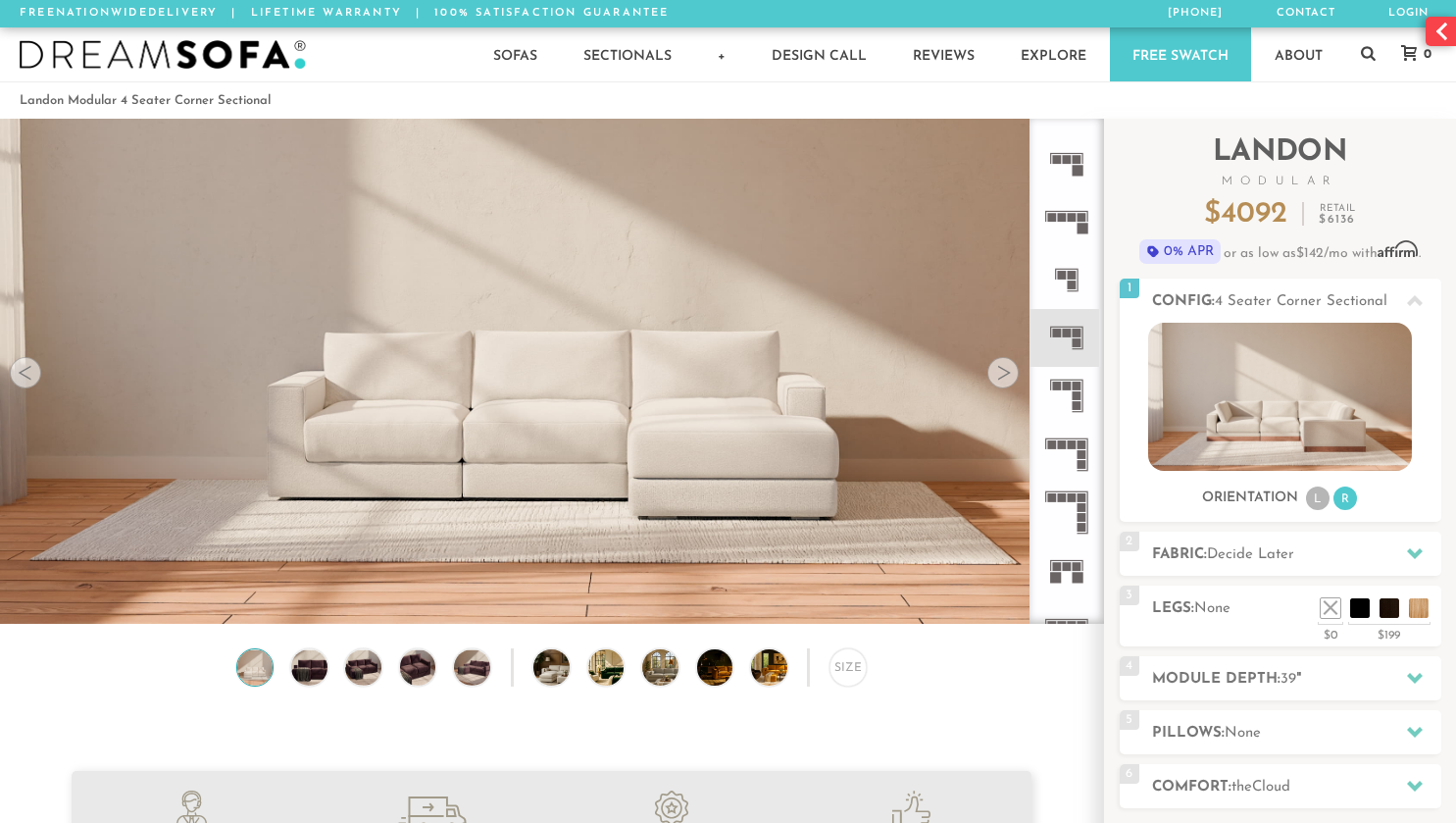 click at bounding box center (1440, 31) 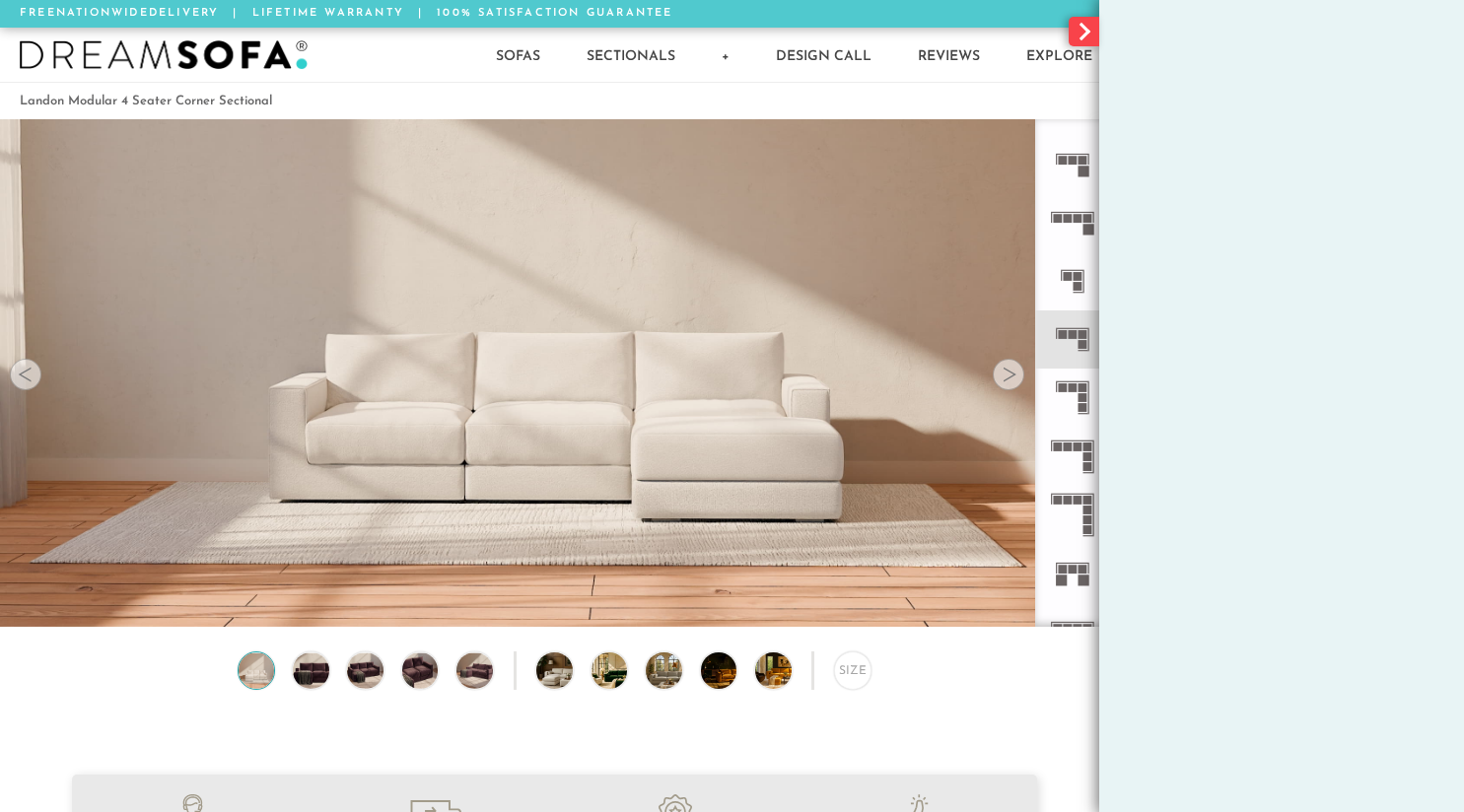 click at bounding box center (1083, 32) 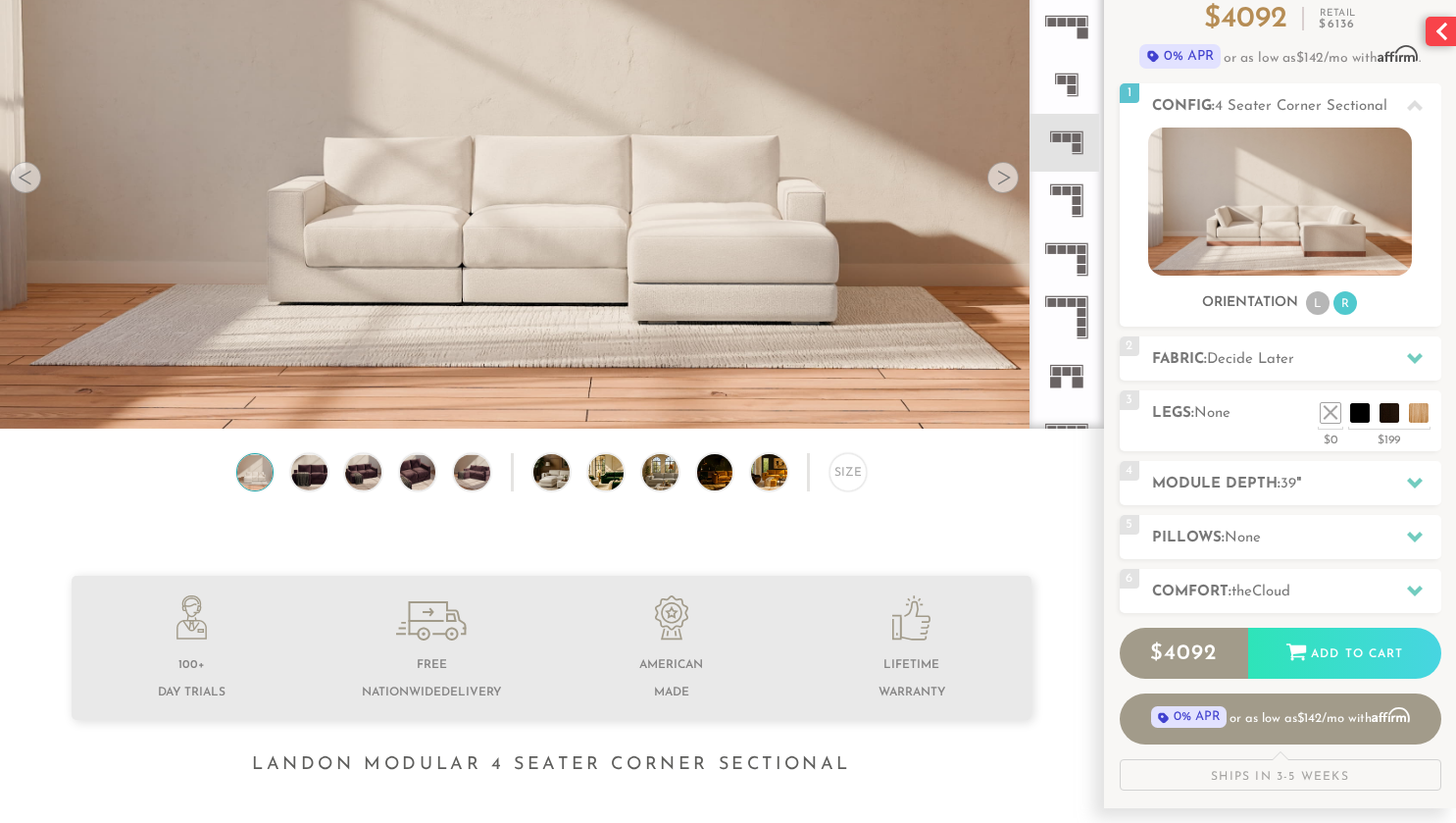 scroll, scrollTop: 196, scrollLeft: 0, axis: vertical 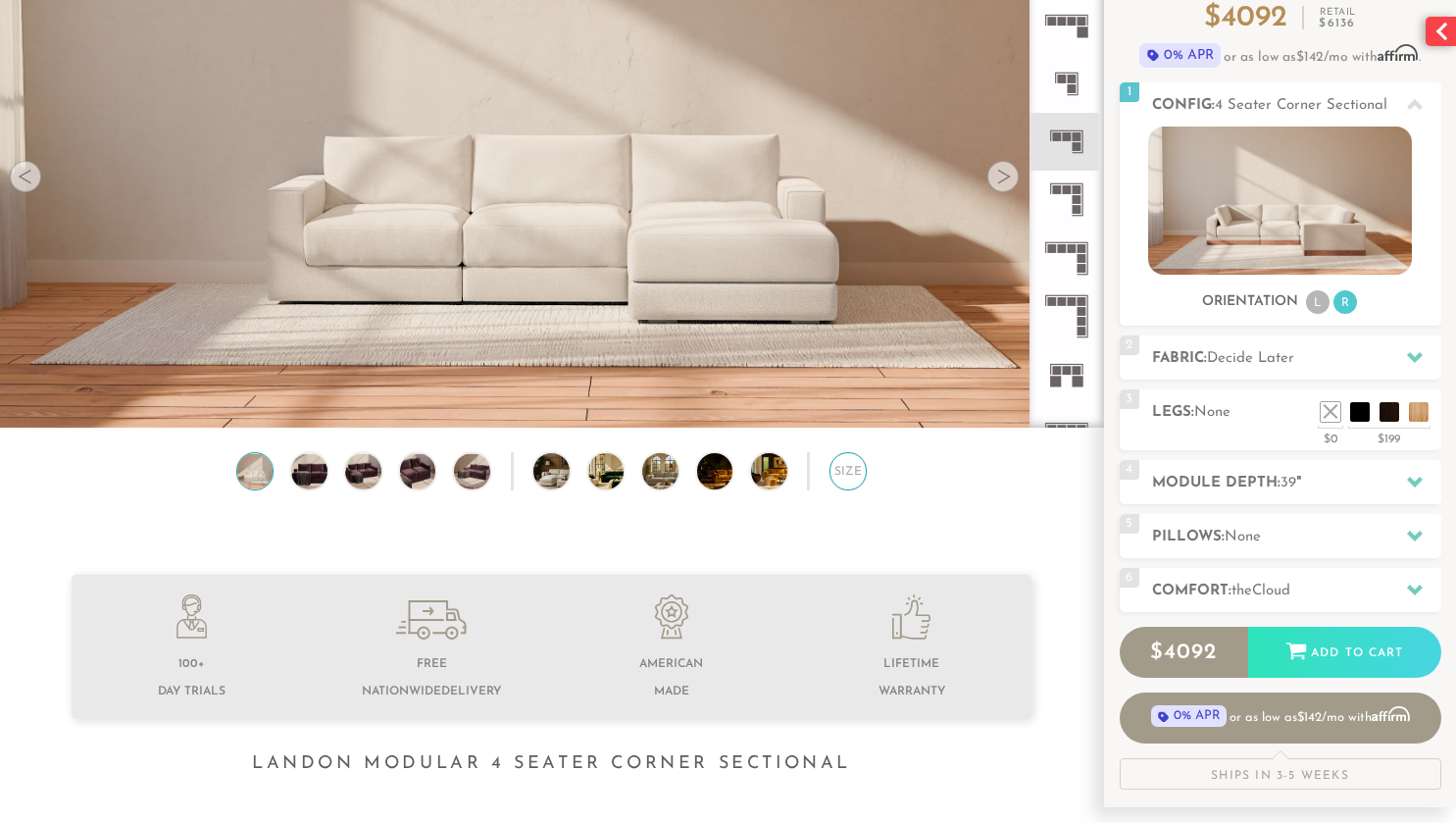 click on "Size" at bounding box center (848, 471) 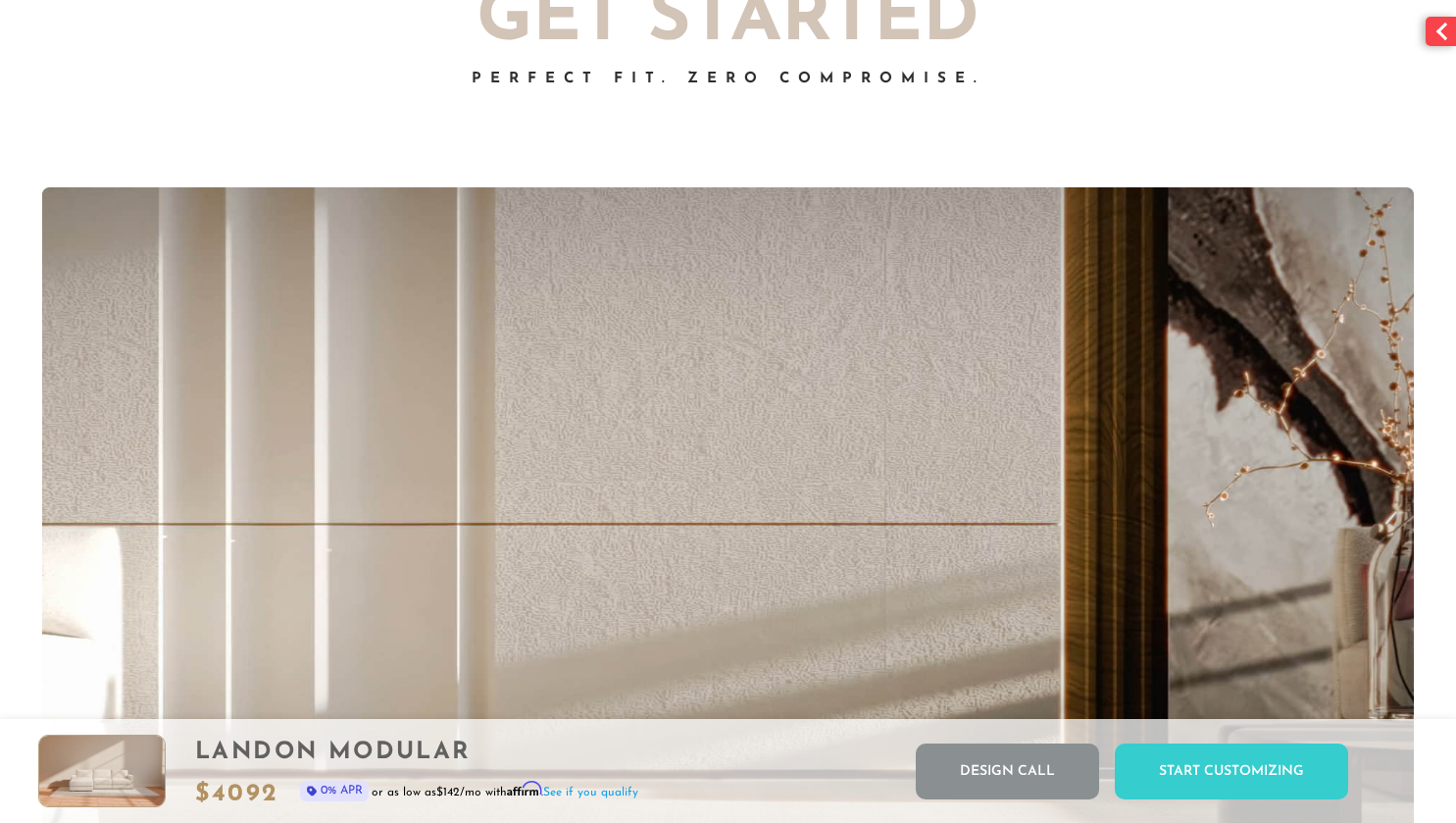 scroll, scrollTop: 3849, scrollLeft: 0, axis: vertical 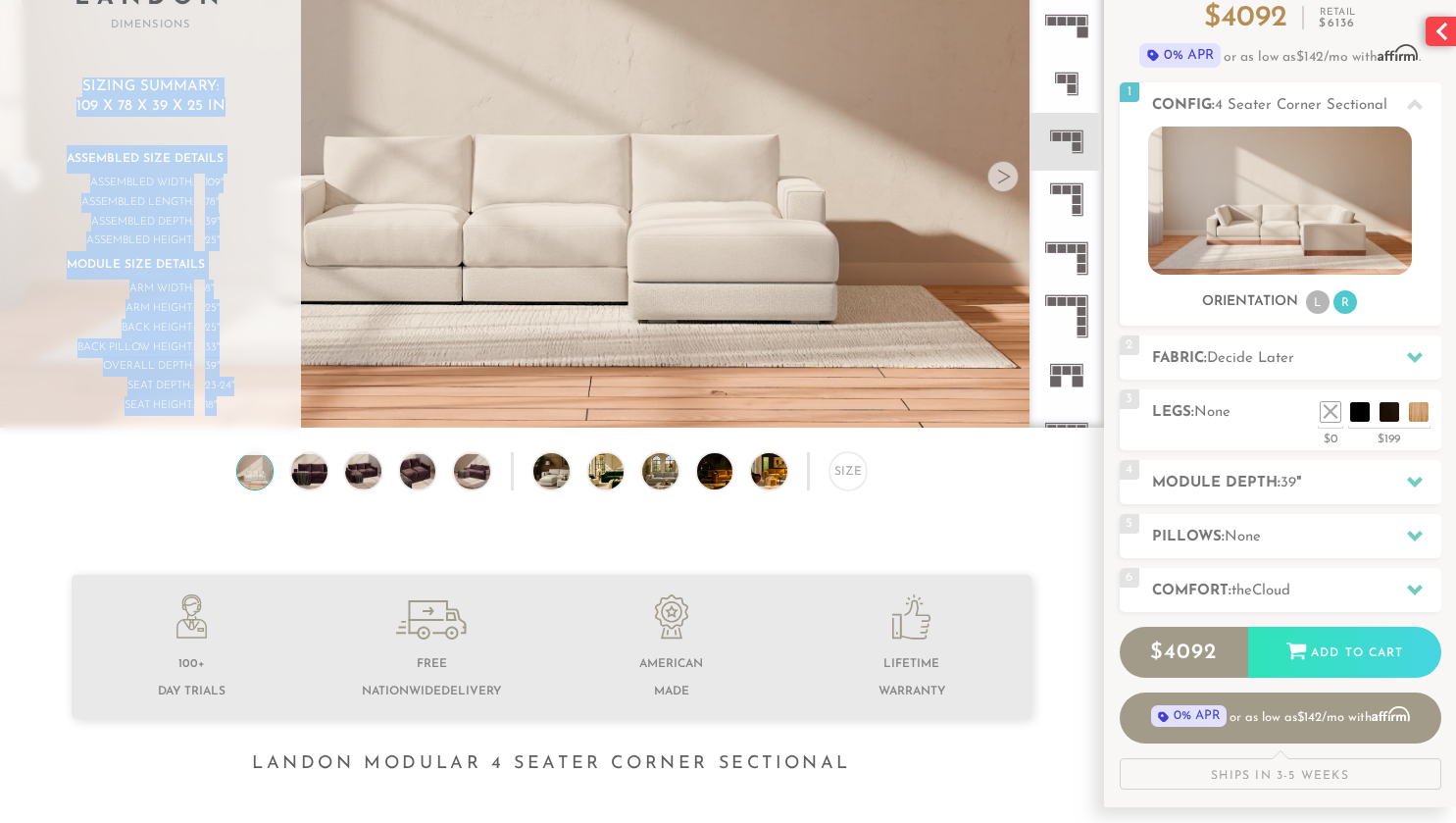 drag, startPoint x: 238, startPoint y: 411, endPoint x: 65, endPoint y: 72, distance: 380.59164 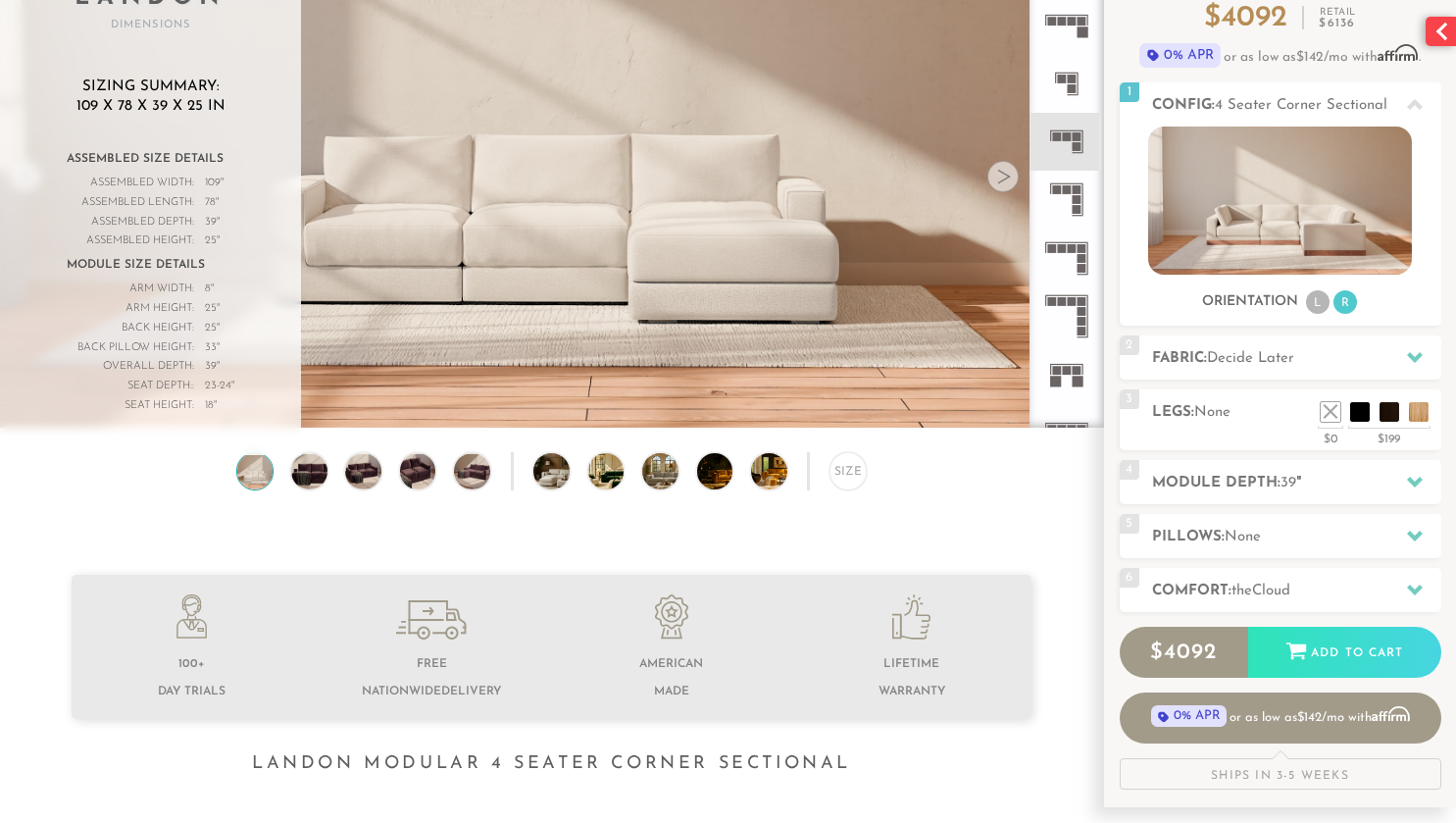 click at bounding box center (1440, 31) 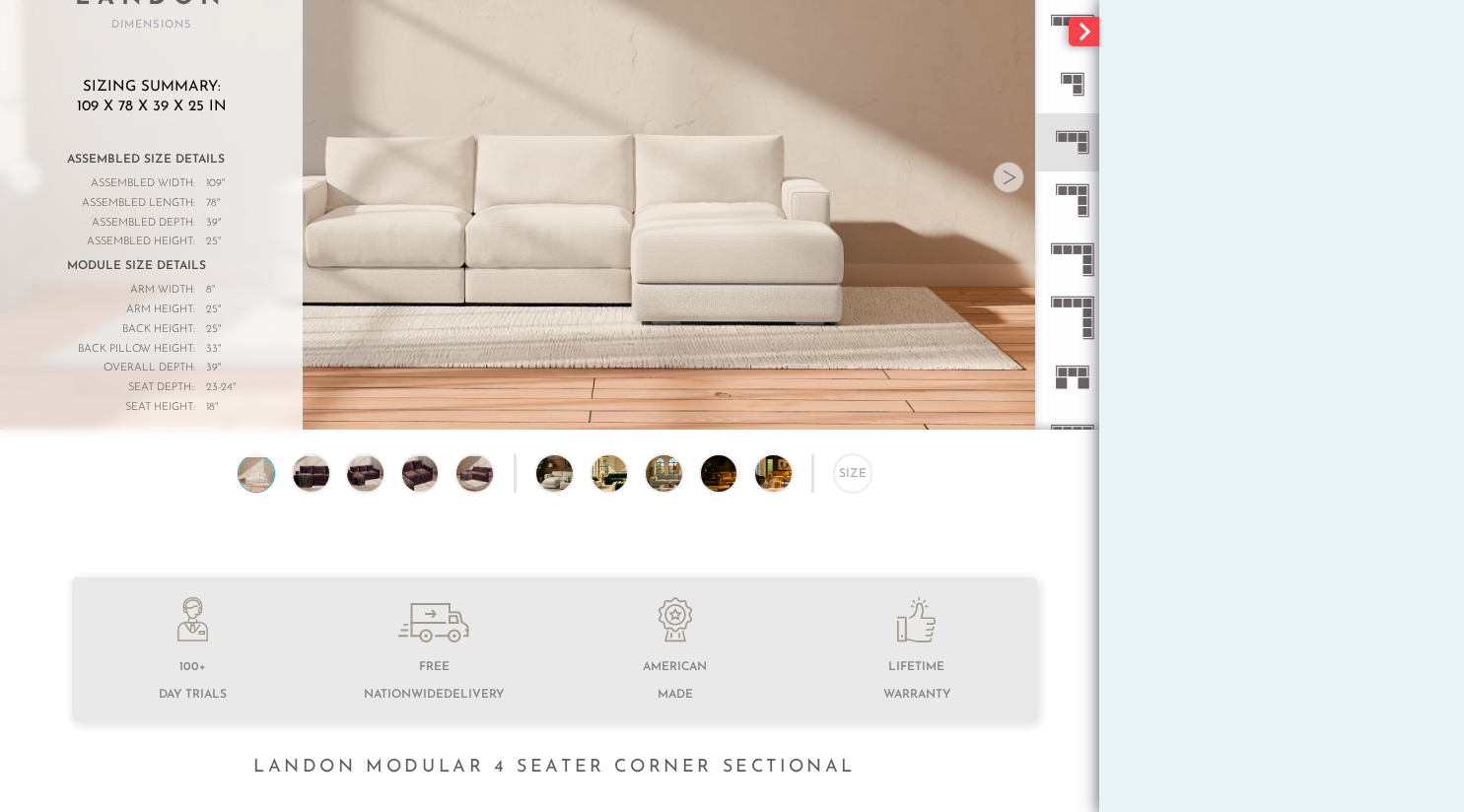 click at bounding box center [1083, 32] 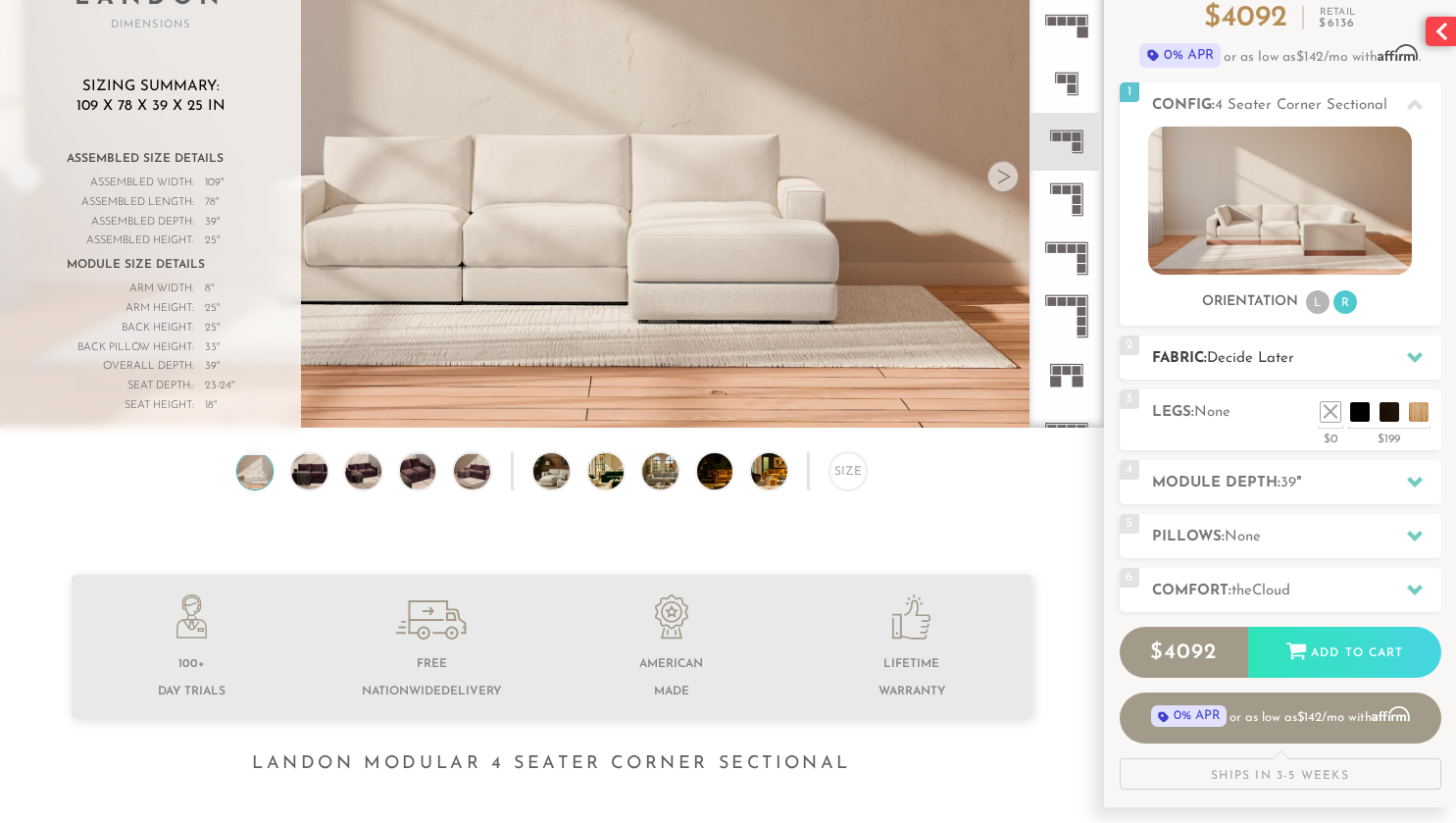 click on "Fabric:  Decide Later" at bounding box center (1296, 358) 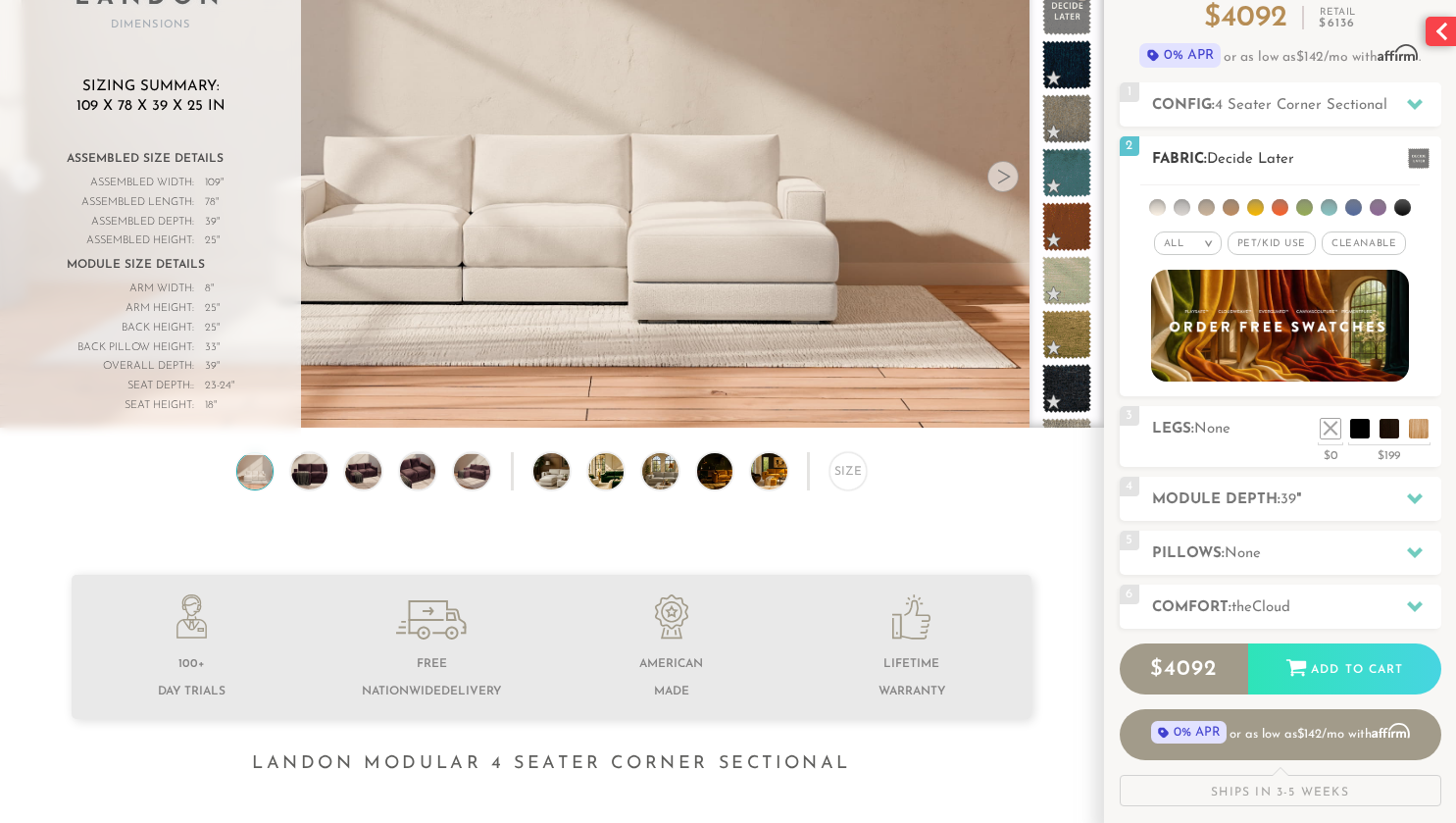 click on "Pet/Kid Use x" at bounding box center [1272, 243] 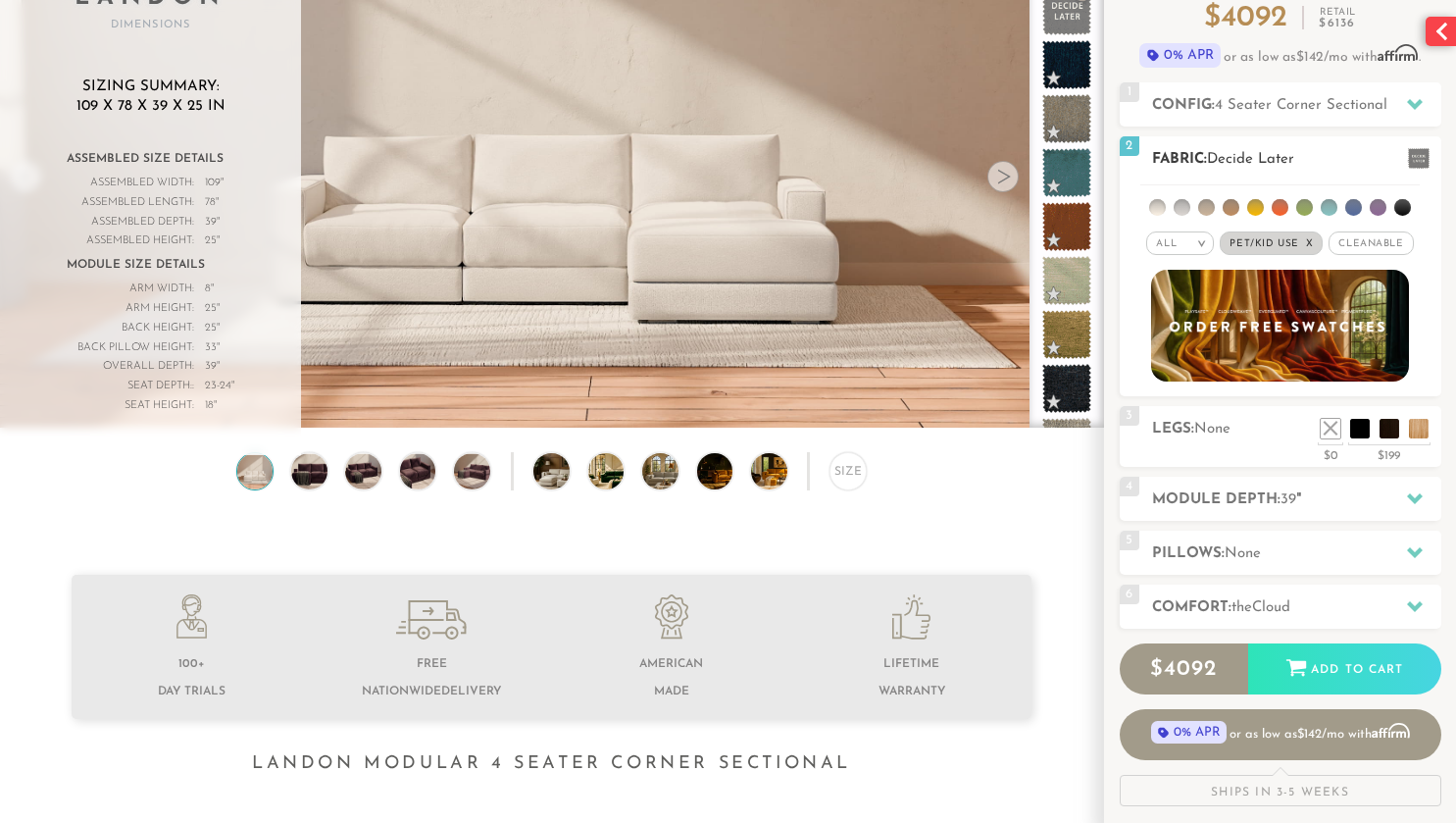 click on "Cleanable x" at bounding box center (1371, 243) 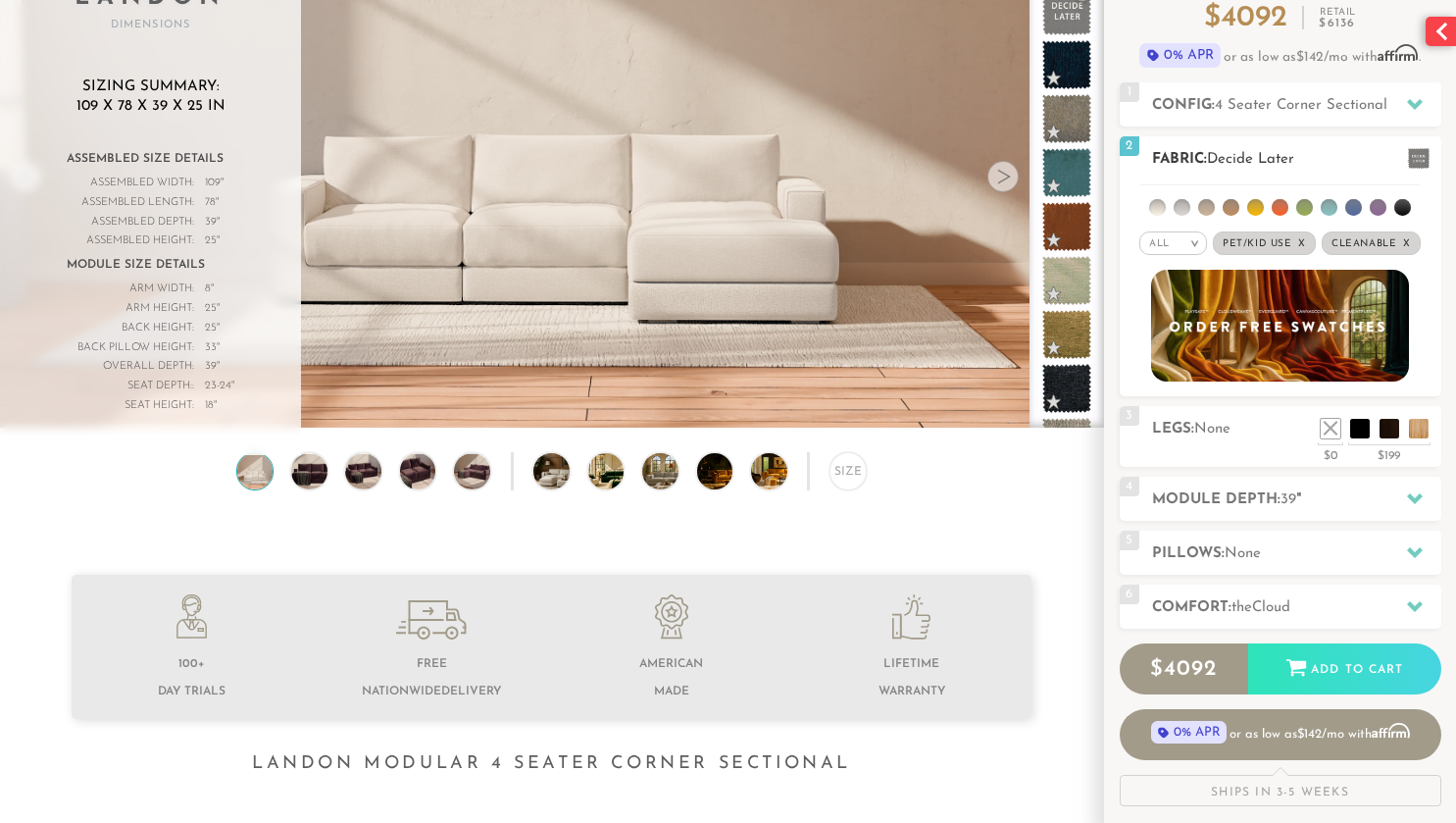 click at bounding box center (1206, 207) 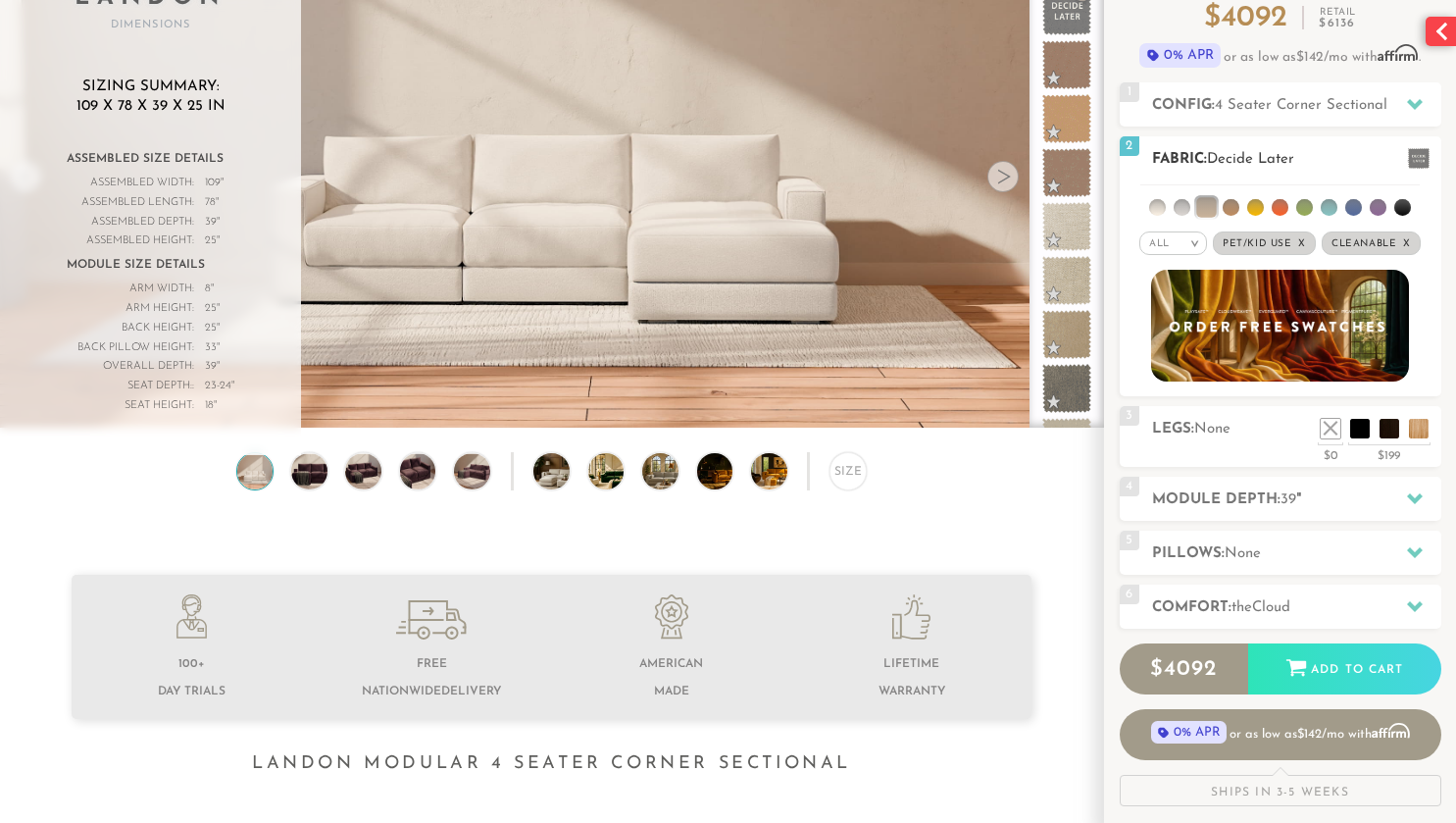 click at bounding box center (1230, 207) 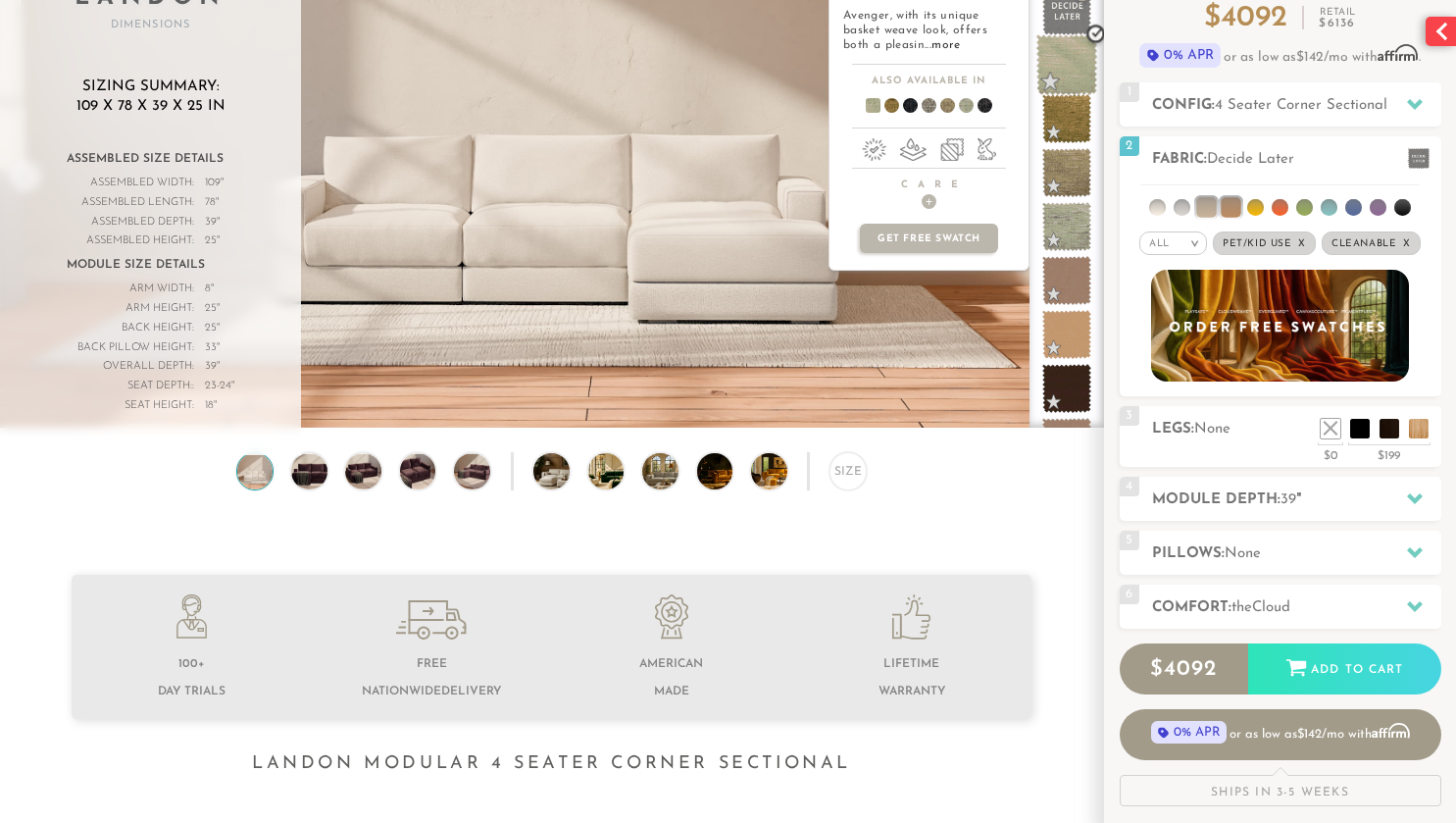 click at bounding box center [1067, 65] 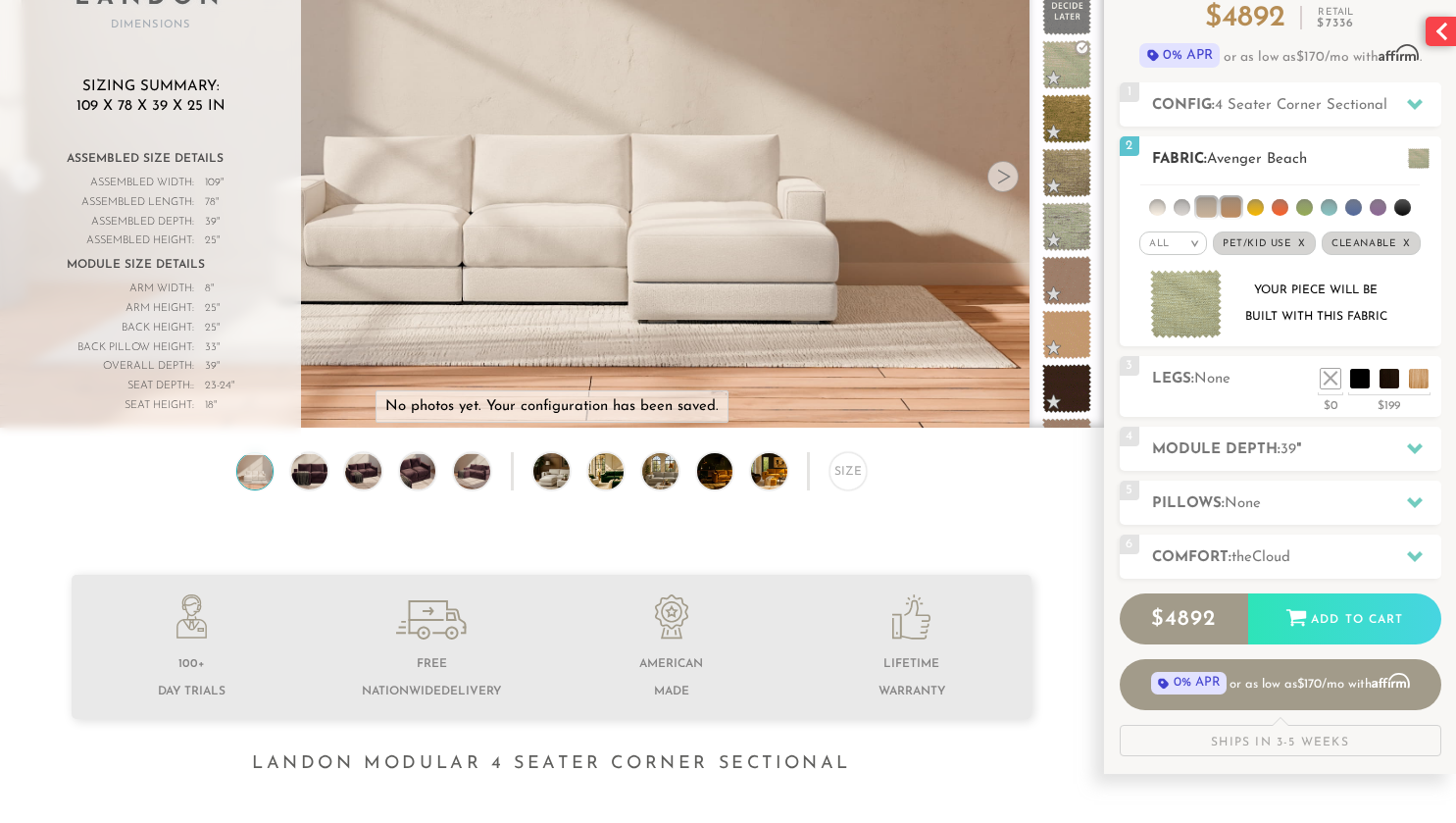 click at bounding box center (1353, 207) 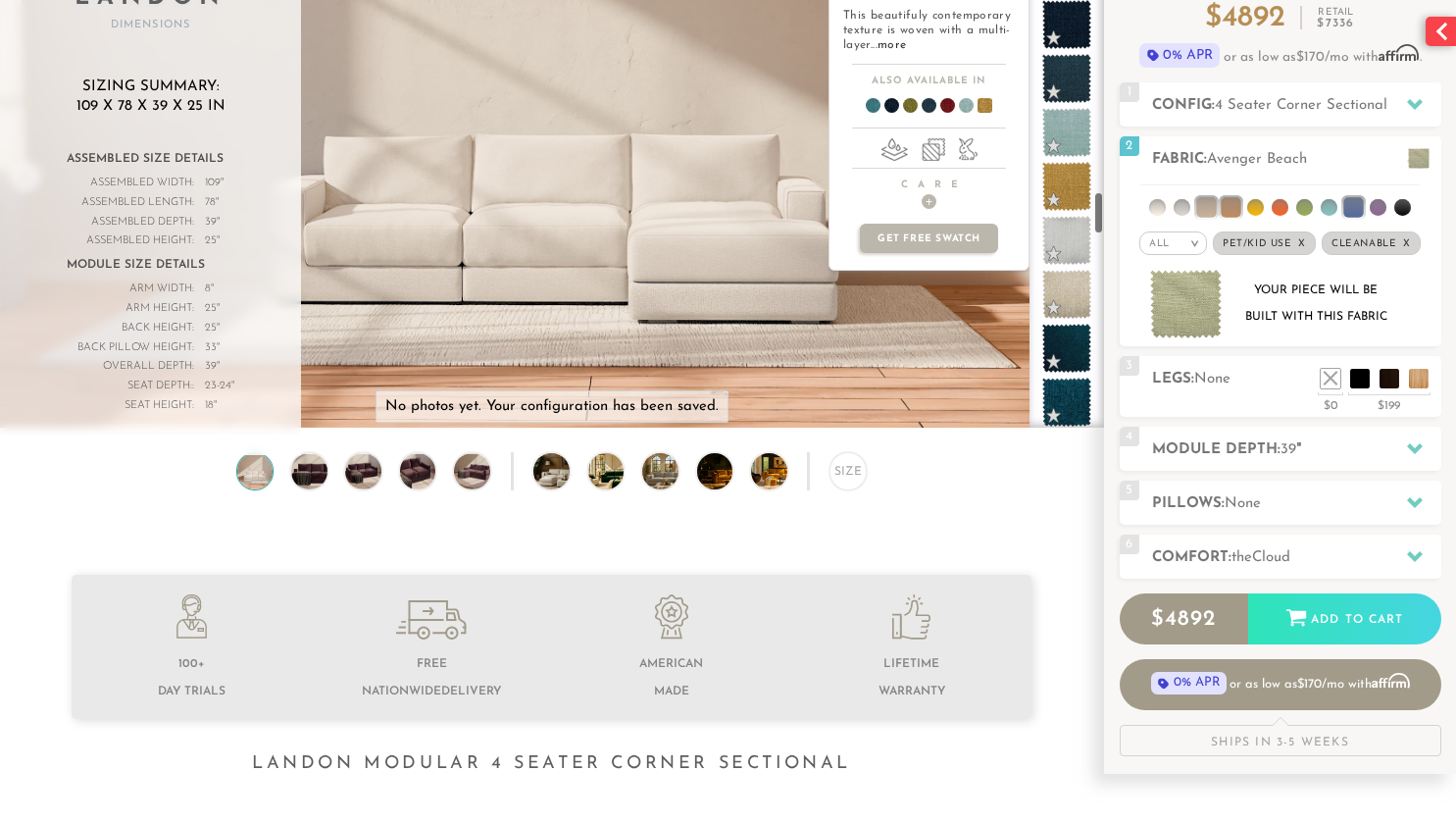 scroll, scrollTop: 3186, scrollLeft: 0, axis: vertical 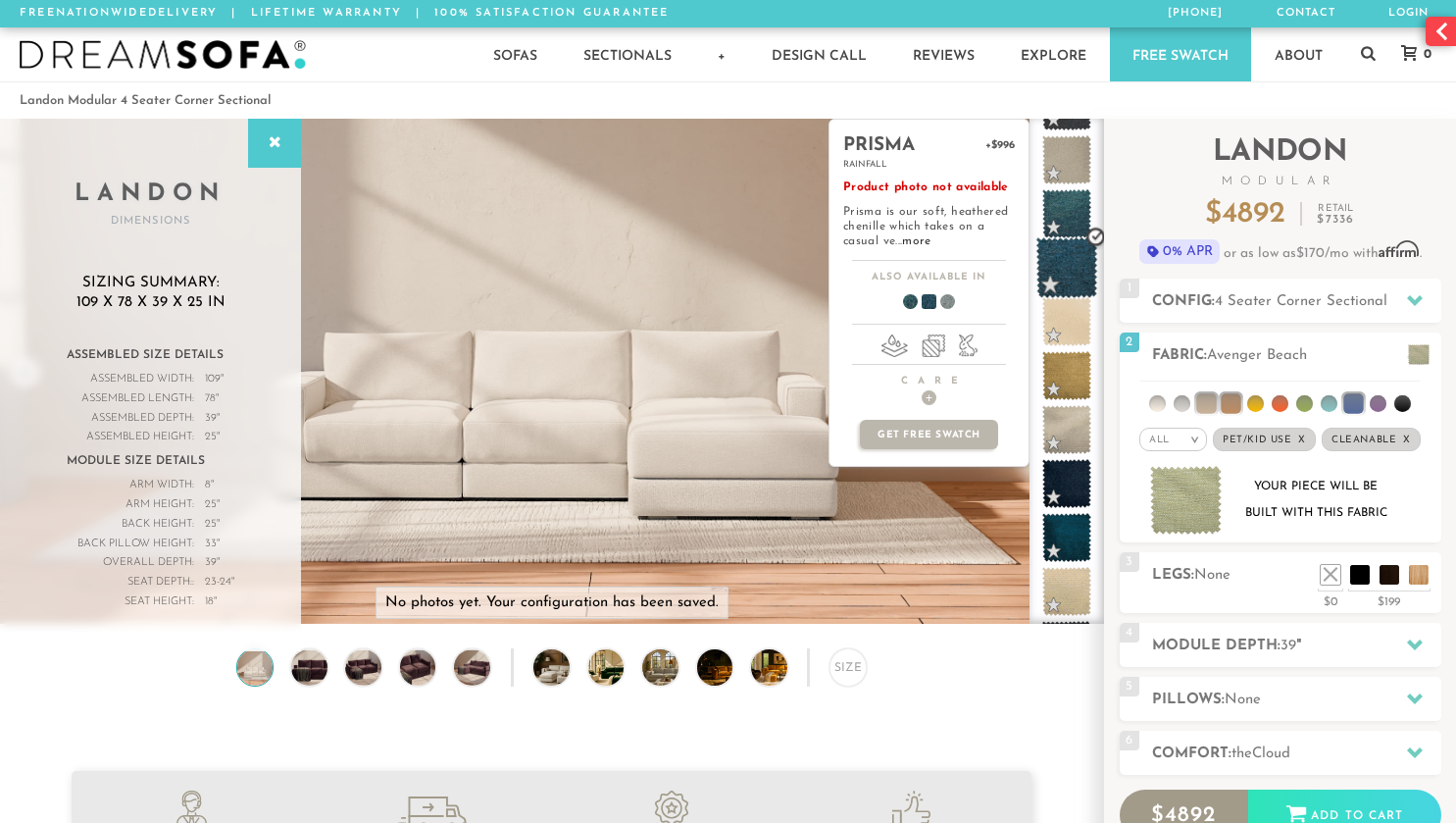 click at bounding box center [1067, 268] 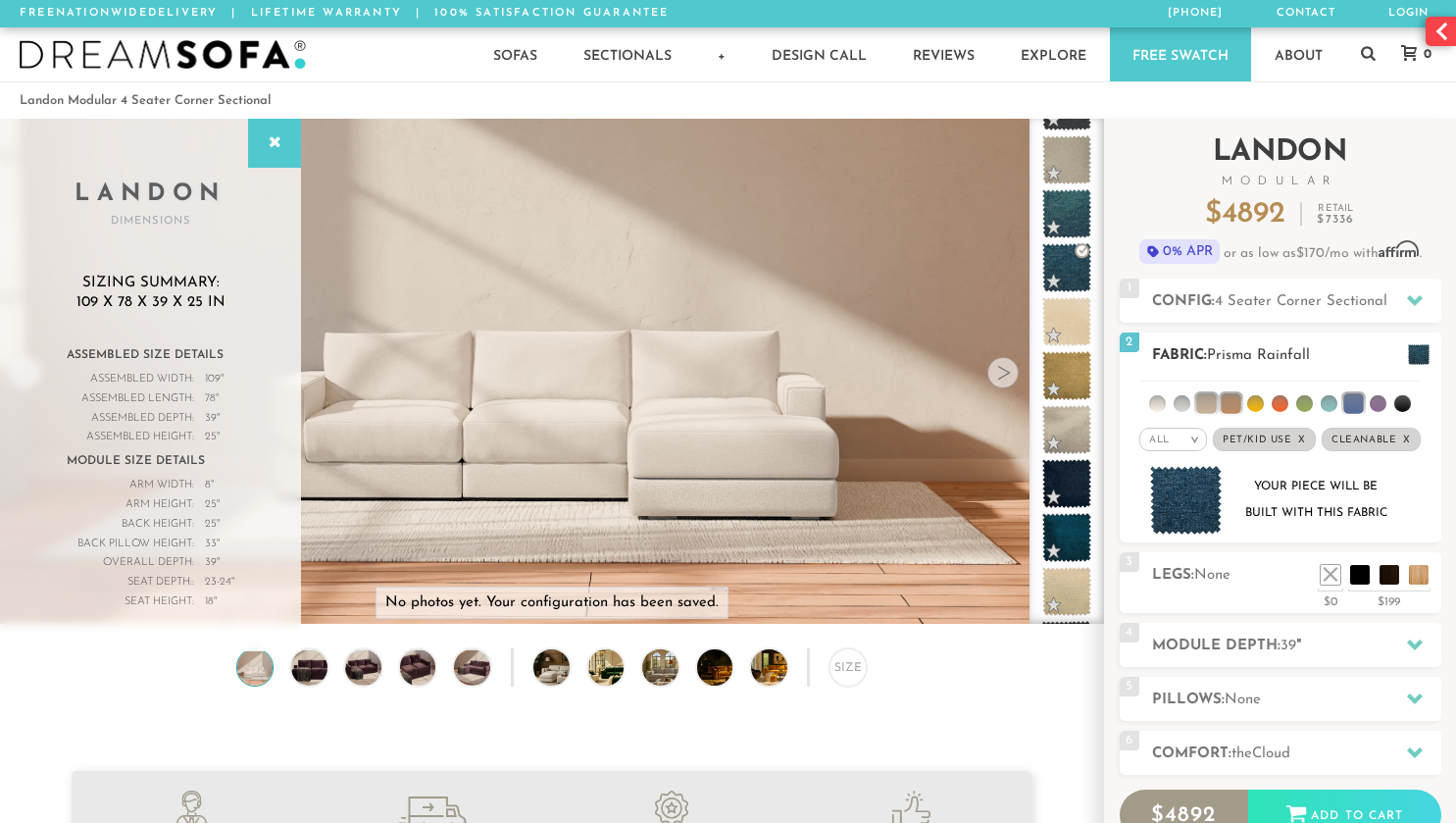click at bounding box center [1206, 403] 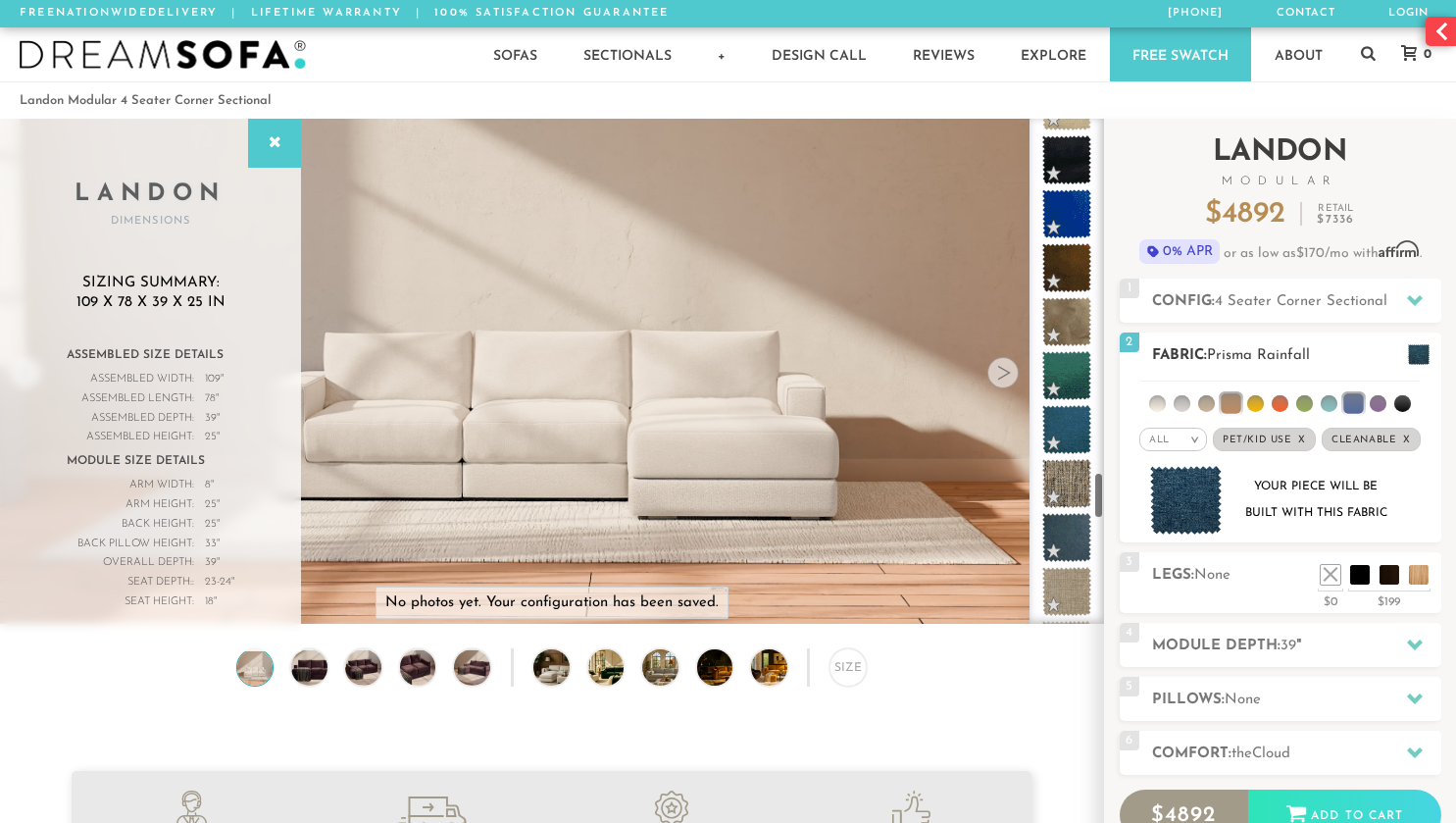 scroll, scrollTop: 3770, scrollLeft: 0, axis: vertical 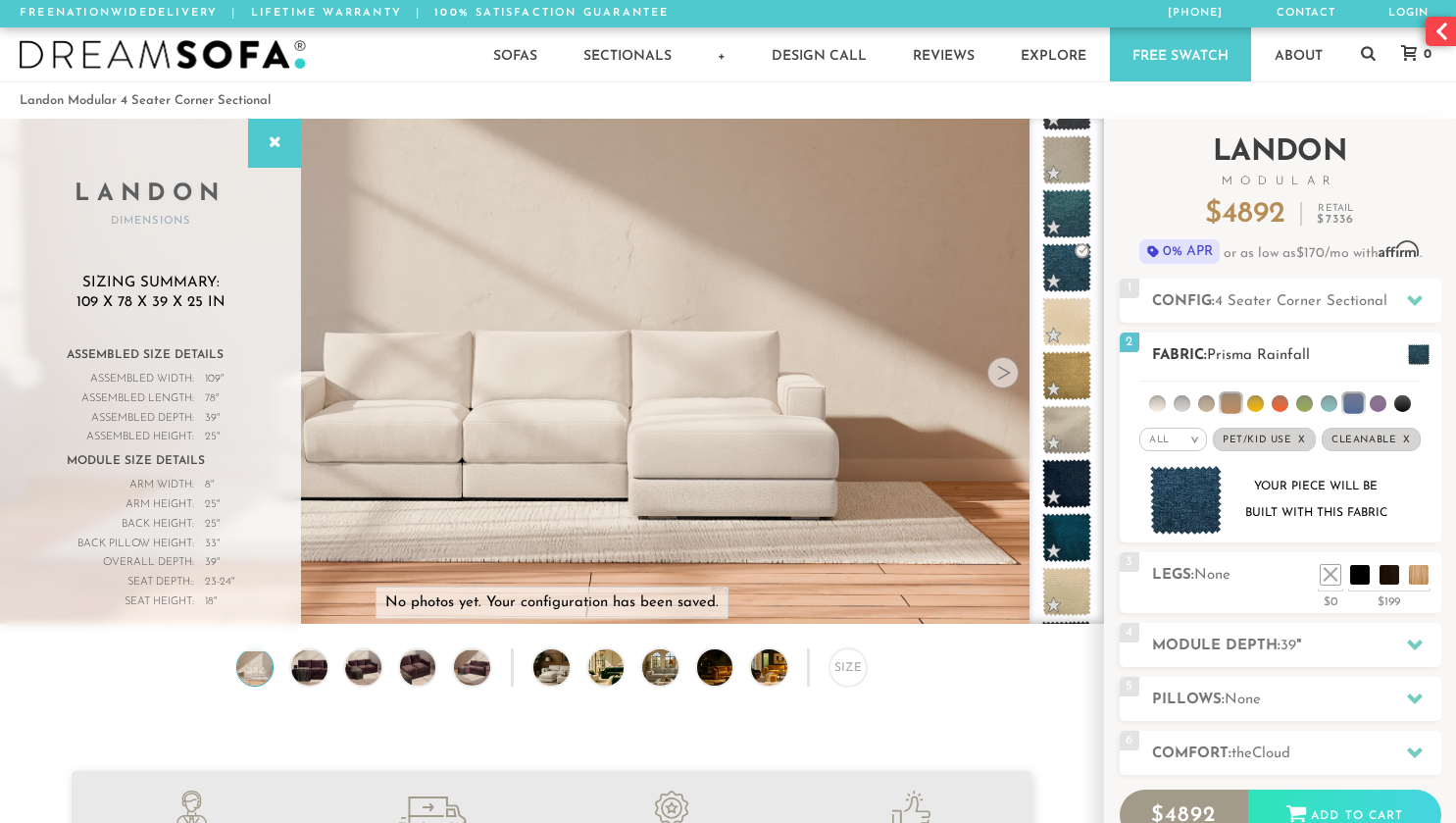 click at bounding box center (1206, 403) 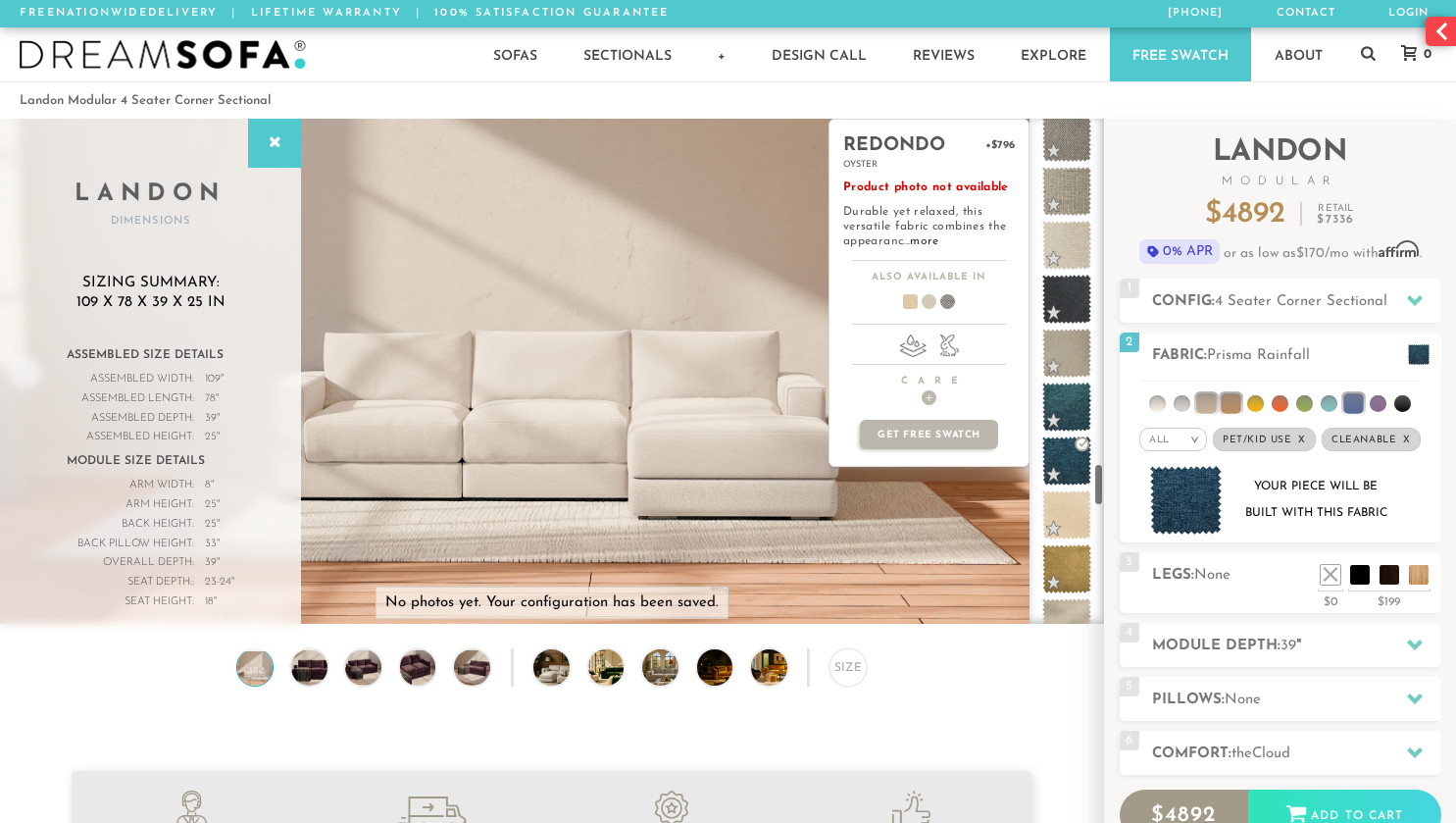 scroll, scrollTop: 4059, scrollLeft: 0, axis: vertical 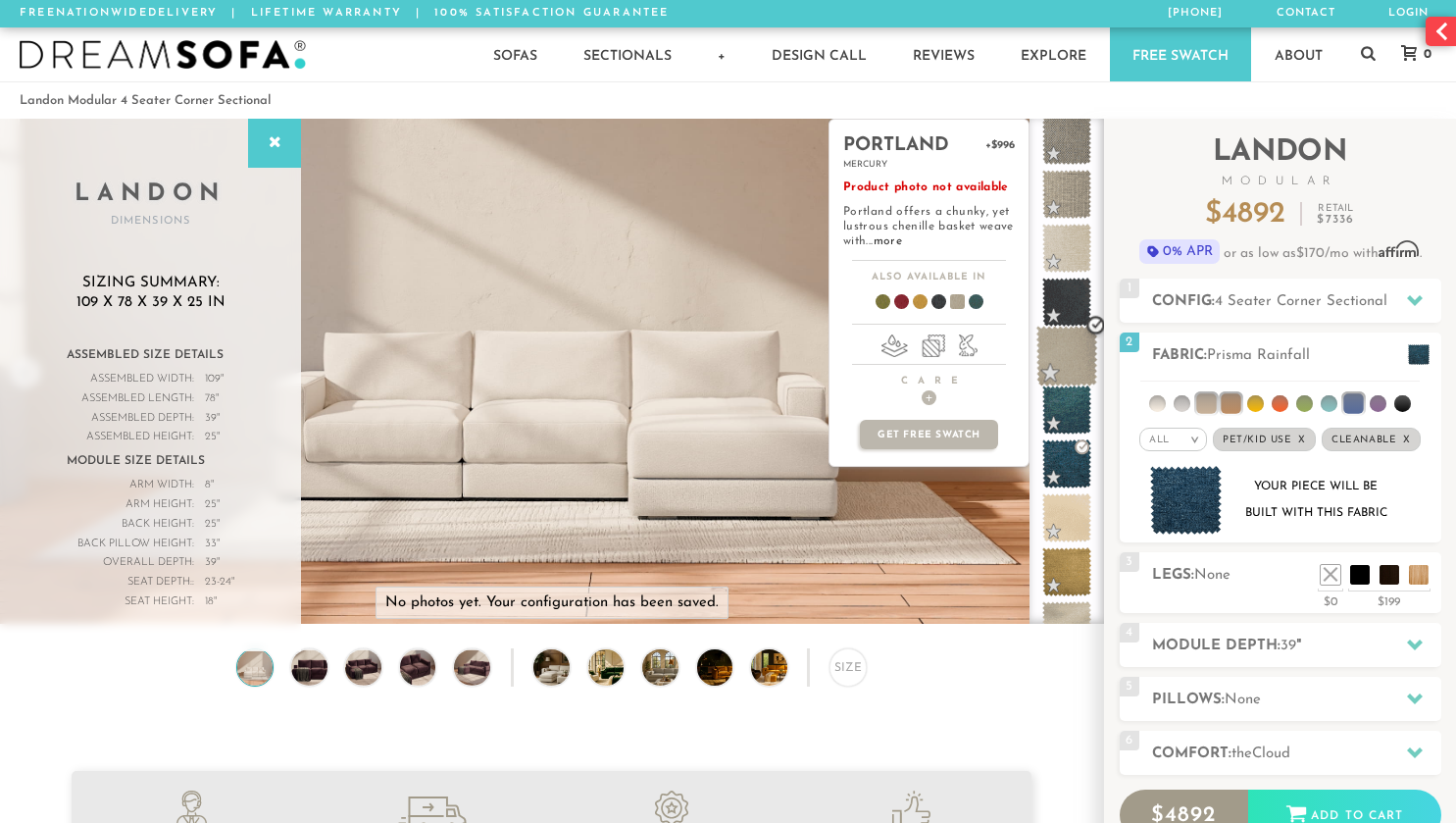 click at bounding box center (1067, 356) 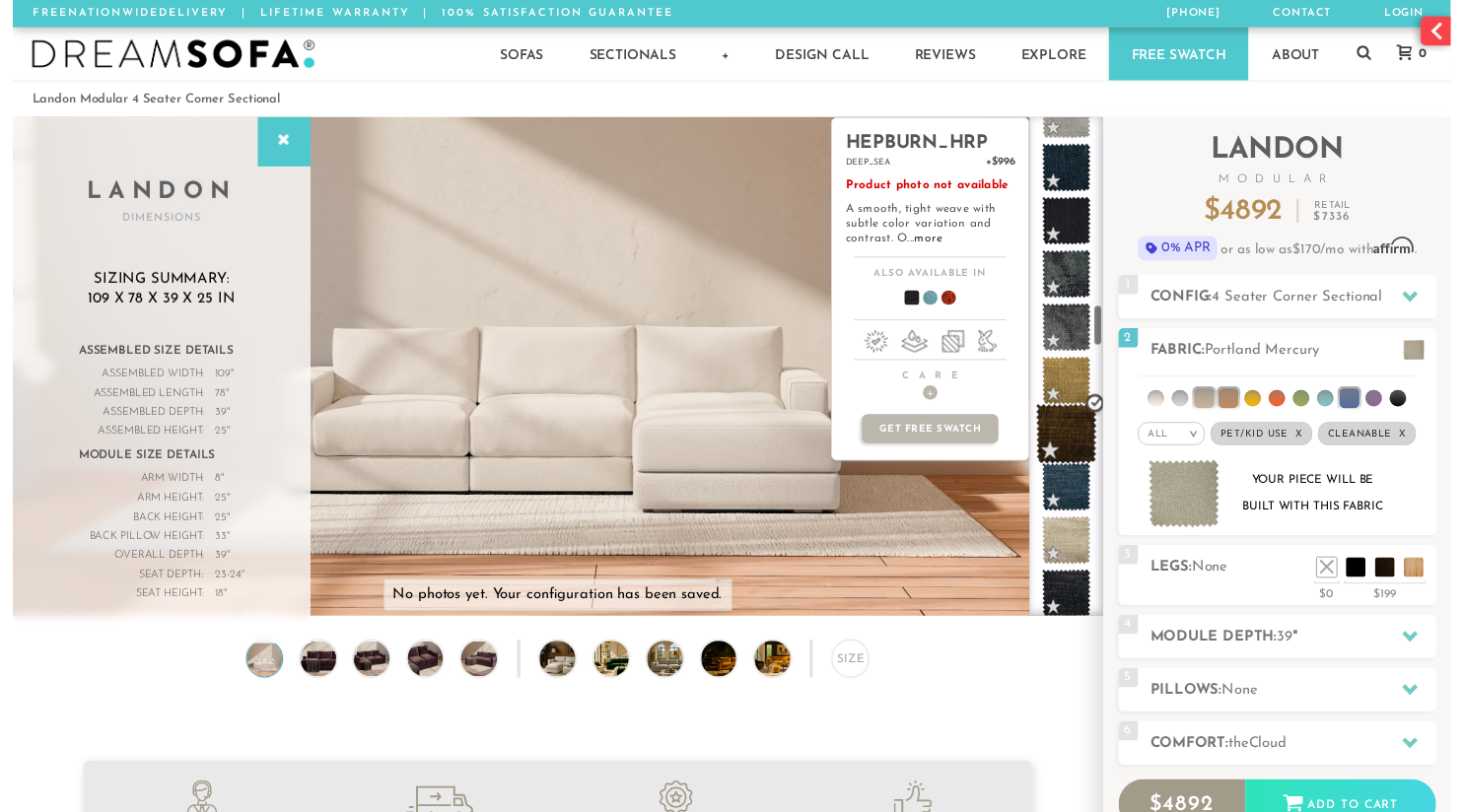 scroll, scrollTop: 2260, scrollLeft: 0, axis: vertical 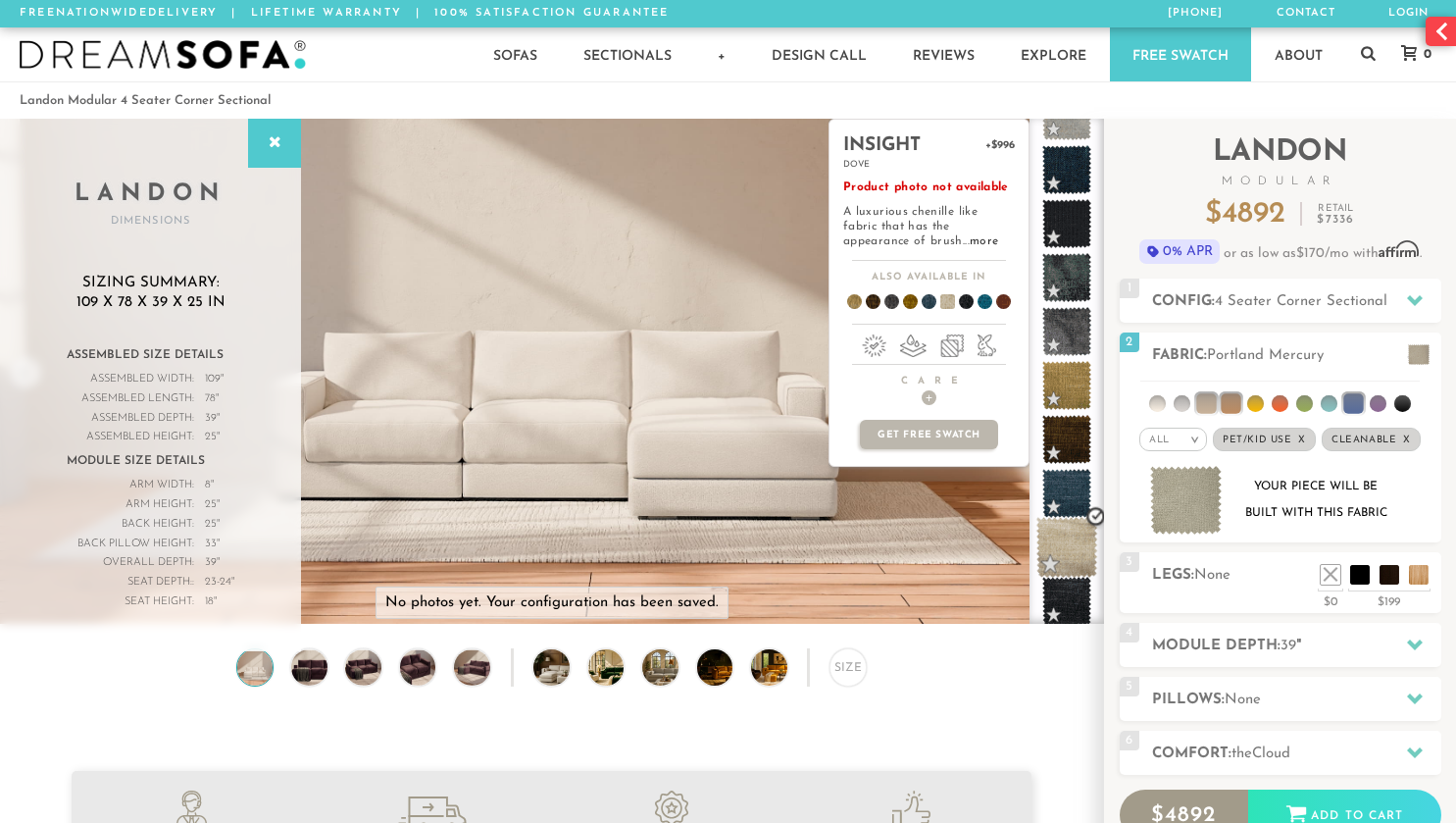 click at bounding box center (1067, 547) 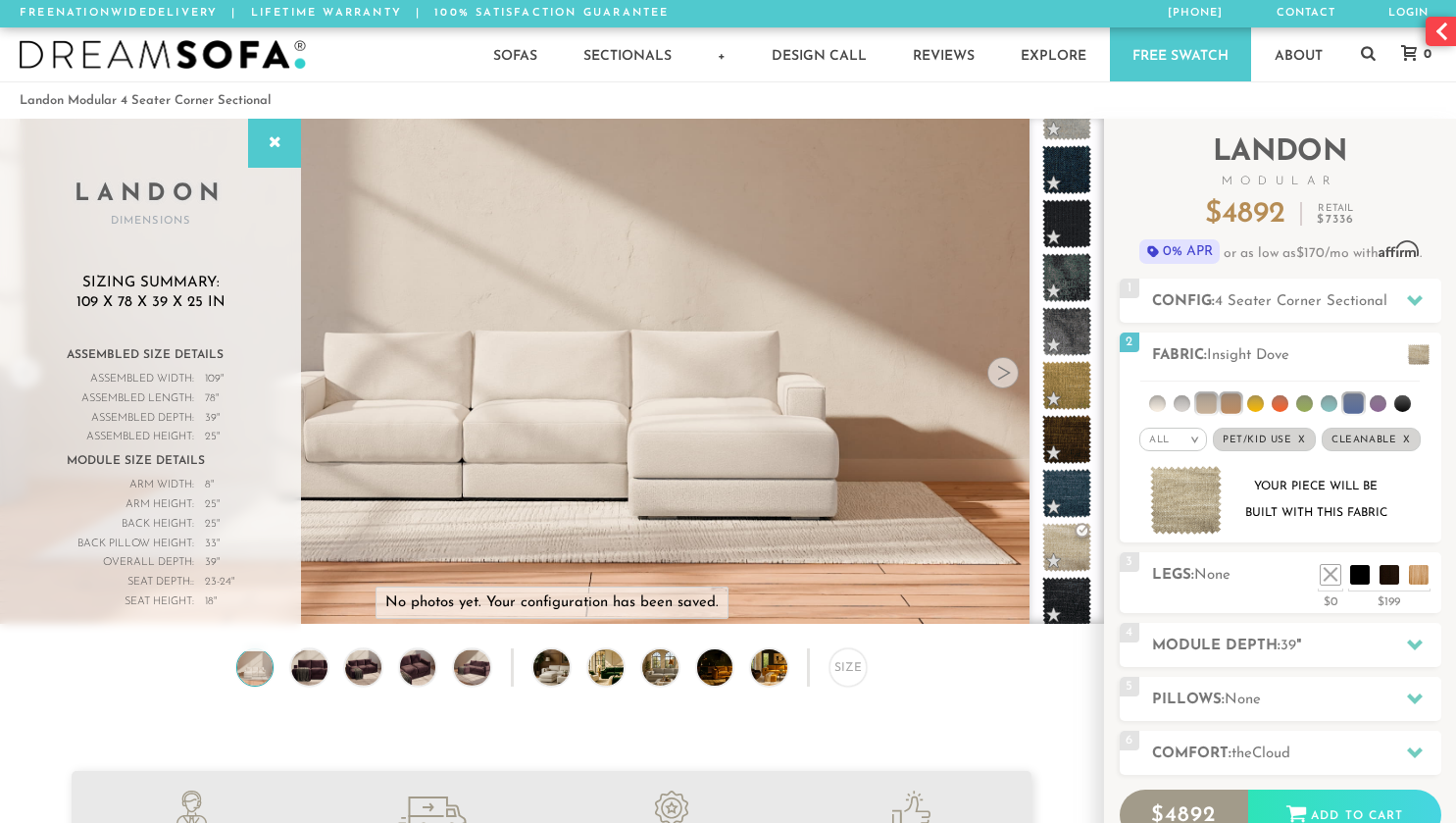 click at bounding box center (1440, 31) 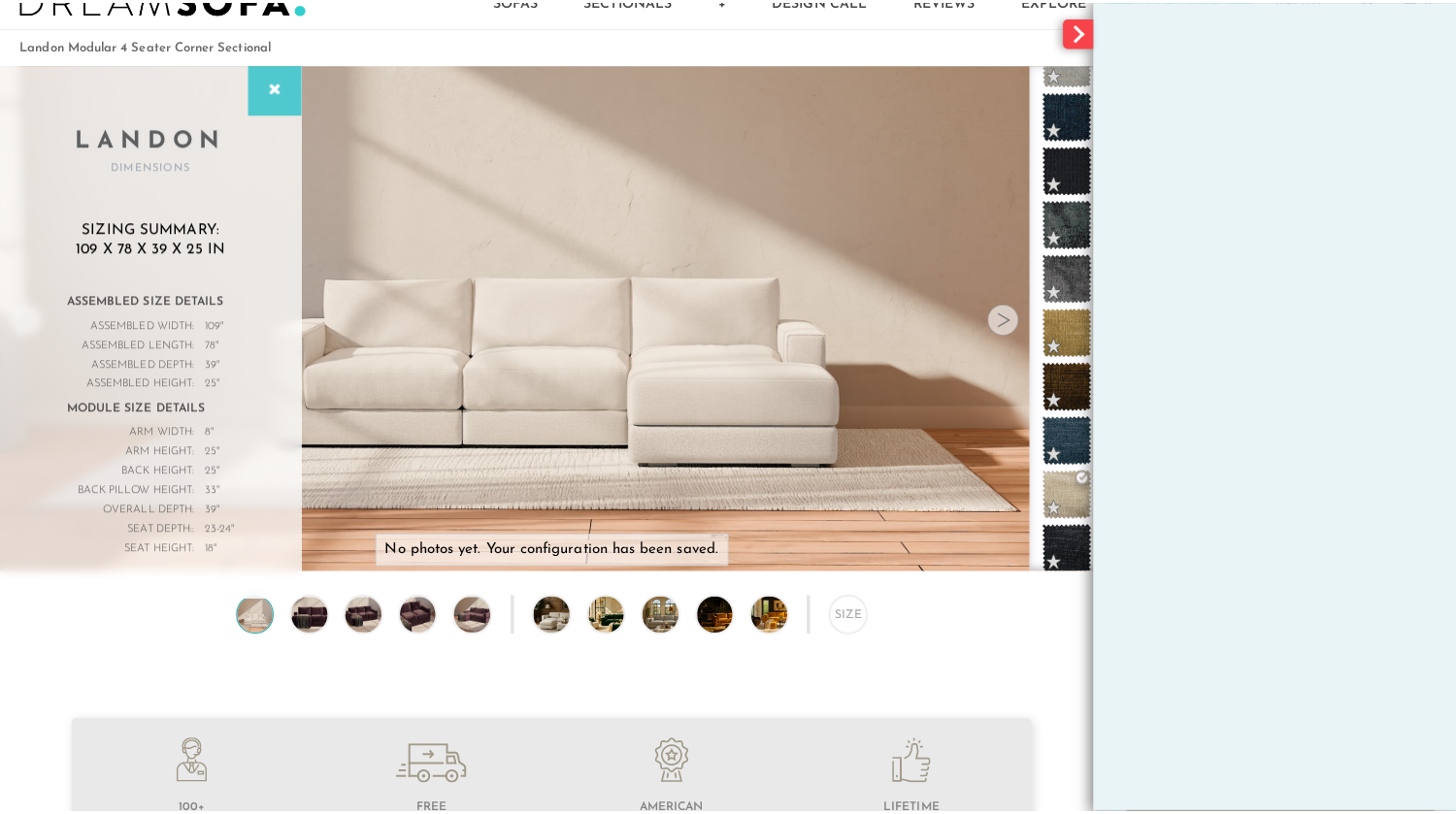 scroll, scrollTop: 194, scrollLeft: 0, axis: vertical 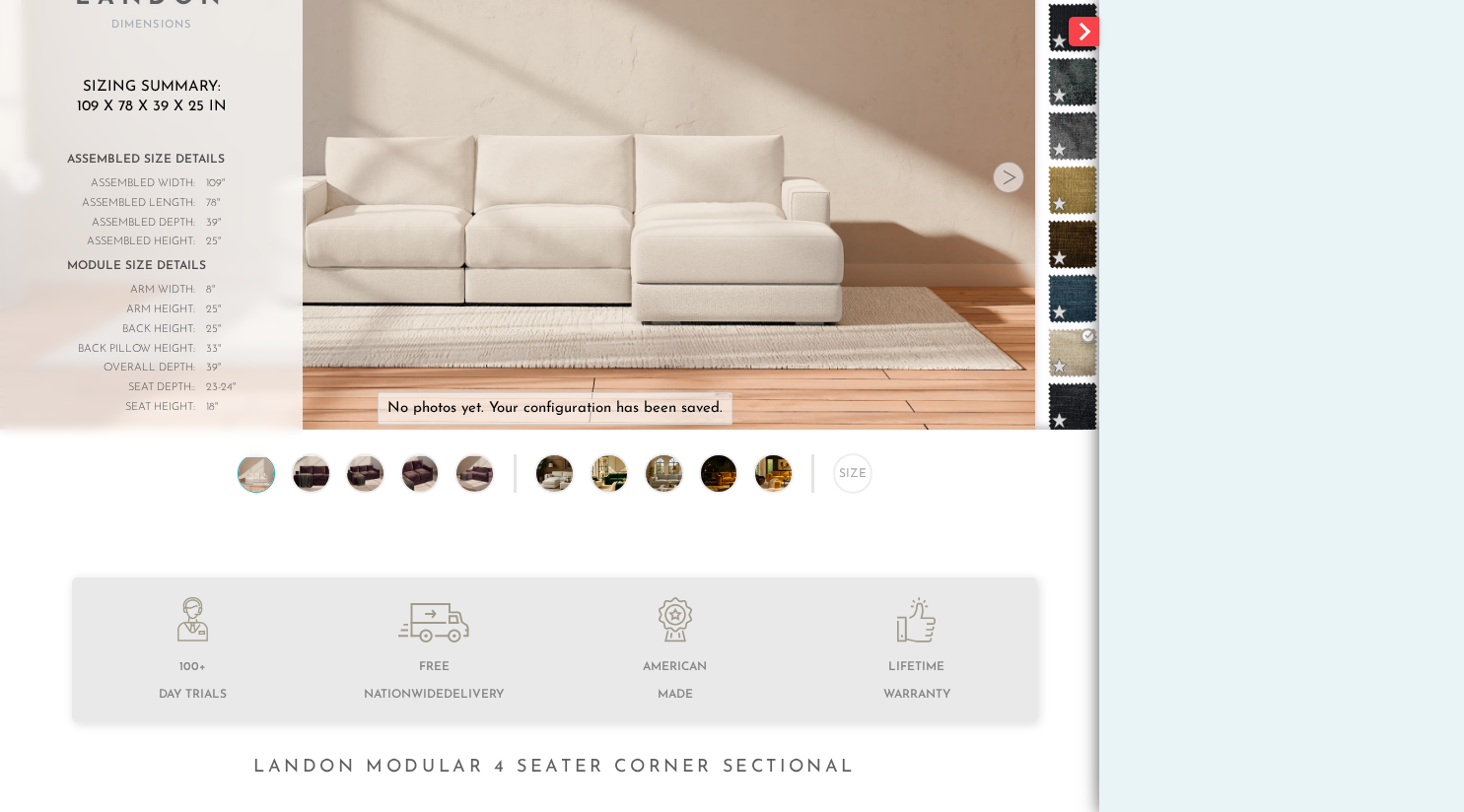 click at bounding box center [1083, 32] 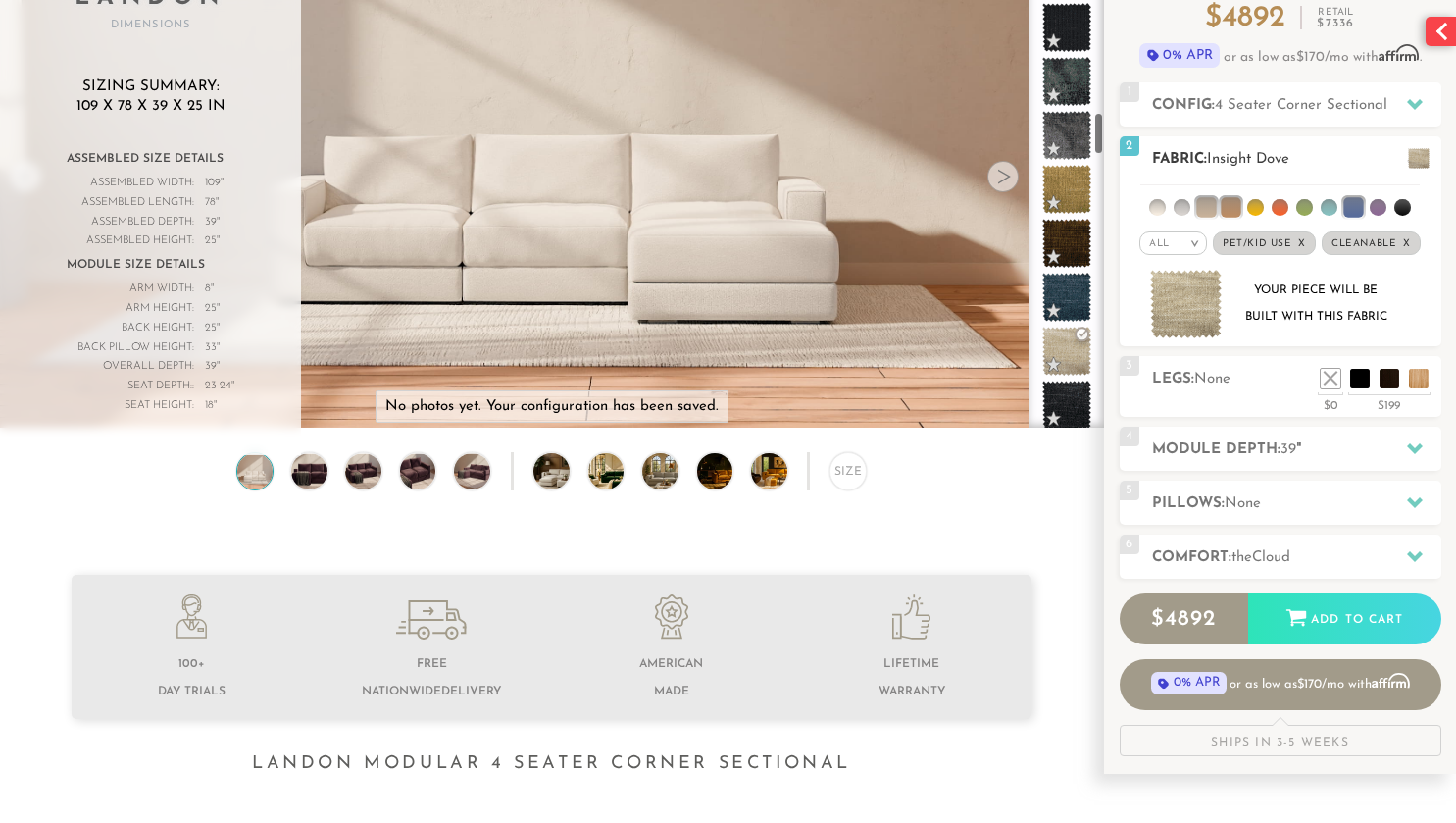click at bounding box center [1186, 304] 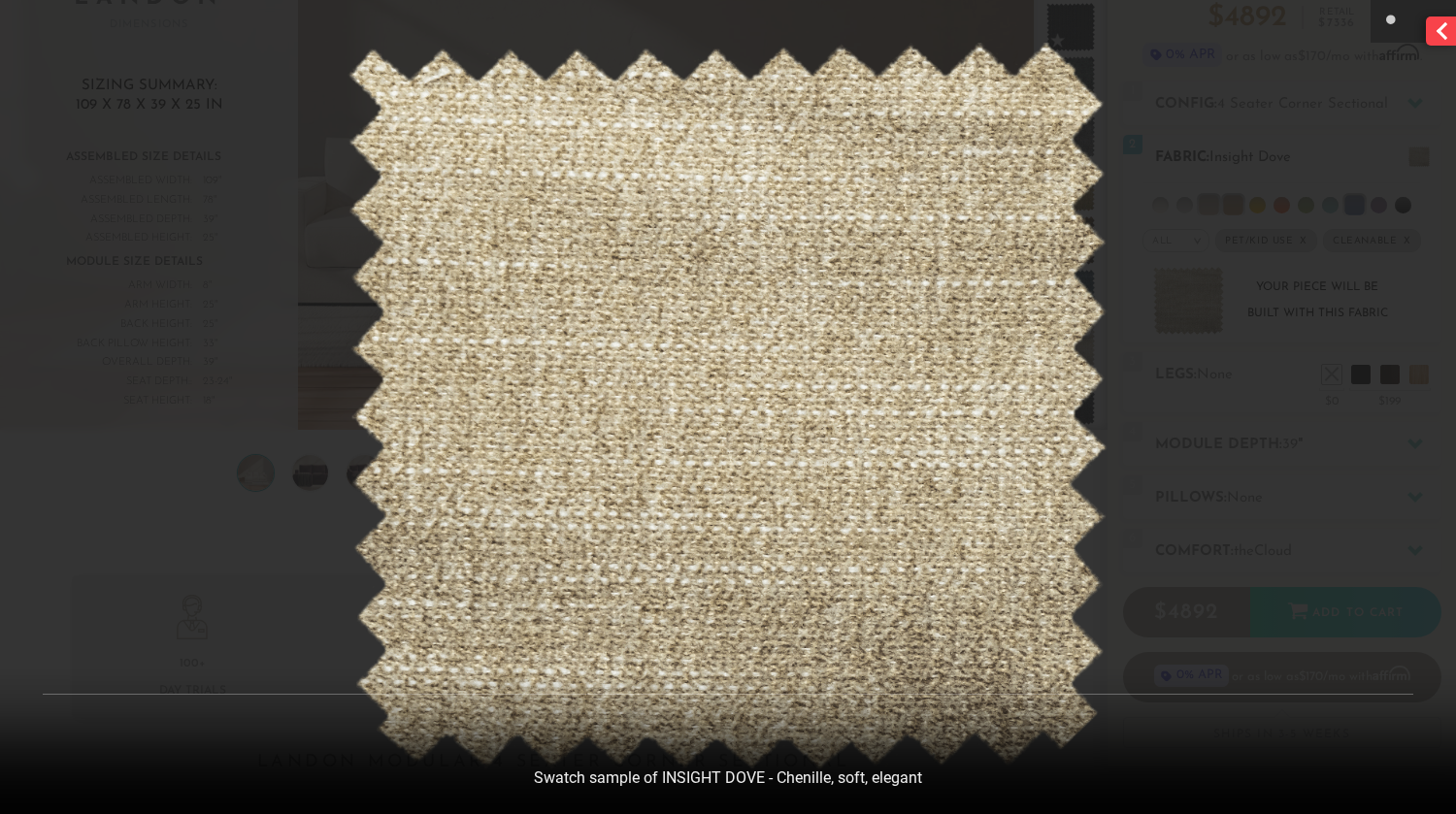 scroll, scrollTop: 16, scrollLeft: 16, axis: both 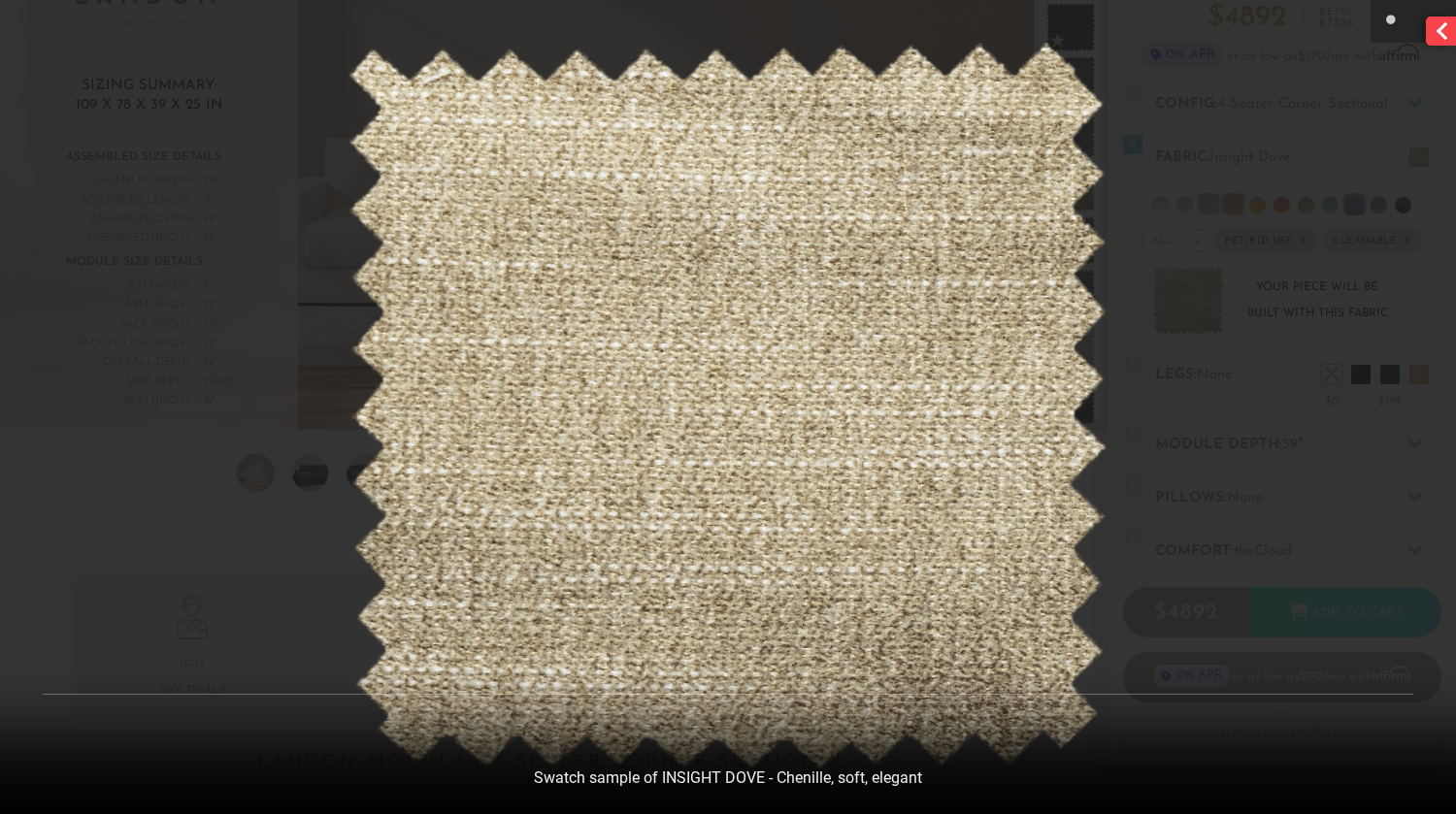 click at bounding box center [1440, 31] 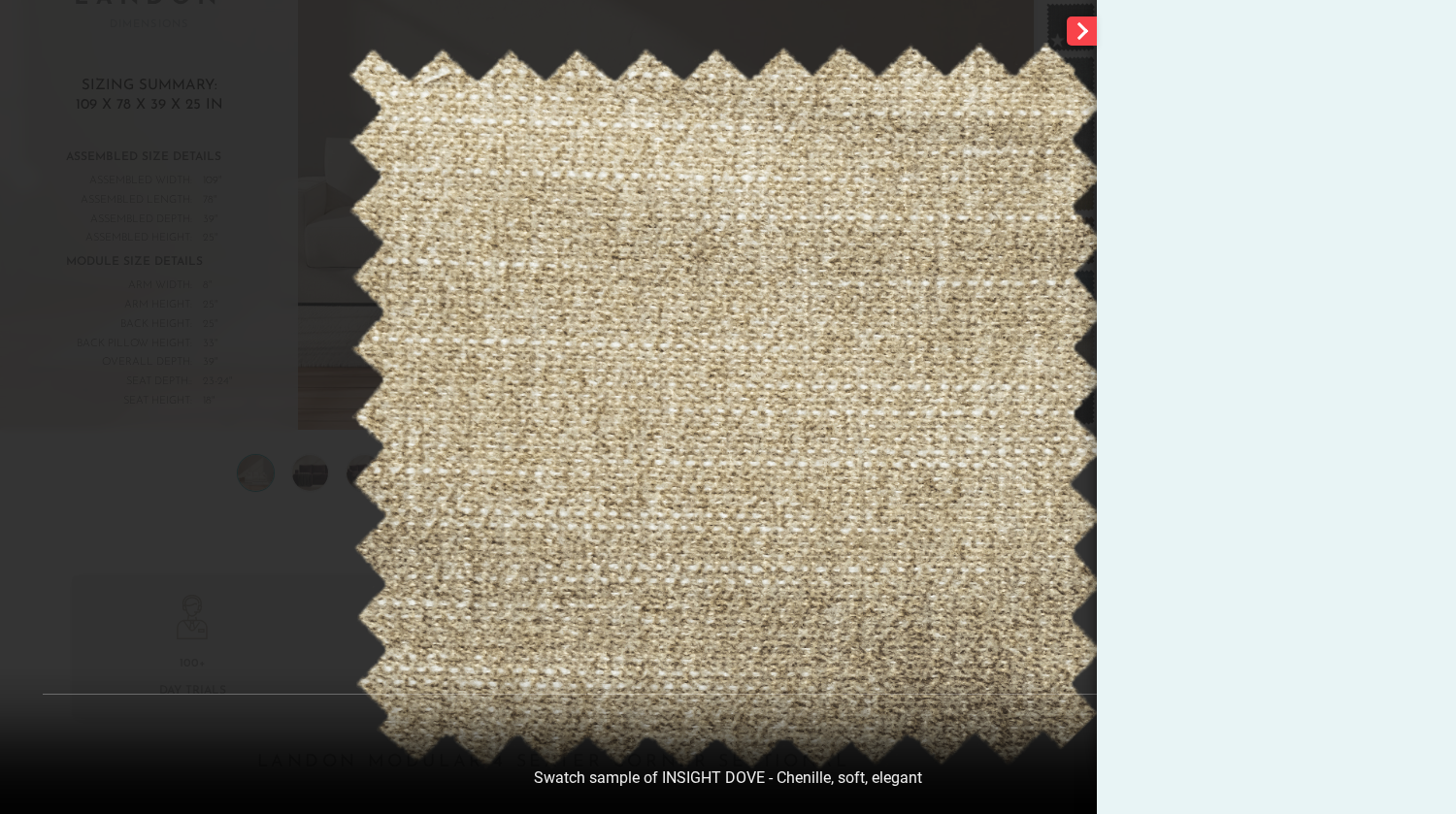 click at bounding box center [1081, 31] 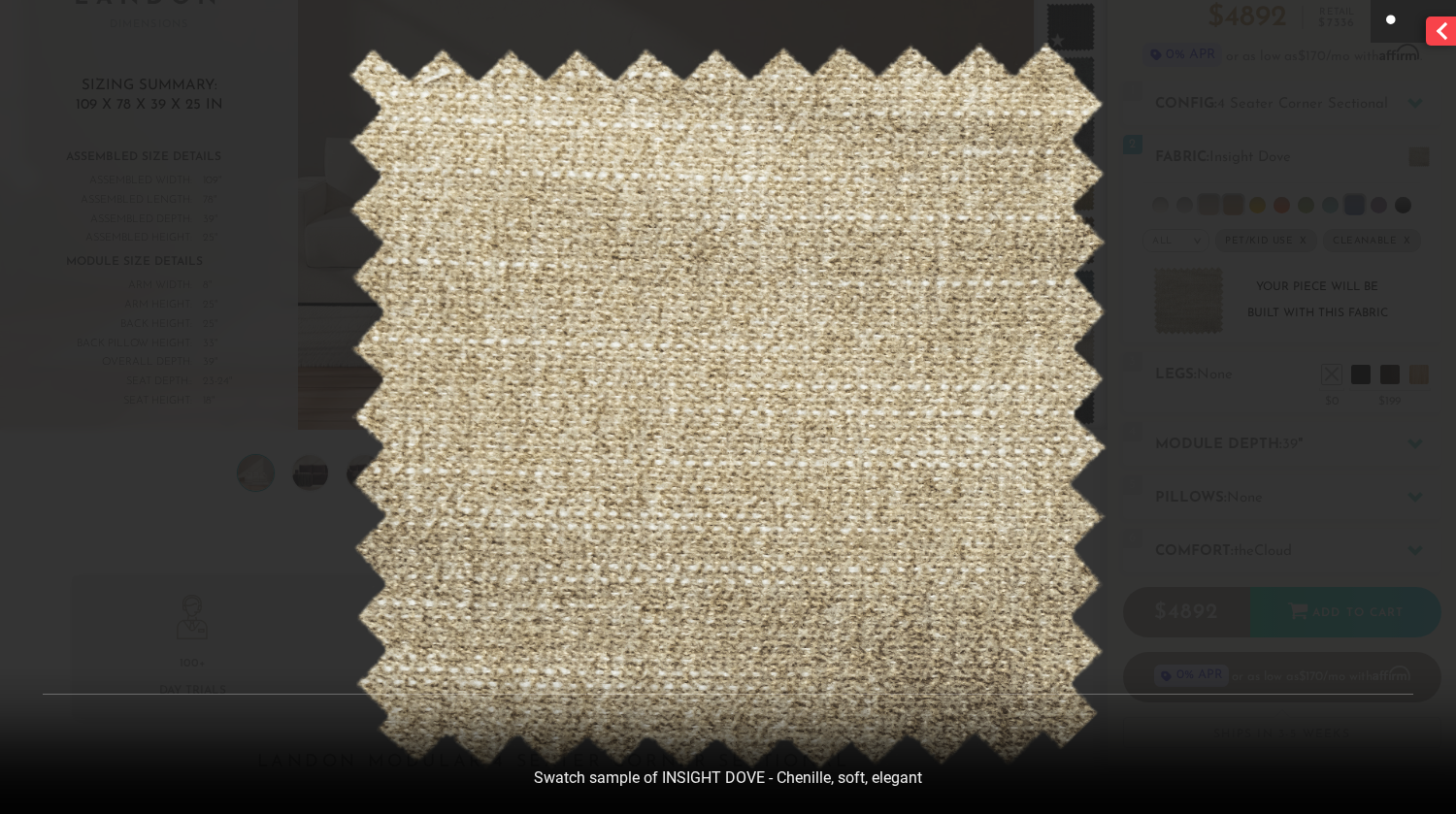 click 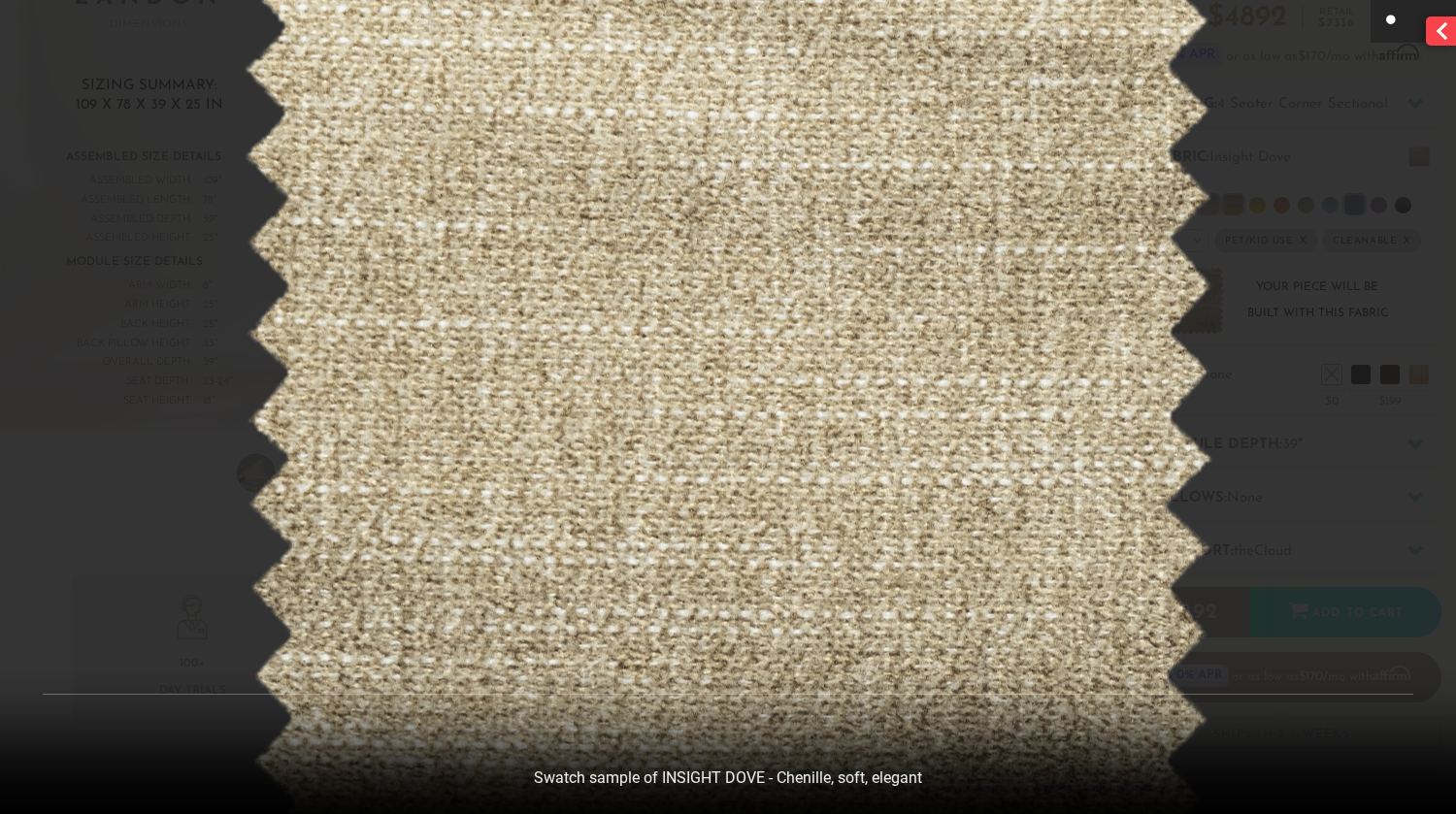 click 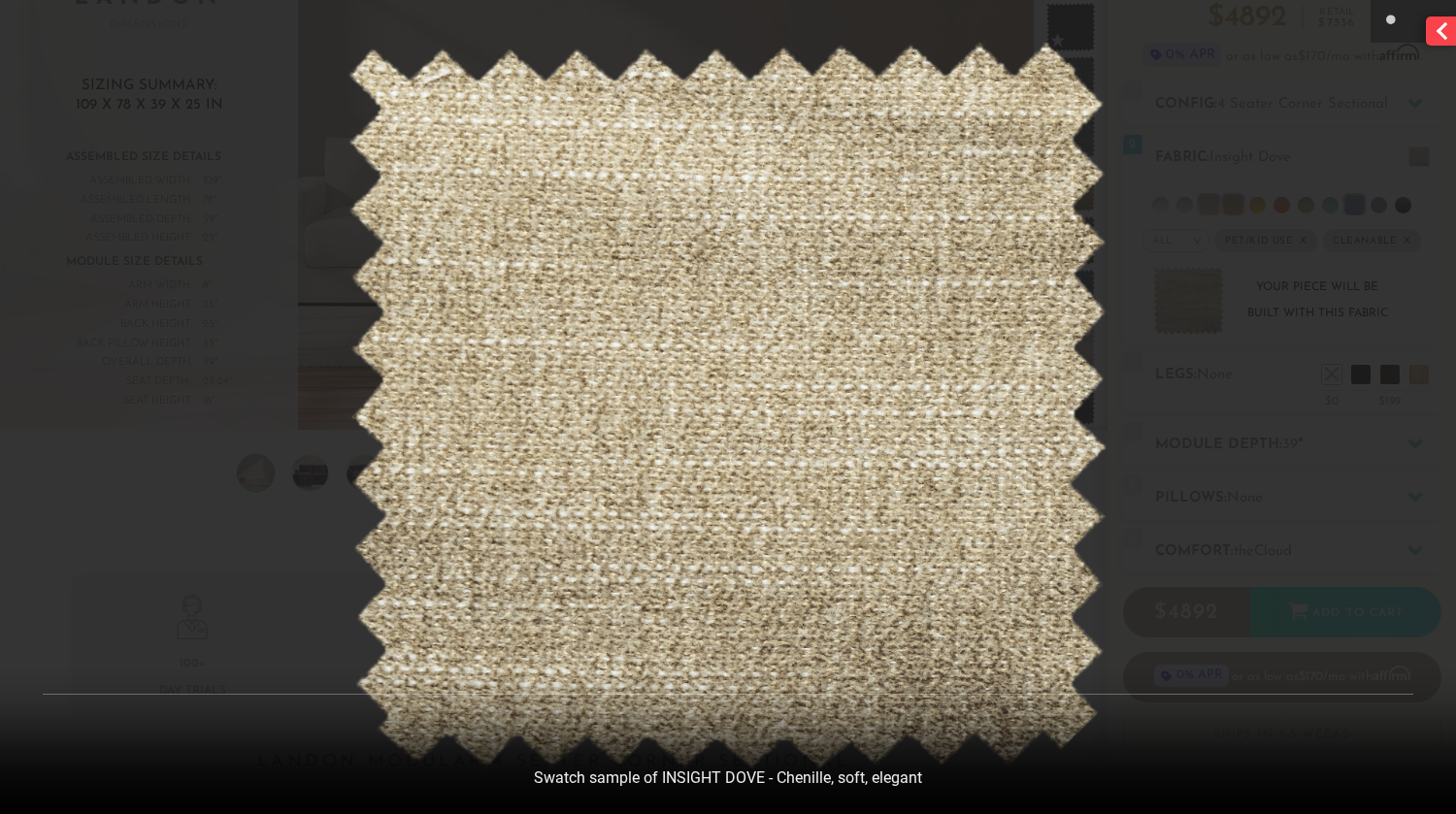 click at bounding box center [1440, 31] 